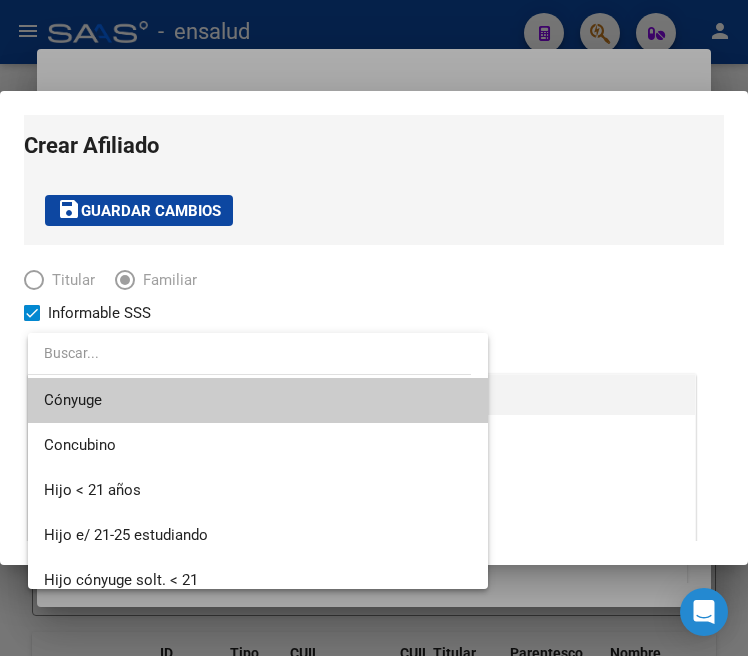 scroll, scrollTop: 0, scrollLeft: 0, axis: both 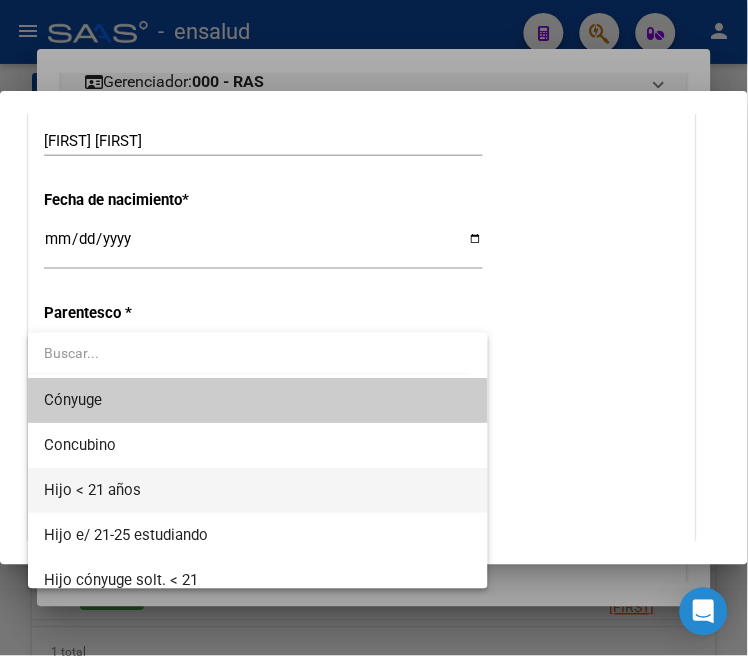 click on "Hijo < 21 años" at bounding box center (258, 490) 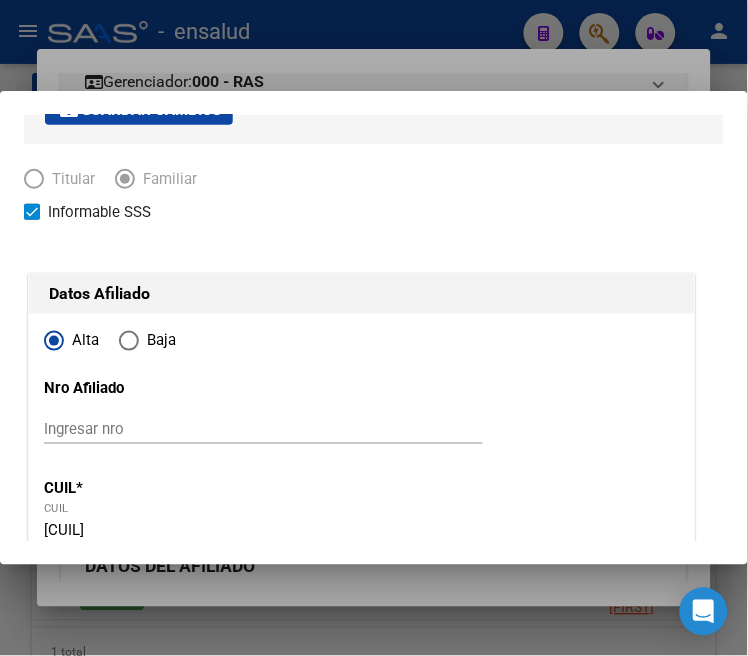 scroll, scrollTop: 0, scrollLeft: 0, axis: both 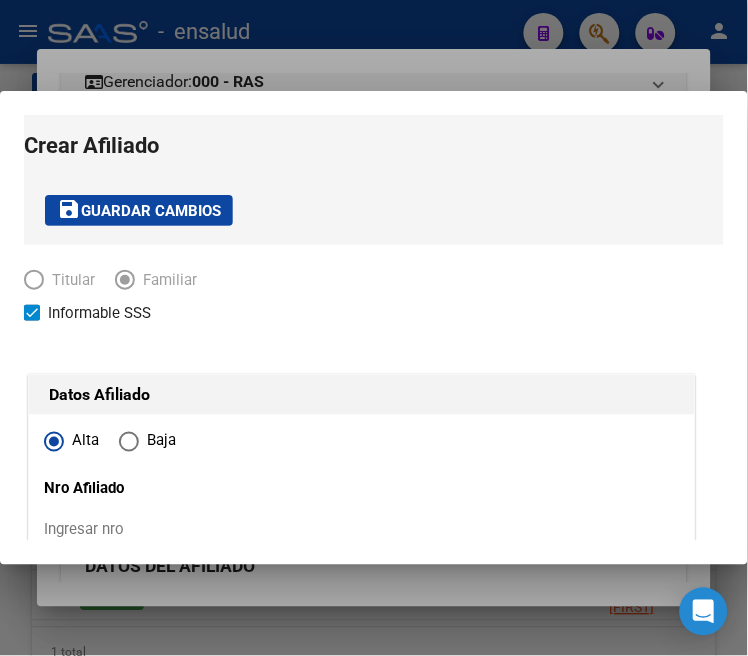 click on "Guardar cambios" at bounding box center [151, 211] 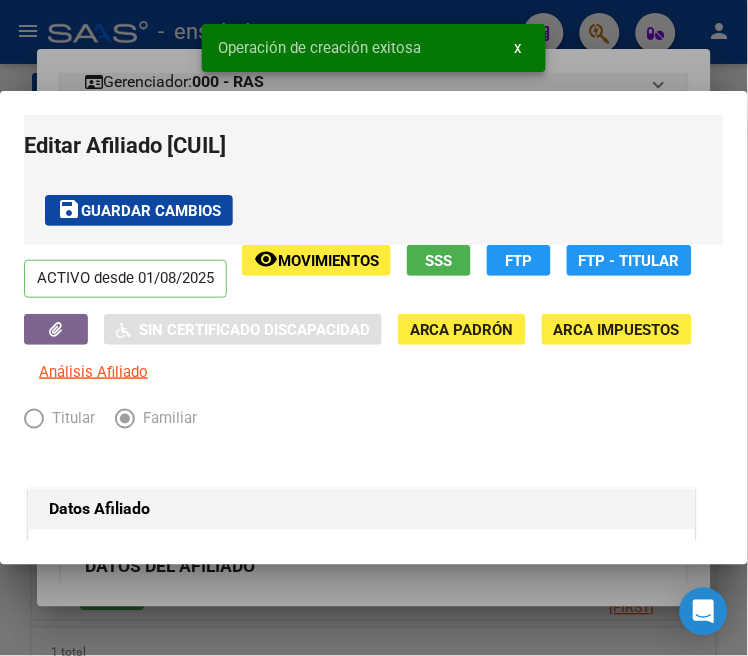 click at bounding box center [374, 328] 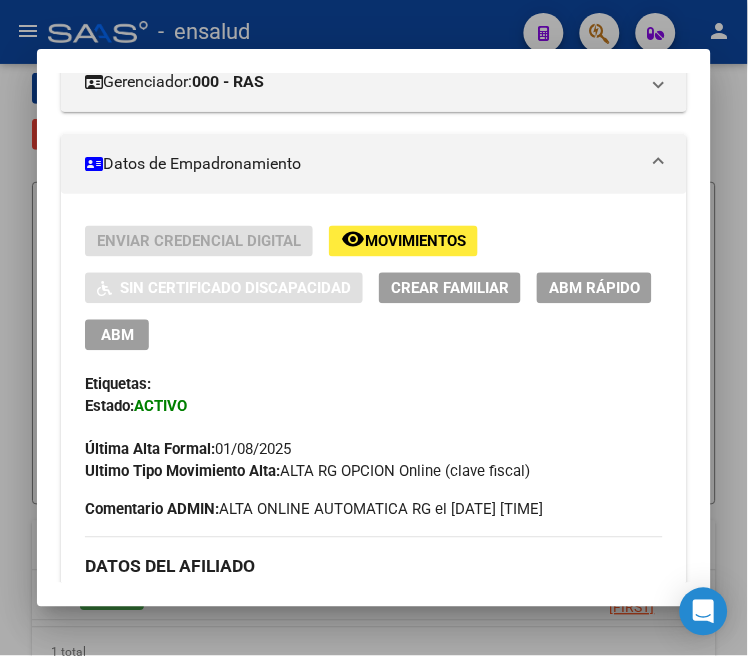 scroll, scrollTop: 222, scrollLeft: 0, axis: vertical 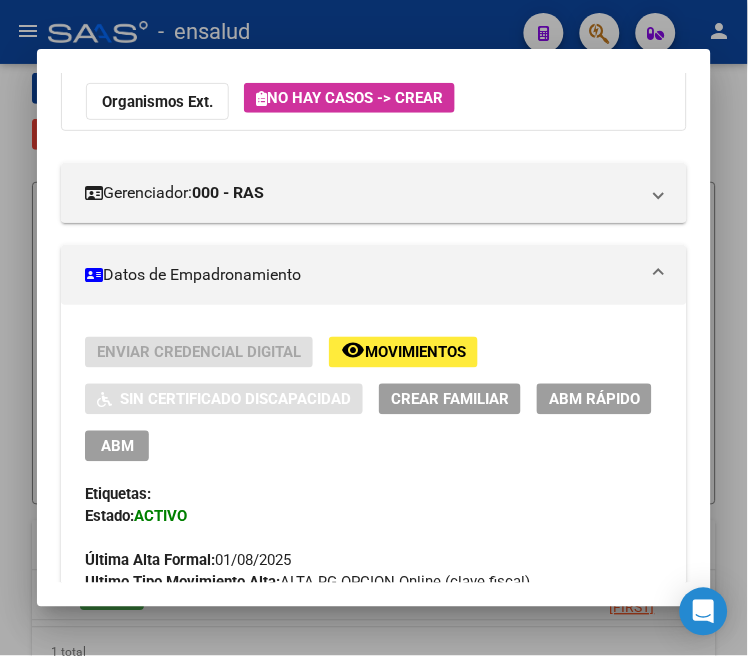 click at bounding box center [374, 328] 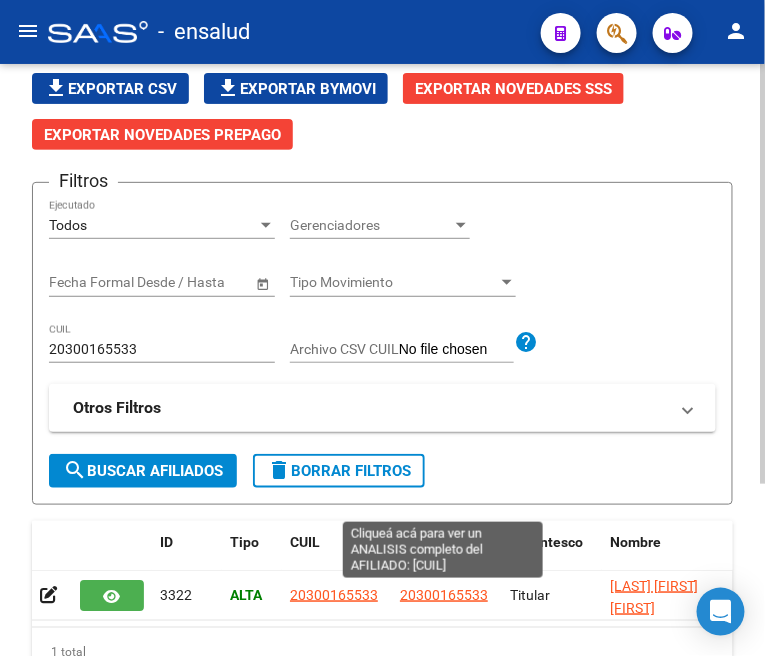 click on "20300165533" 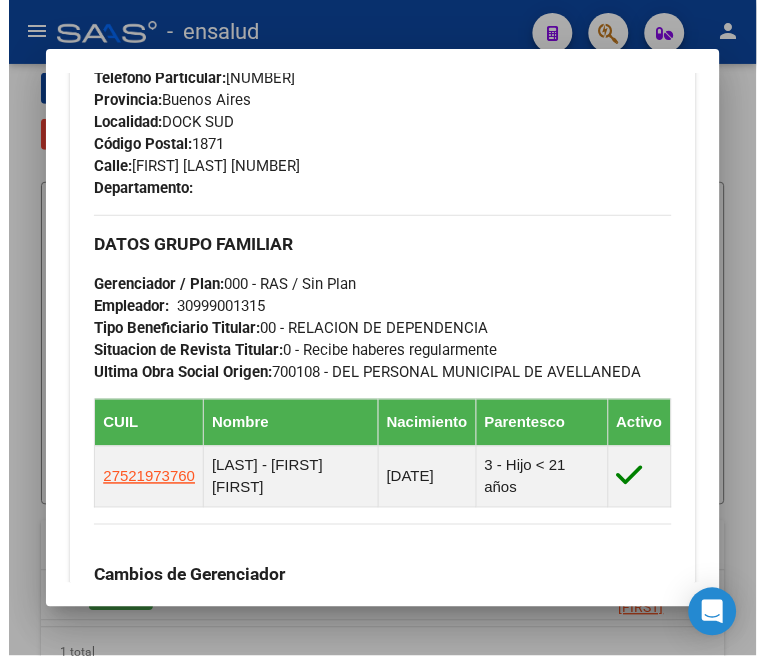 scroll, scrollTop: 1111, scrollLeft: 0, axis: vertical 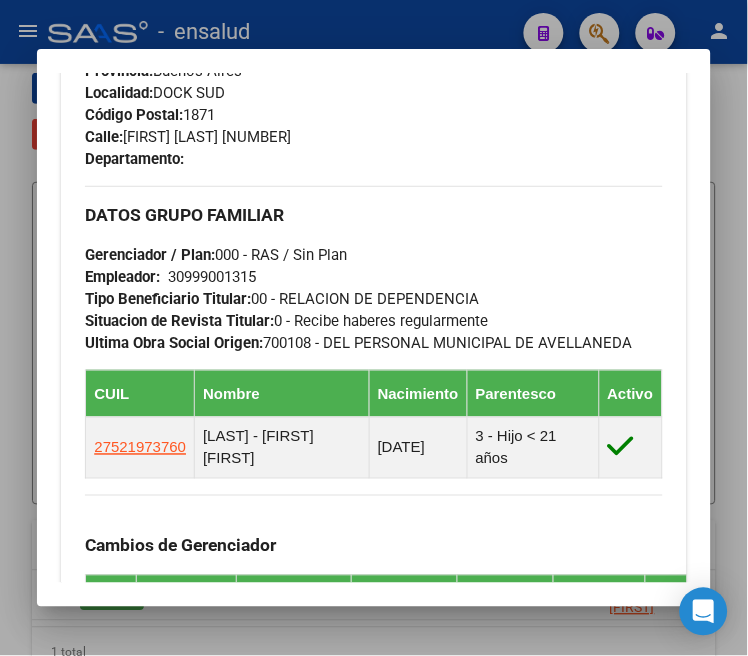 drag, startPoint x: 430, startPoint y: 24, endPoint x: 430, endPoint y: 48, distance: 24 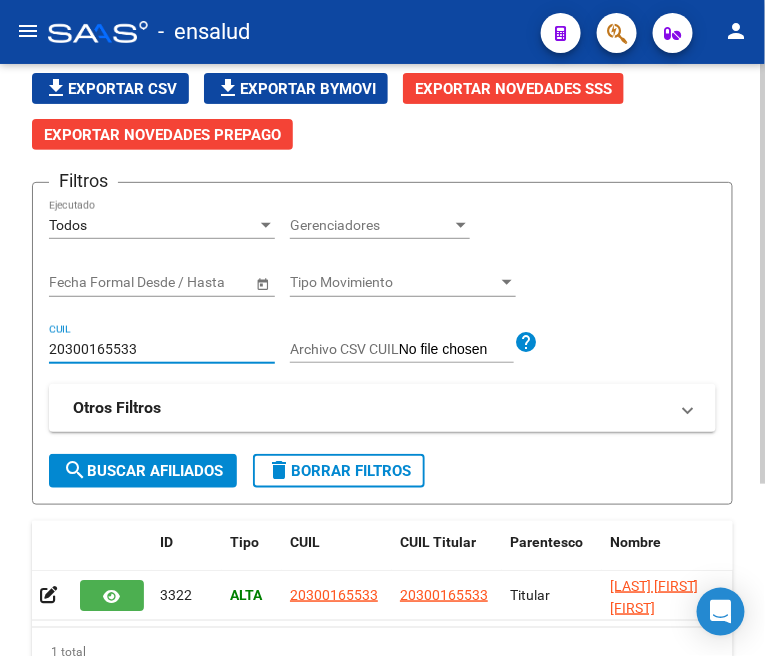 click on "20300165533" at bounding box center (162, 349) 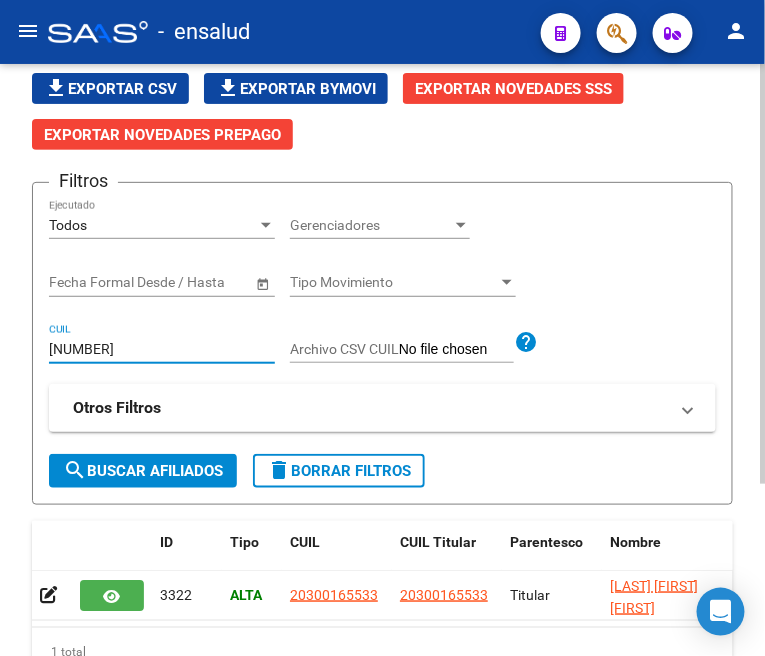 type on "[NUMBER]" 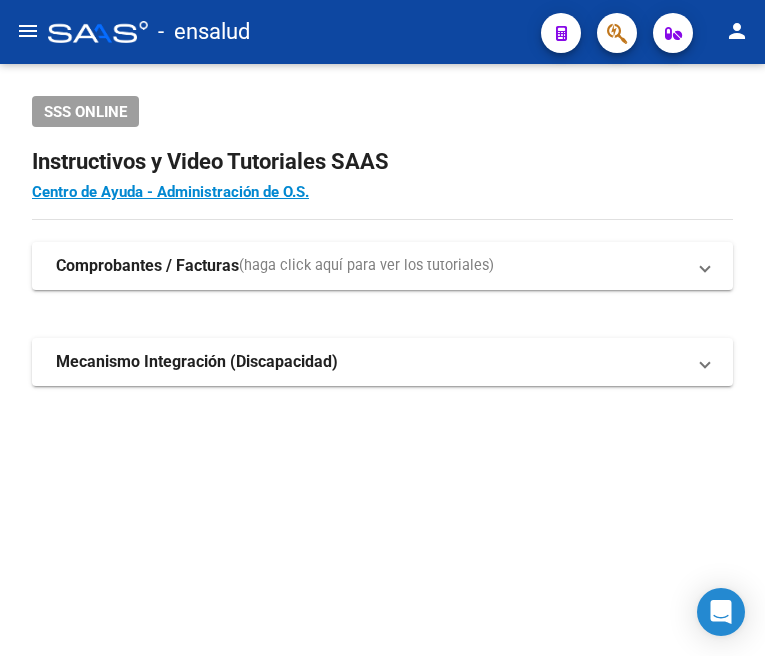 scroll, scrollTop: 0, scrollLeft: 0, axis: both 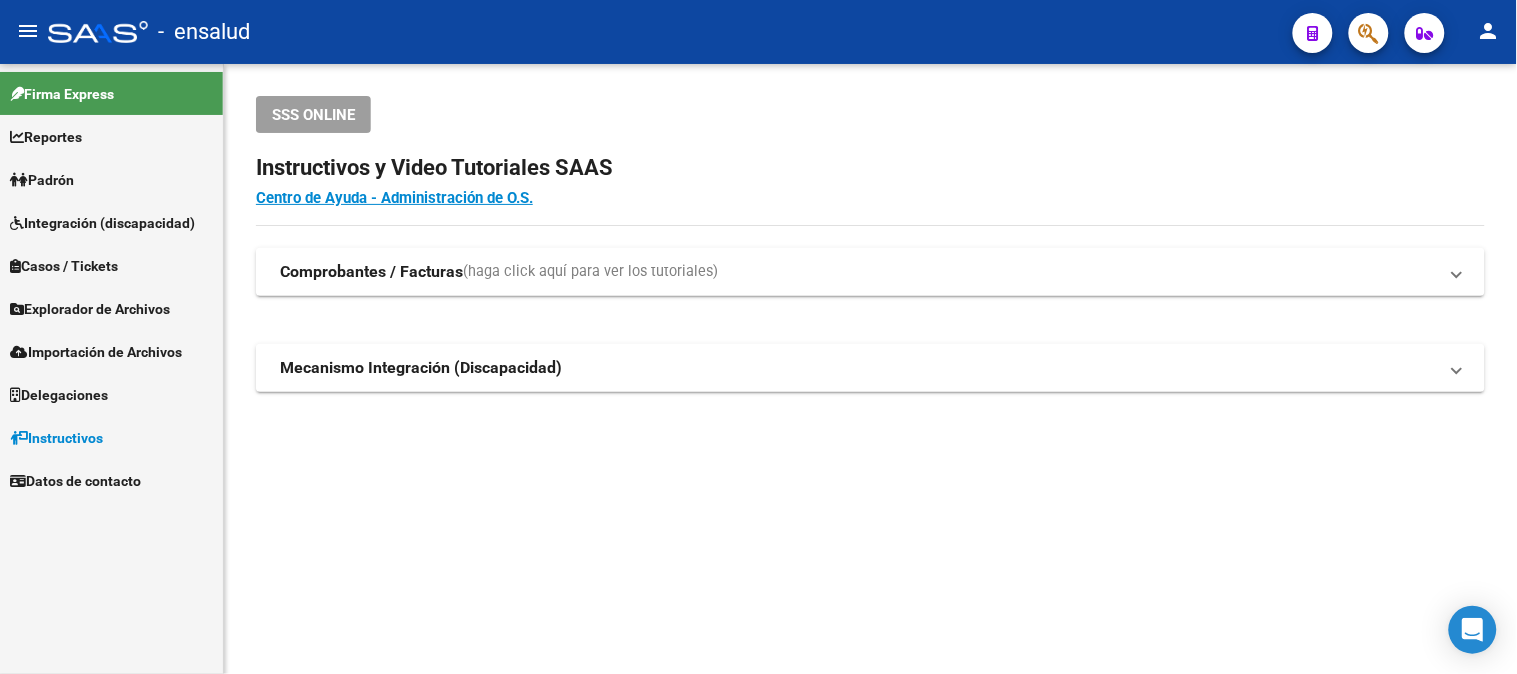 click on "Padrón" at bounding box center [42, 180] 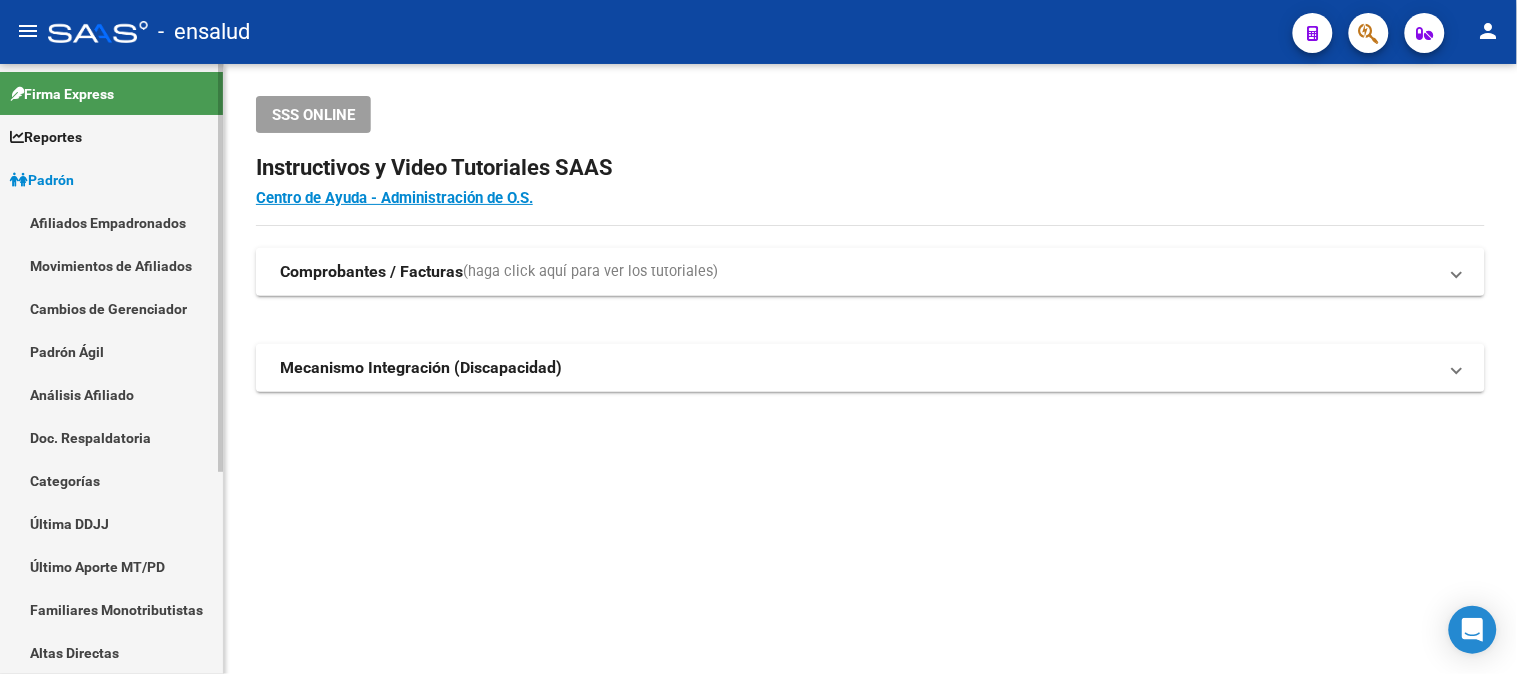 click on "Movimientos de Afiliados" at bounding box center (111, 265) 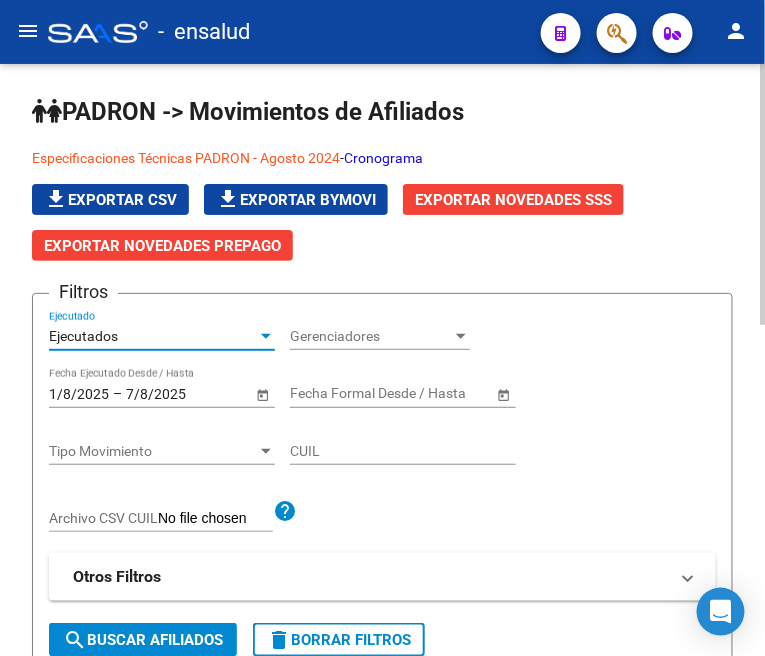 click at bounding box center [266, 336] 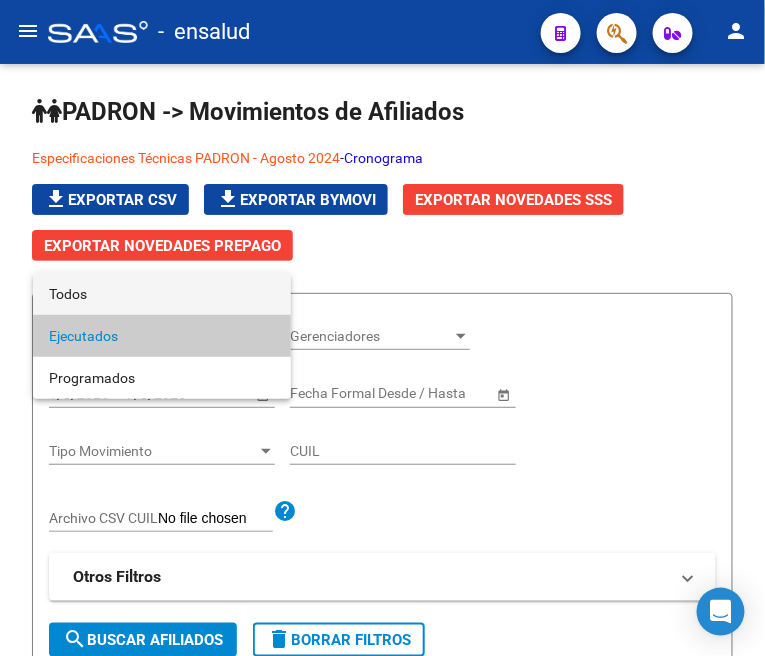 click on "Todos" at bounding box center [162, 294] 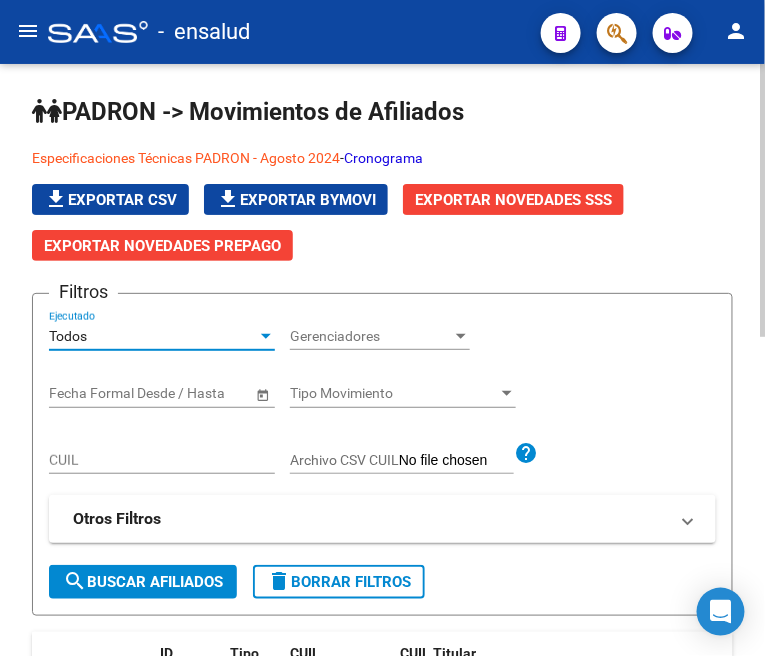click on "CUIL" at bounding box center [162, 460] 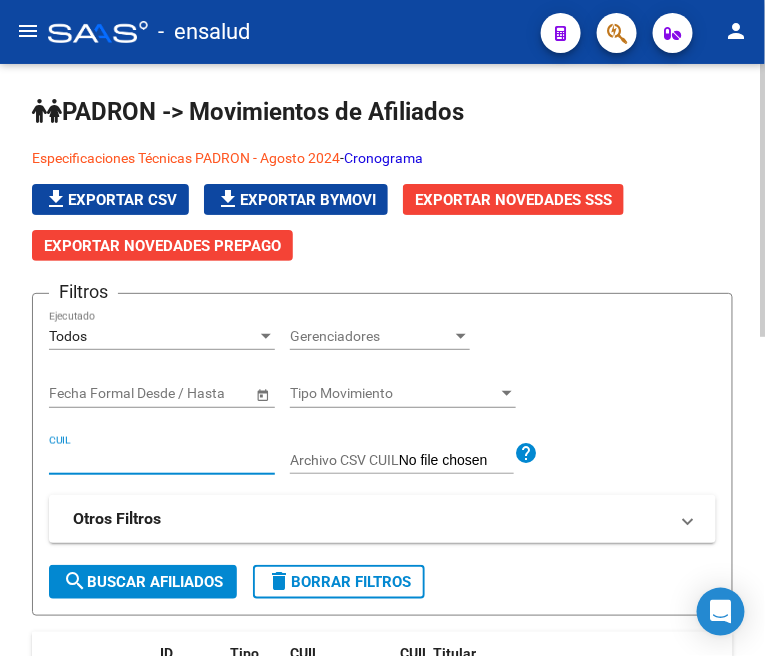 paste on "[CUIL]" 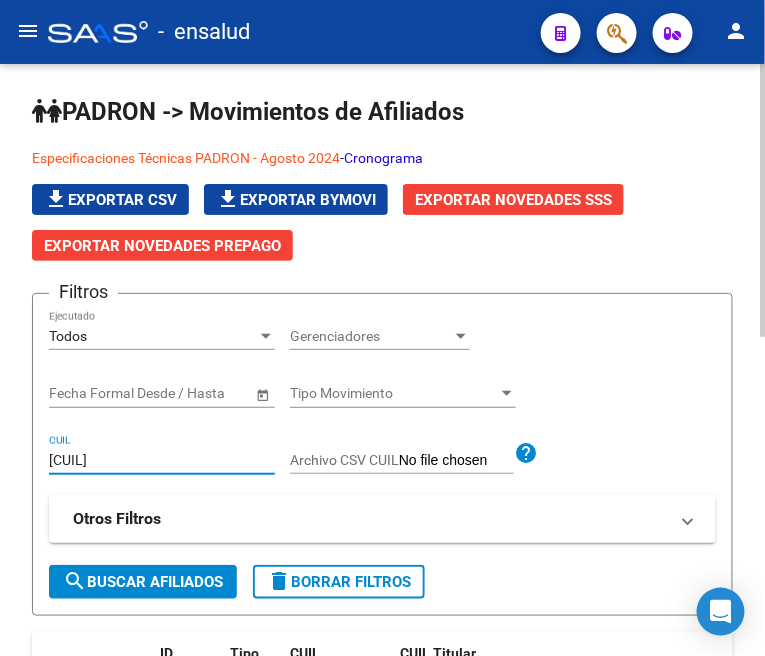 click on "search  Buscar Afiliados" 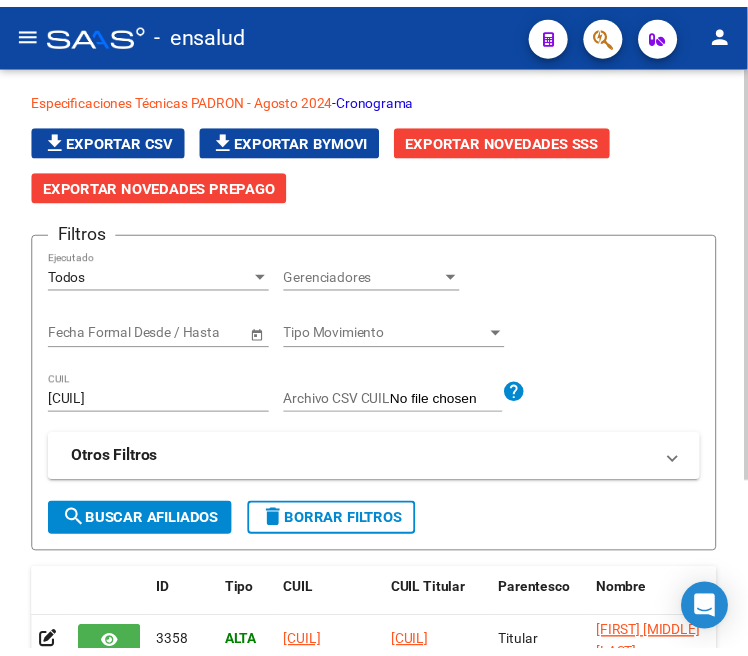 scroll, scrollTop: 222, scrollLeft: 0, axis: vertical 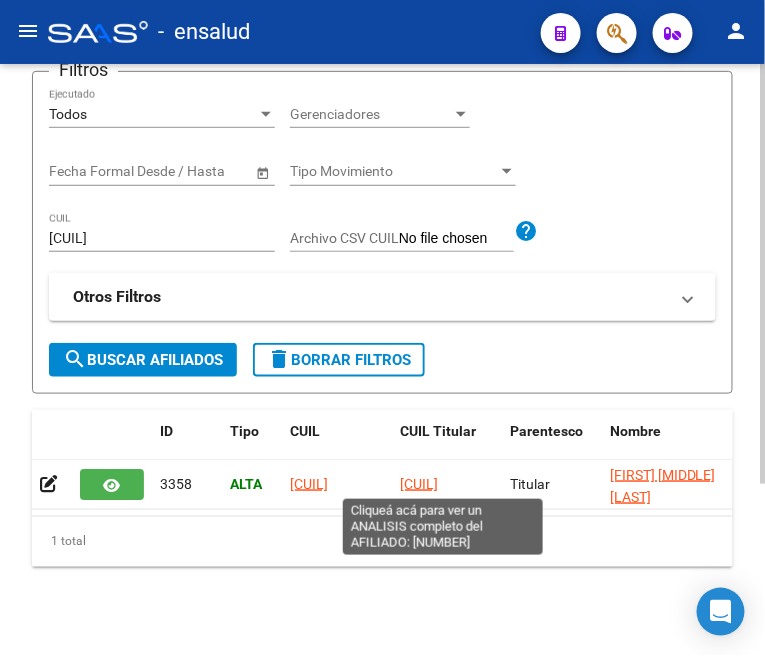 click on "[CUIL]" 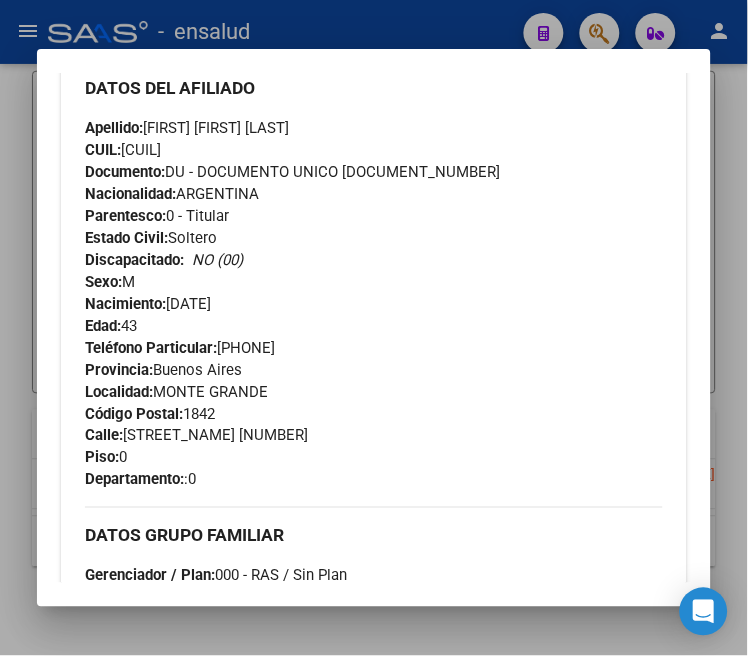 scroll, scrollTop: 777, scrollLeft: 0, axis: vertical 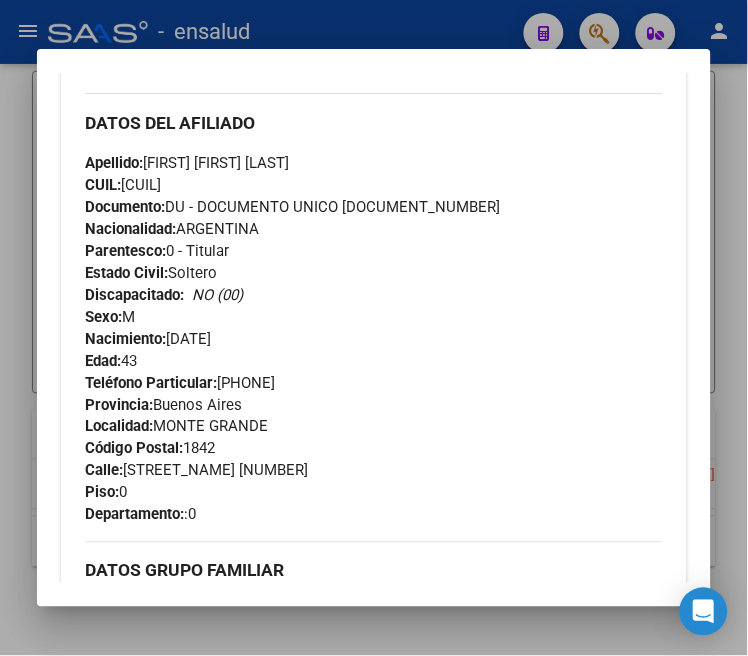 drag, startPoint x: 427, startPoint y: 22, endPoint x: 450, endPoint y: 25, distance: 23.194826 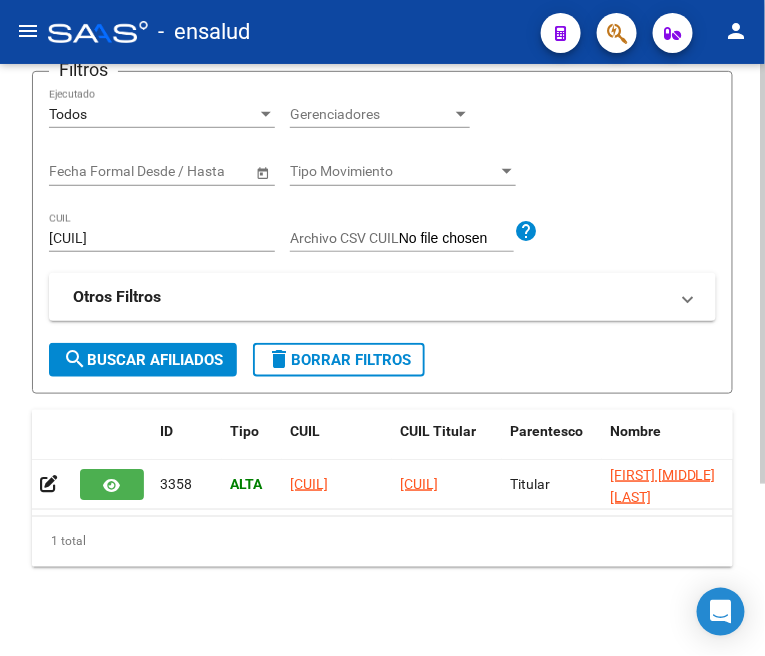 click on "[CUIL] CUIL" 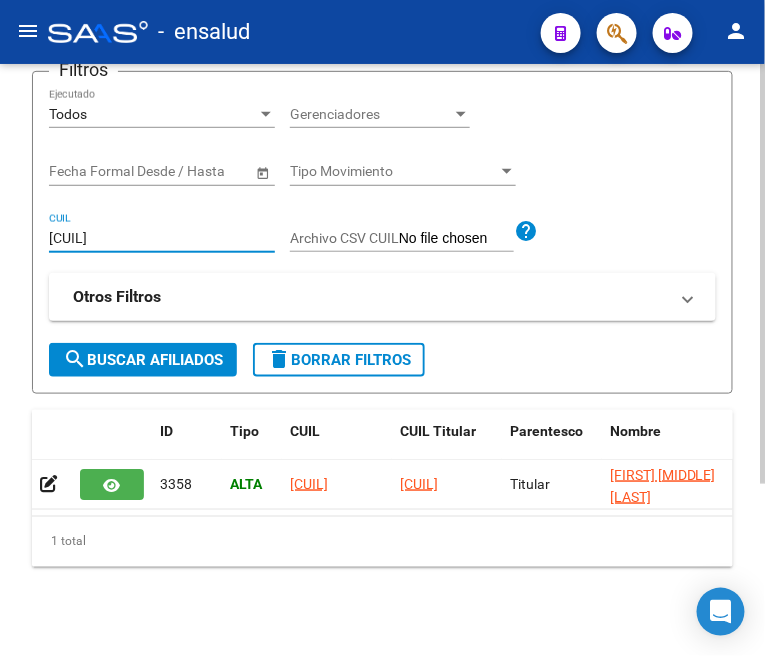 click on "[CUIL]" at bounding box center [162, 238] 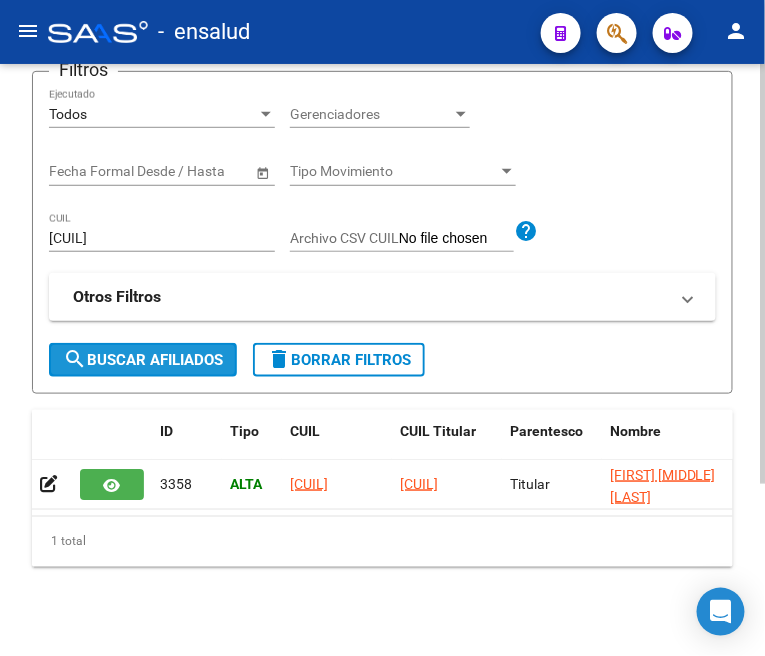 click on "search  Buscar Afiliados" 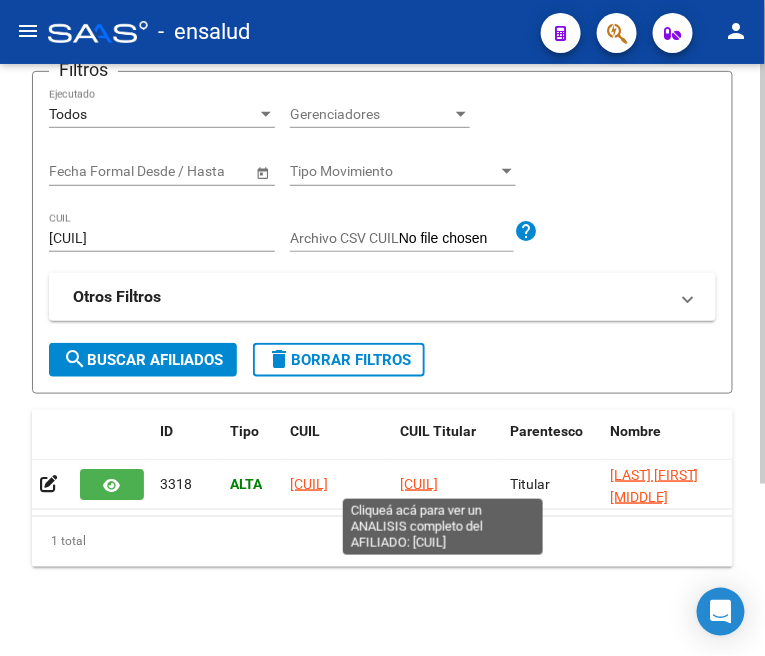 click on "[CUIL]" 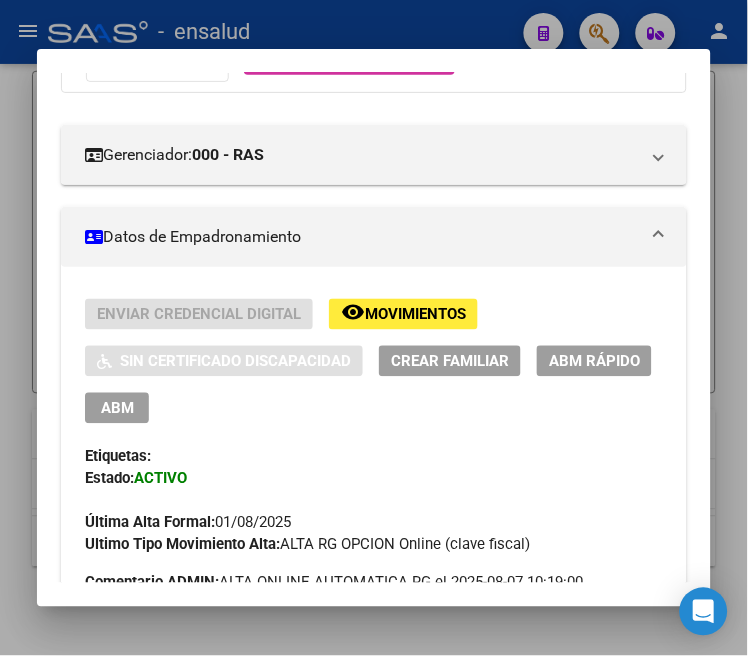 scroll, scrollTop: 222, scrollLeft: 0, axis: vertical 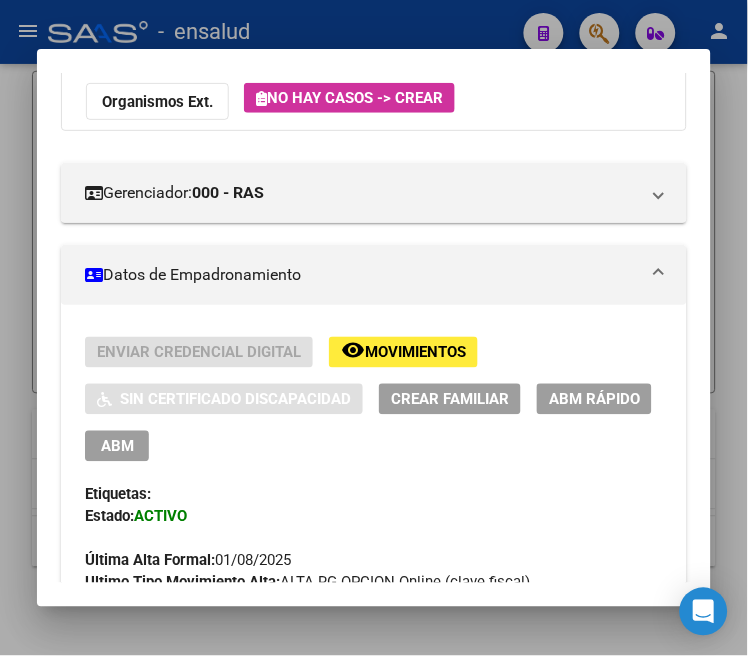 drag, startPoint x: 103, startPoint y: 444, endPoint x: 126, endPoint y: 422, distance: 31.827662 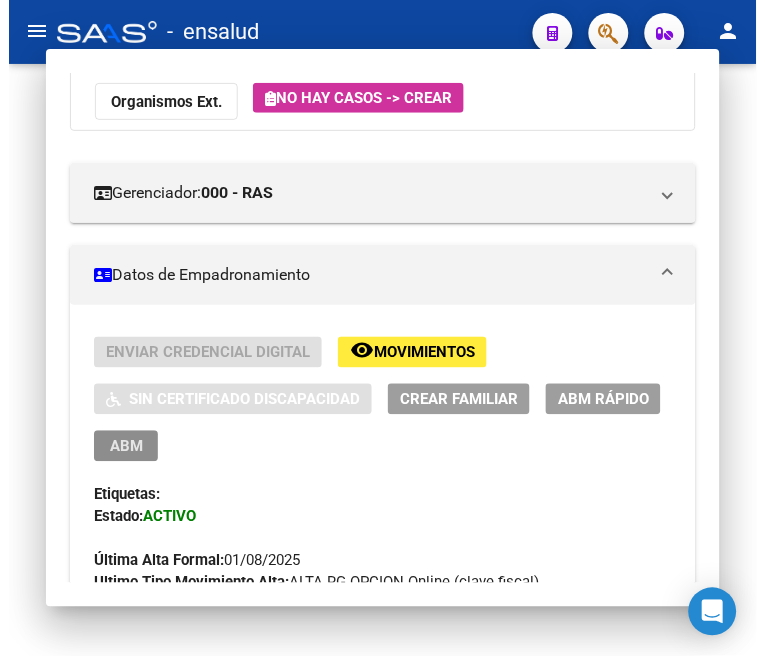 scroll, scrollTop: 0, scrollLeft: 0, axis: both 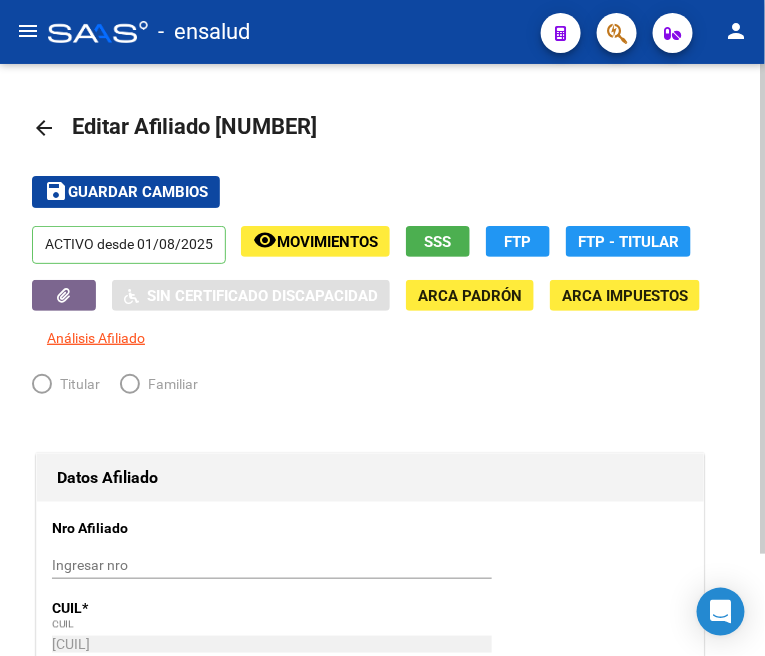 radio on "true" 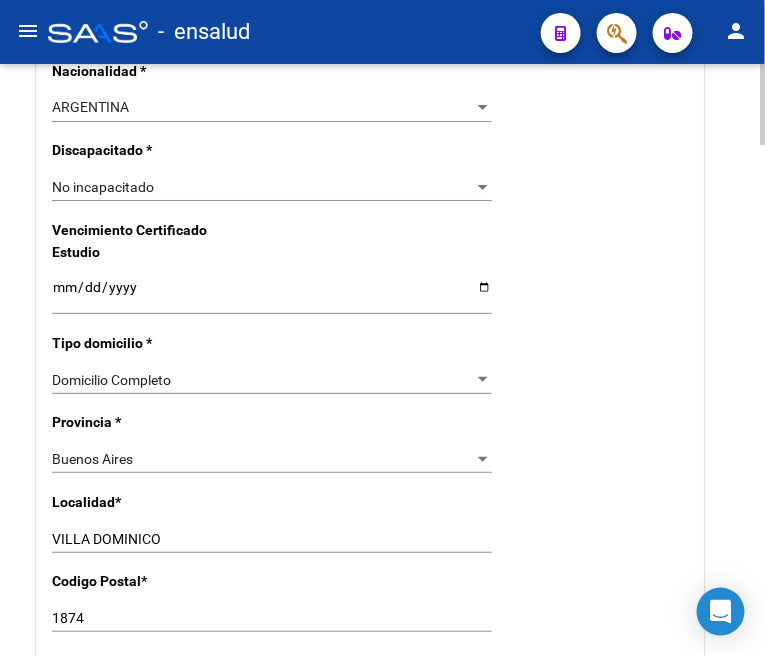 scroll, scrollTop: 1333, scrollLeft: 0, axis: vertical 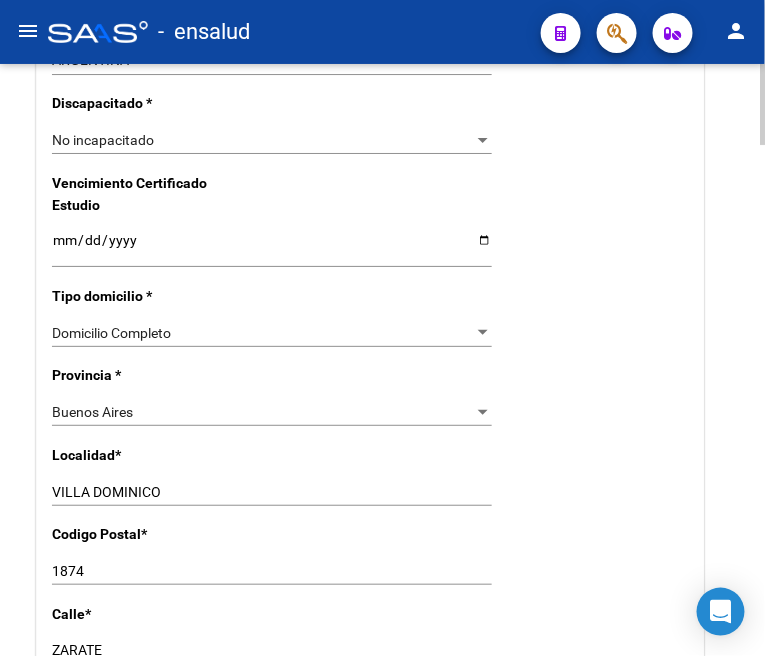 click on "[CITY] Ingresar el nombre" 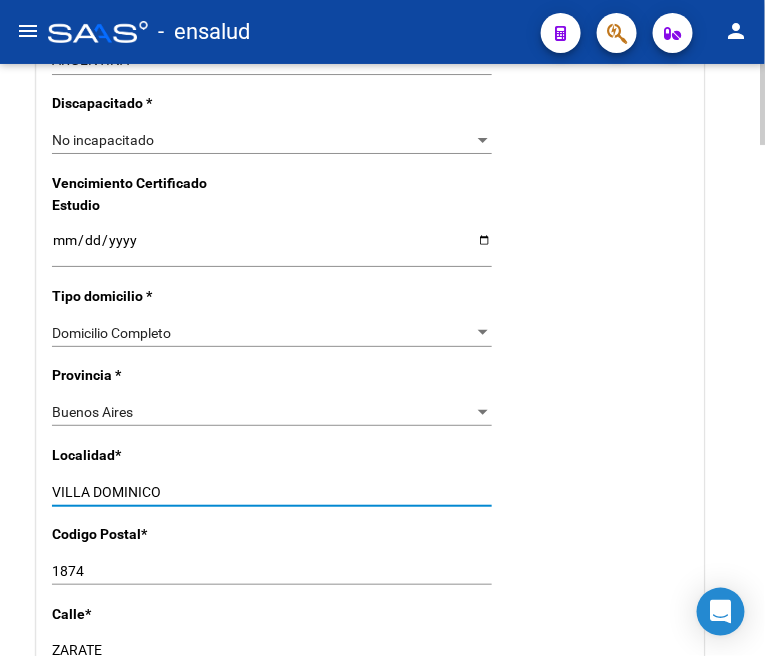 drag, startPoint x: 177, startPoint y: 476, endPoint x: 177, endPoint y: 487, distance: 11 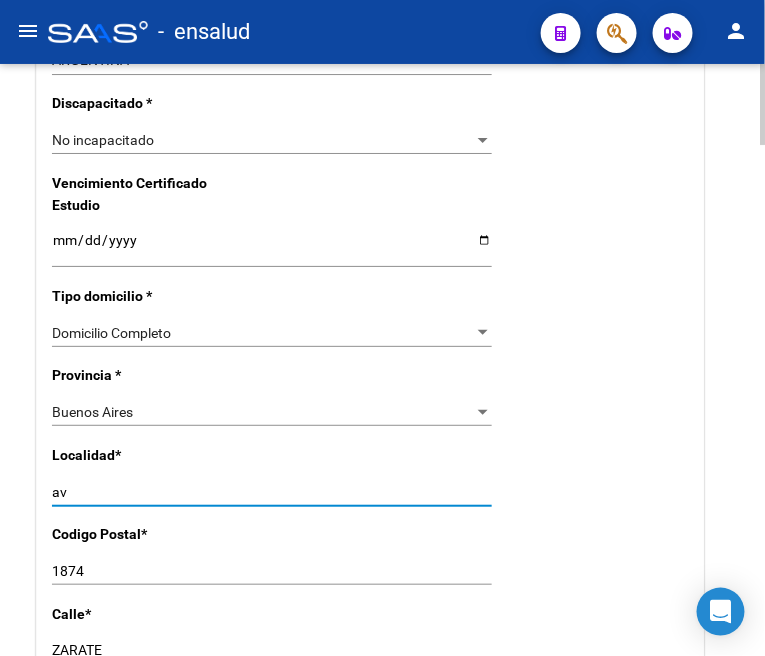 type on "a" 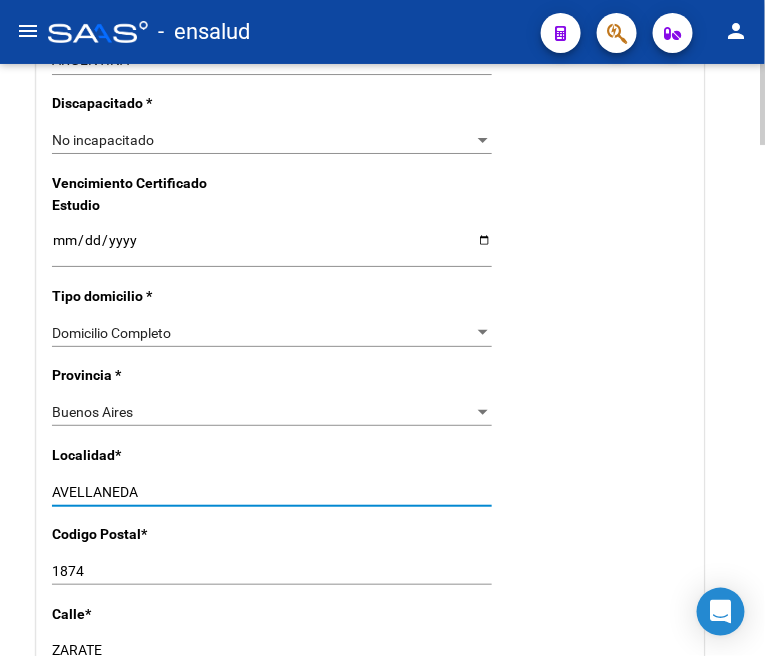 scroll, scrollTop: 1444, scrollLeft: 0, axis: vertical 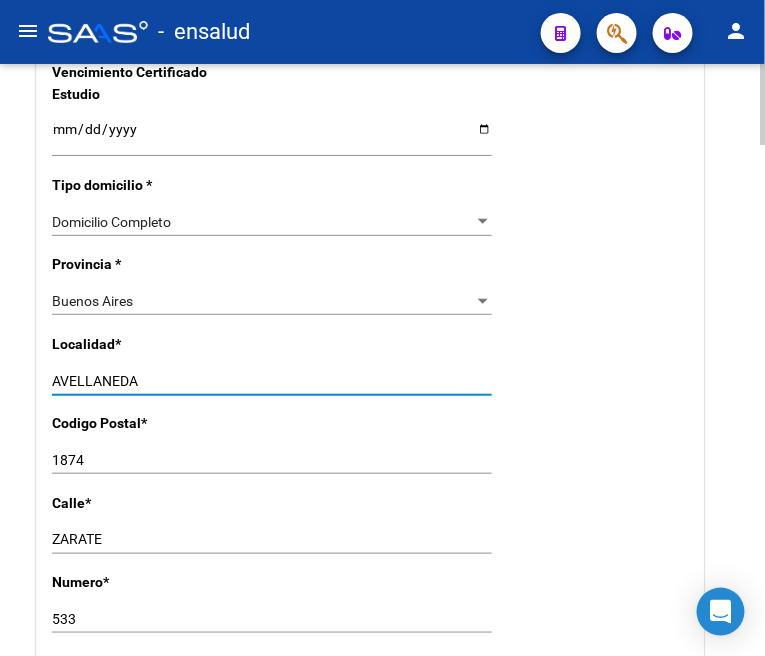 type on "AVELLANEDA" 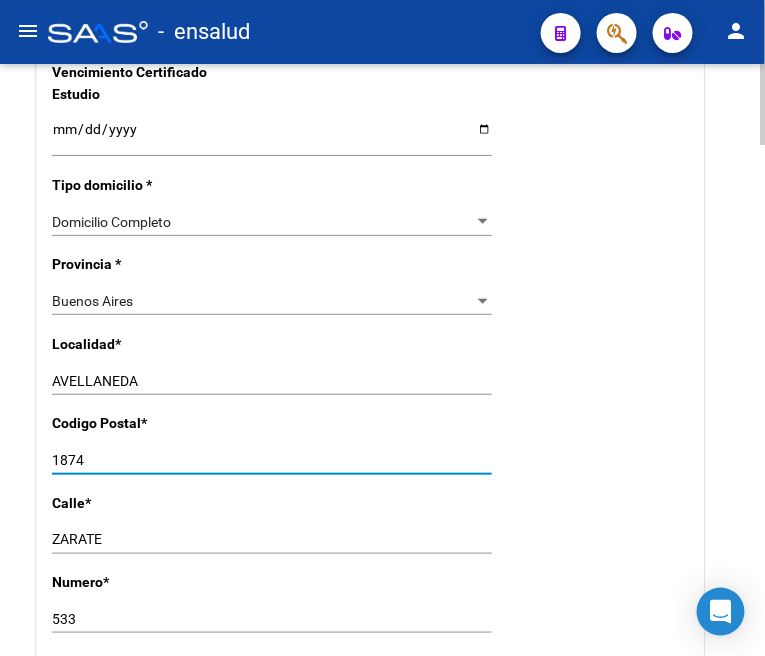 click on "1874" at bounding box center (272, 460) 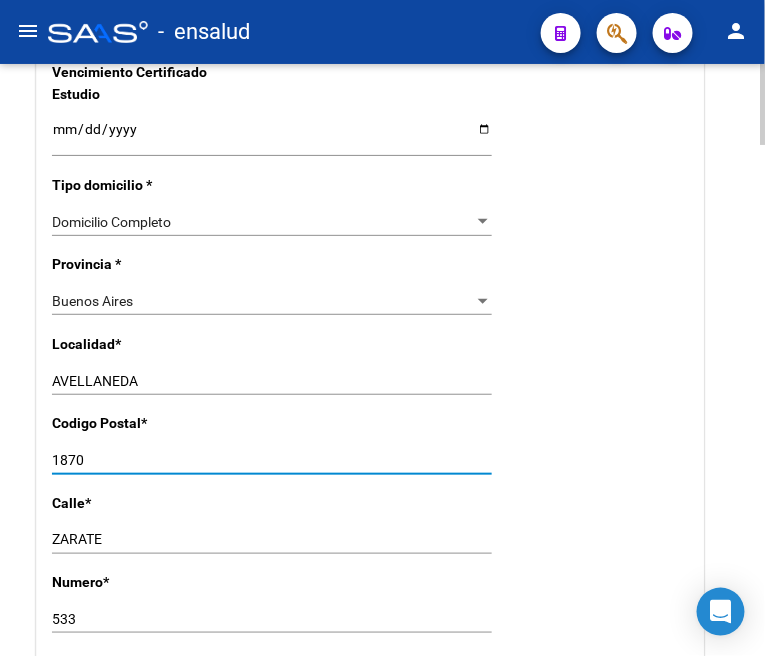 type on "1870" 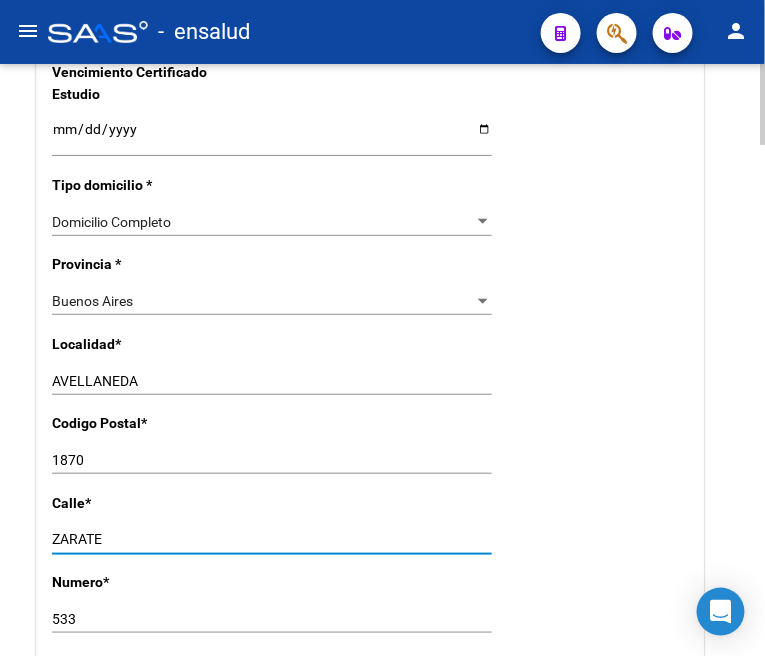 click on "ZARATE" at bounding box center [272, 539] 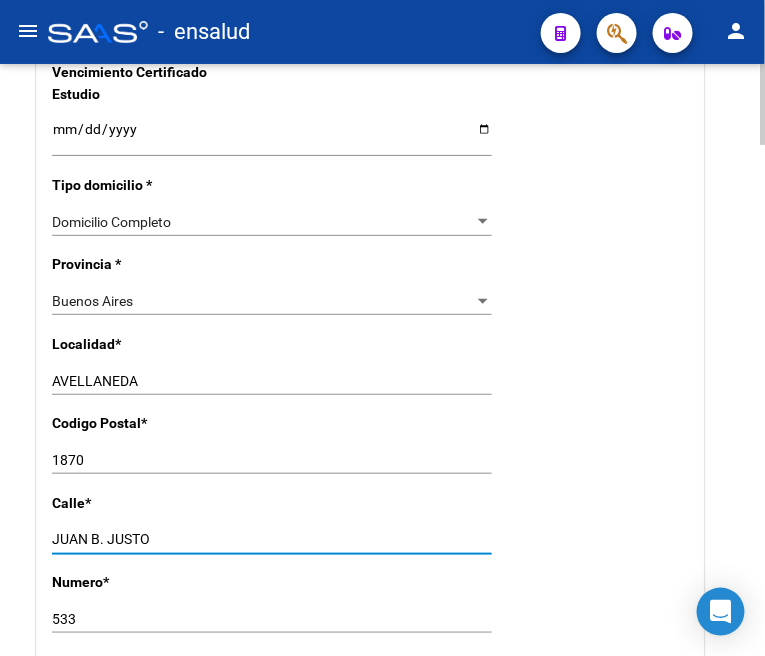 type on "JUAN B. JUSTO" 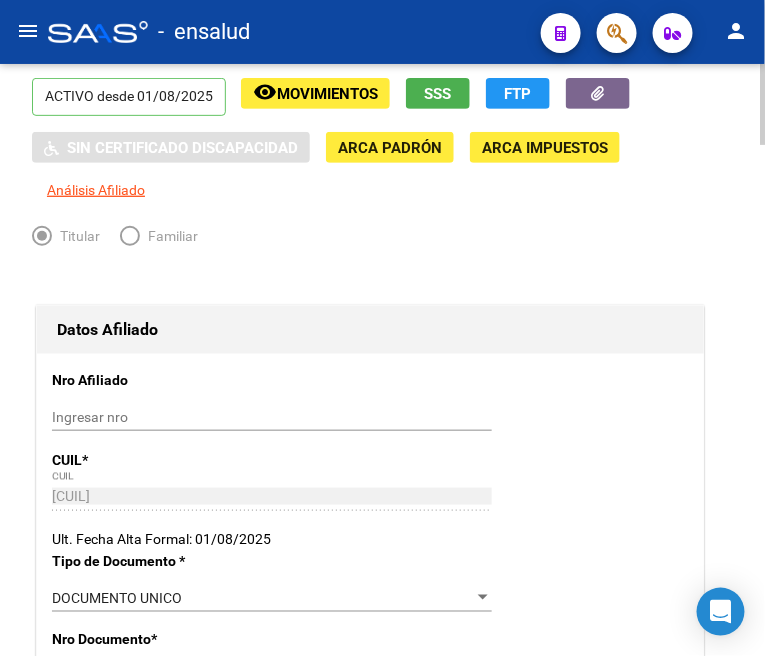 scroll, scrollTop: 0, scrollLeft: 0, axis: both 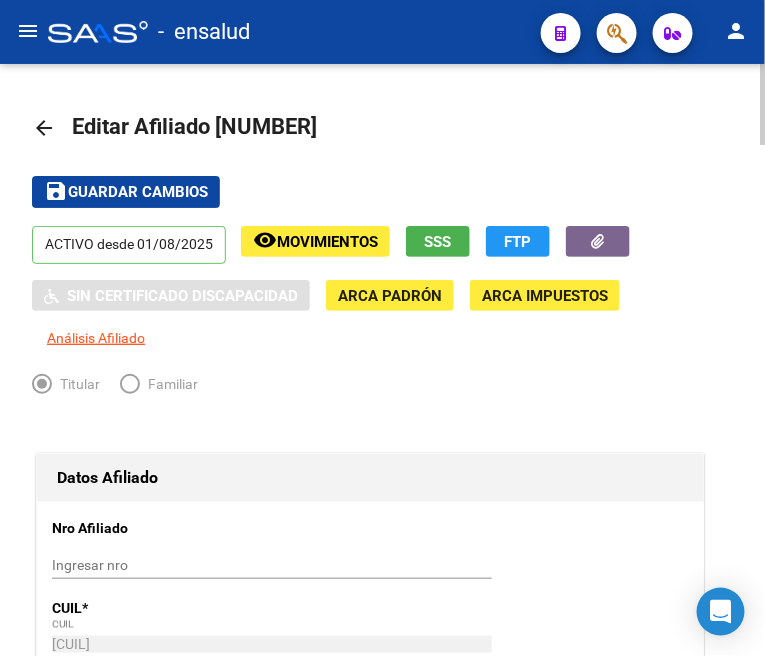 type on "456" 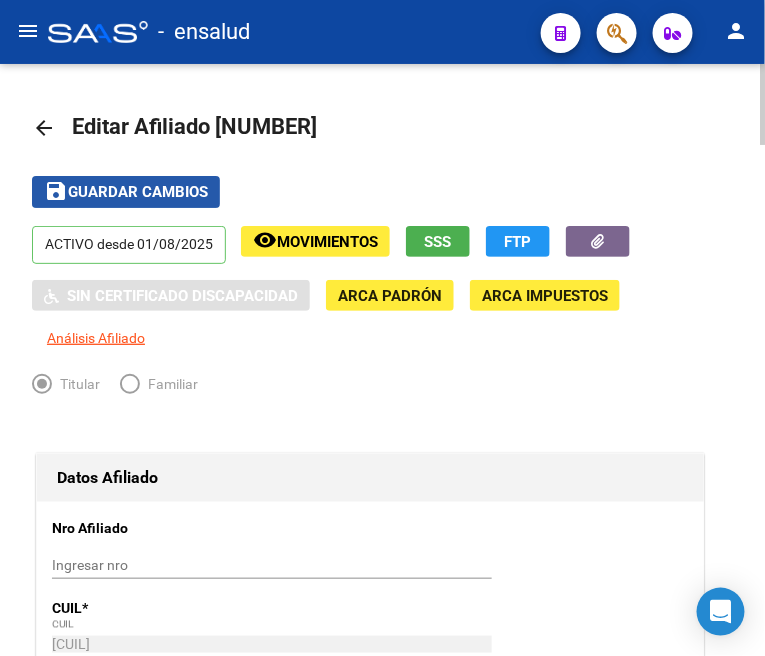 click on "Guardar cambios" 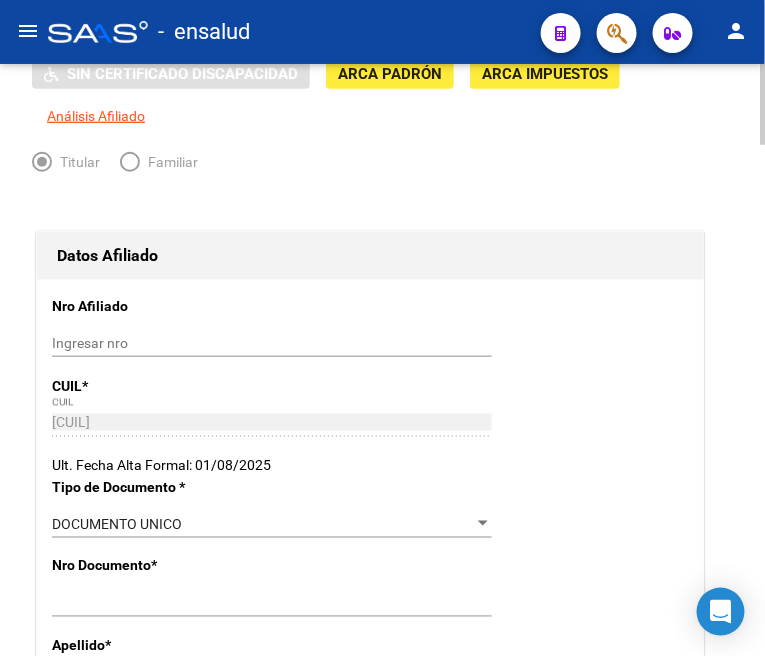 scroll, scrollTop: 0, scrollLeft: 0, axis: both 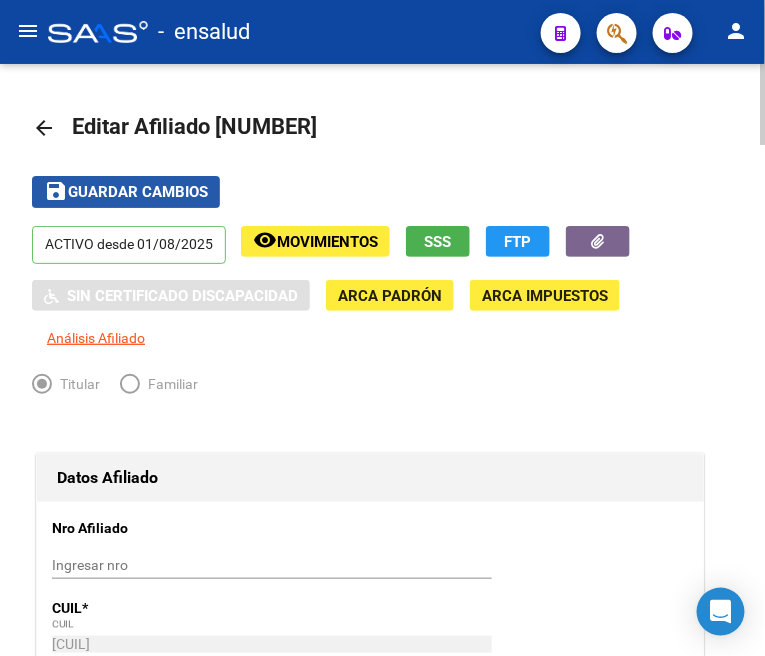 click on "Guardar cambios" 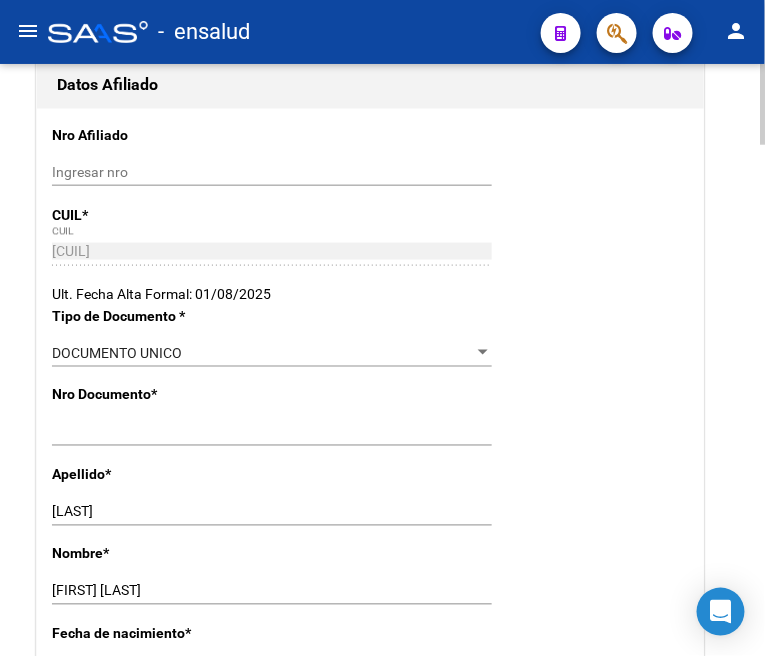 scroll, scrollTop: 0, scrollLeft: 0, axis: both 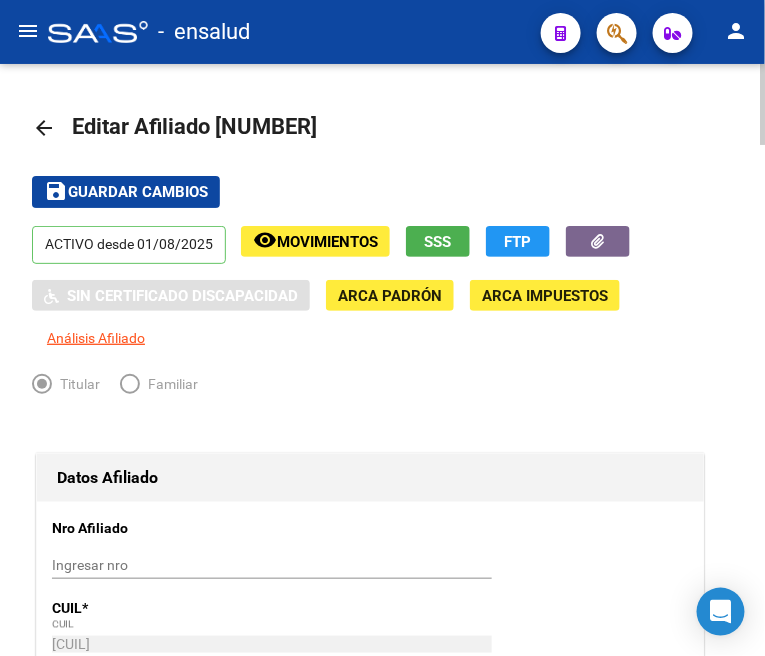 click on "arrow_back" 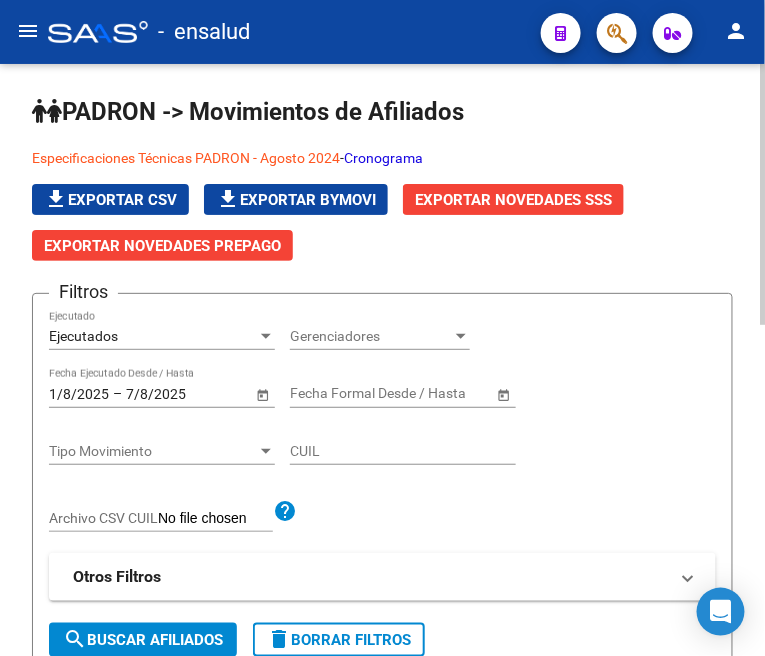click on "Ejecutados" at bounding box center [153, 336] 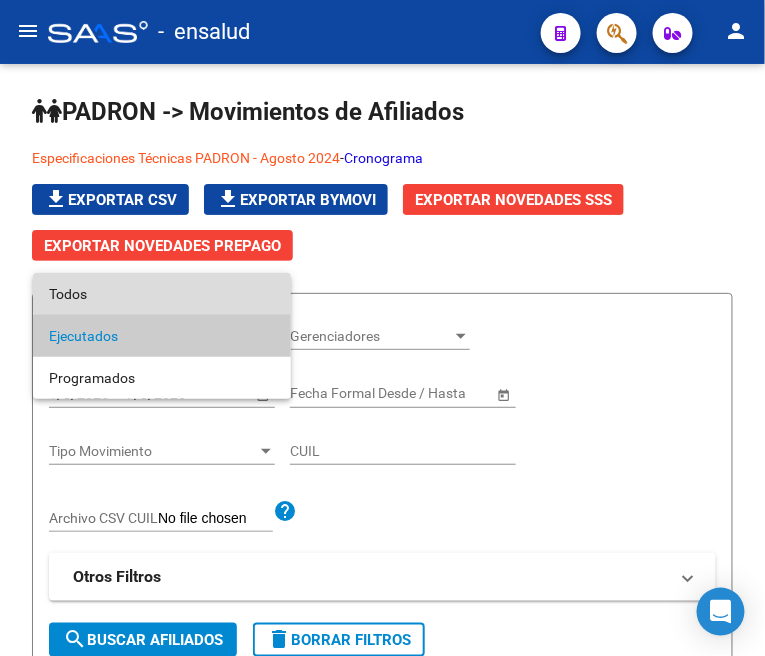 click on "Todos" at bounding box center (162, 294) 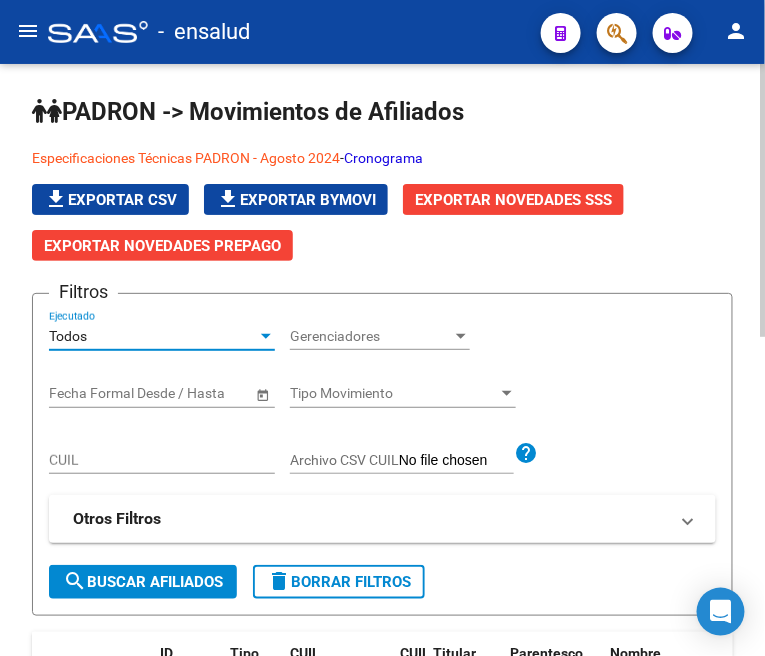 click on "CUIL" at bounding box center [162, 460] 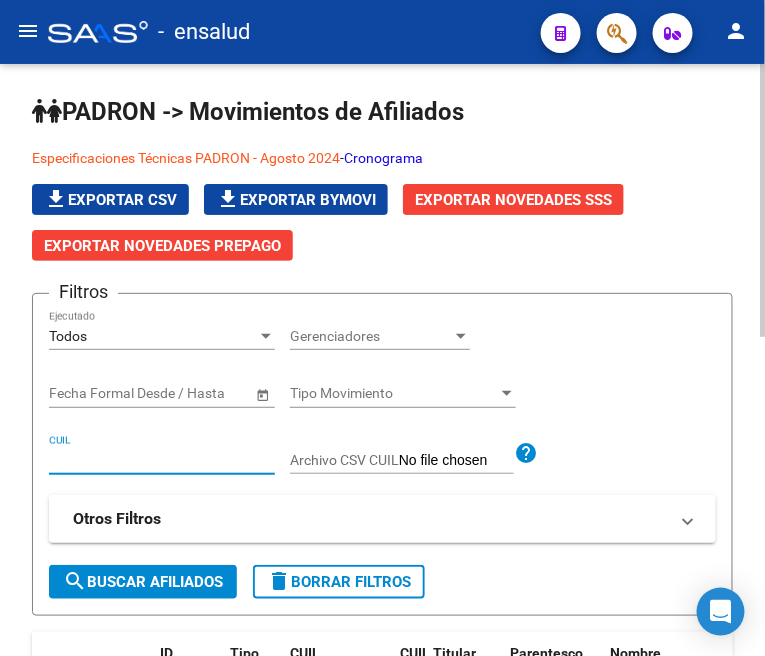 paste on "[CUIL]" 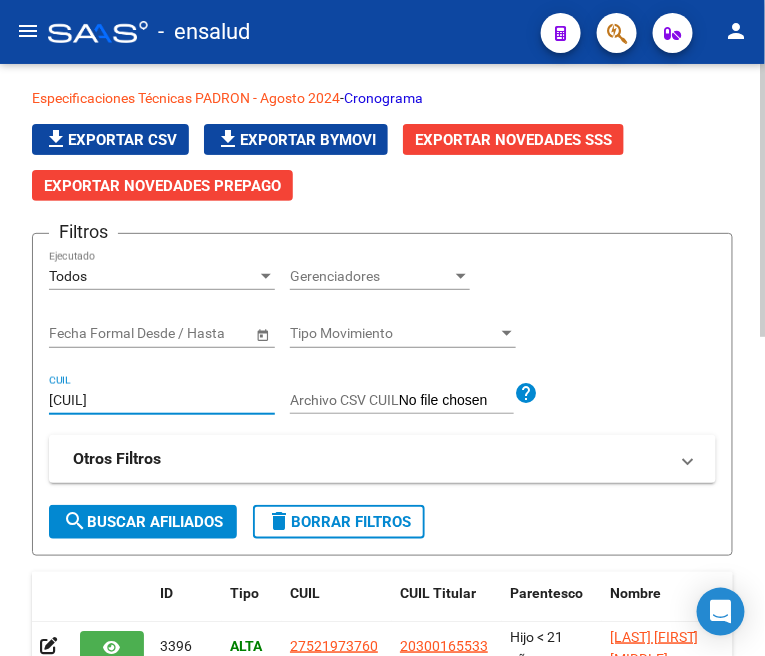 scroll, scrollTop: 111, scrollLeft: 0, axis: vertical 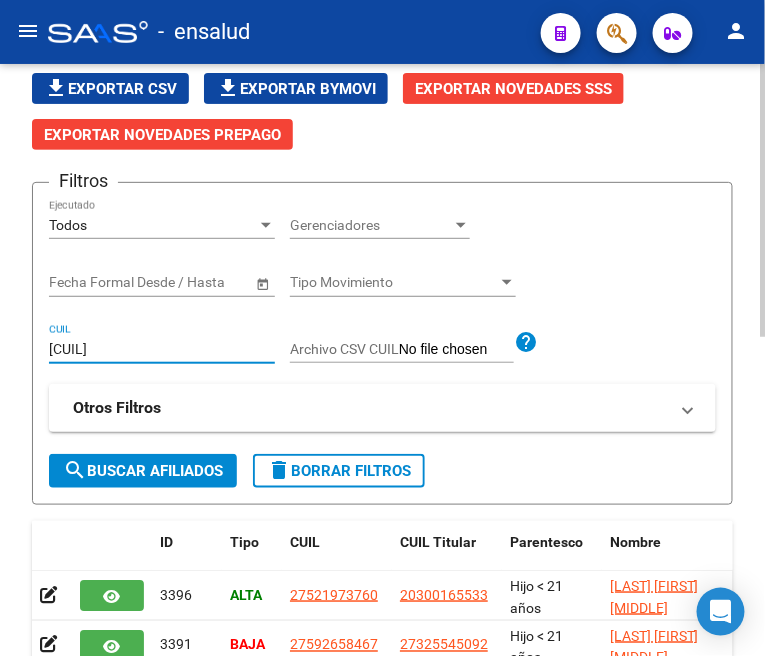 type on "[CUIL]" 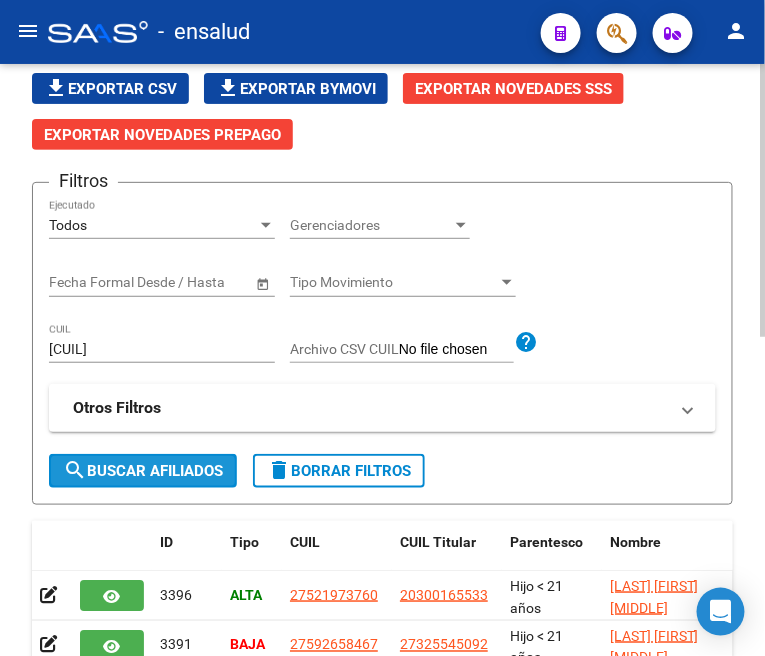 click on "search  Buscar Afiliados" 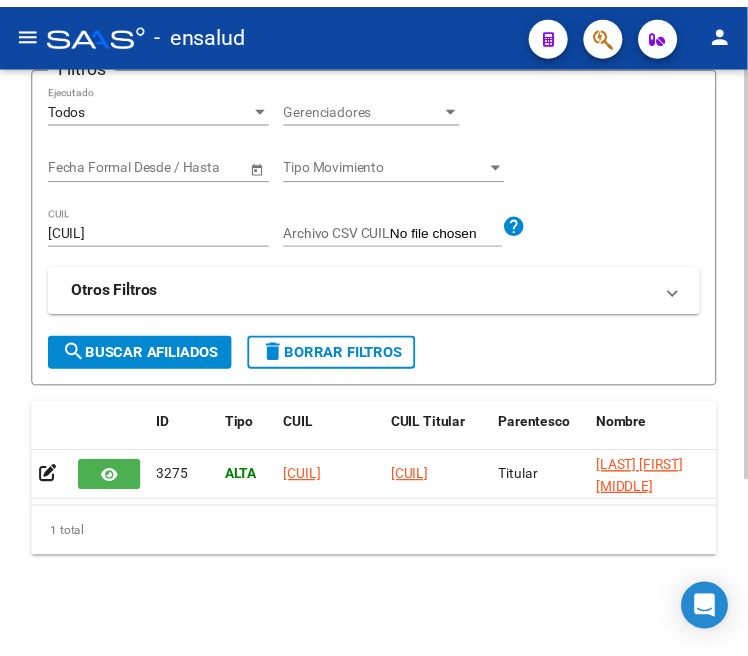 scroll, scrollTop: 245, scrollLeft: 0, axis: vertical 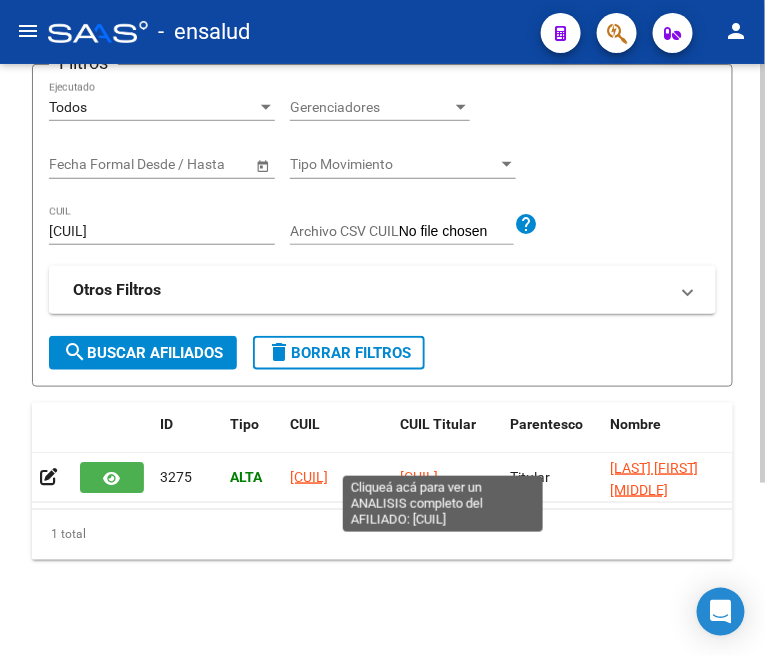 click on "[CUIL]" 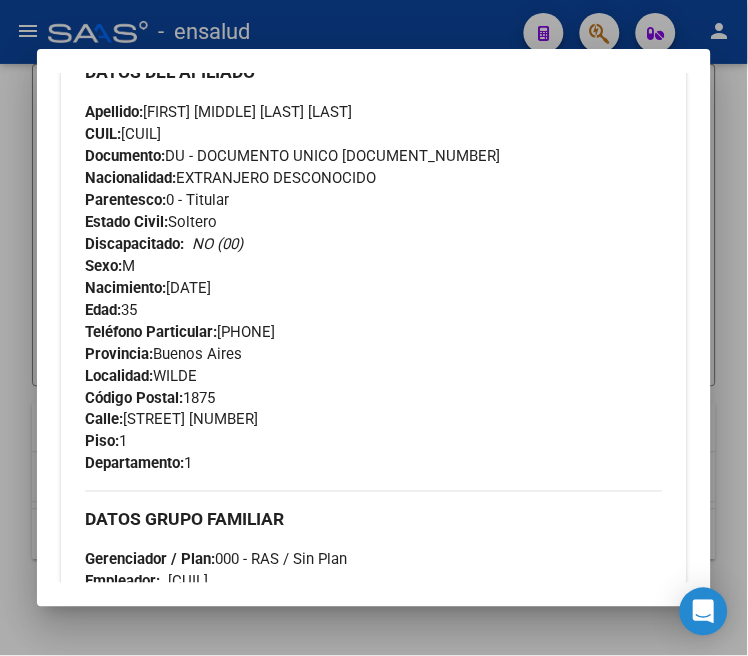 scroll, scrollTop: 777, scrollLeft: 0, axis: vertical 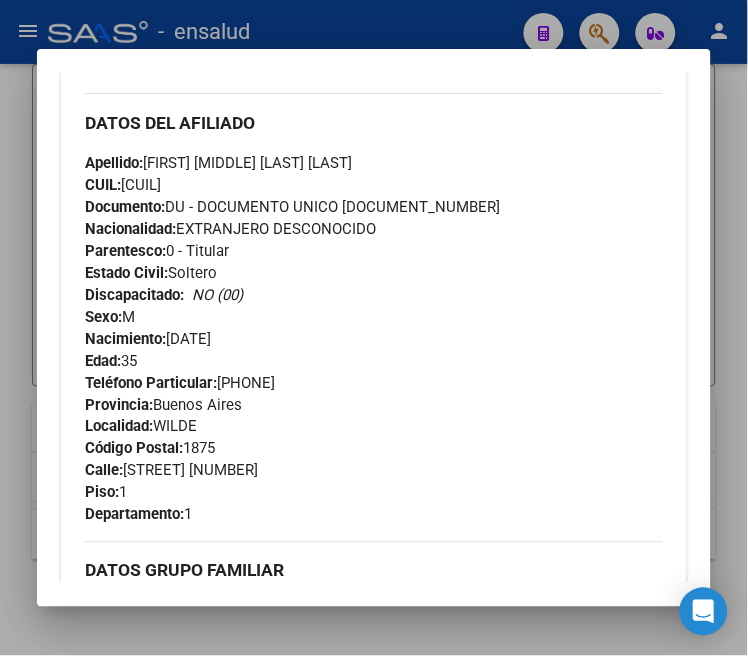 click at bounding box center (374, 328) 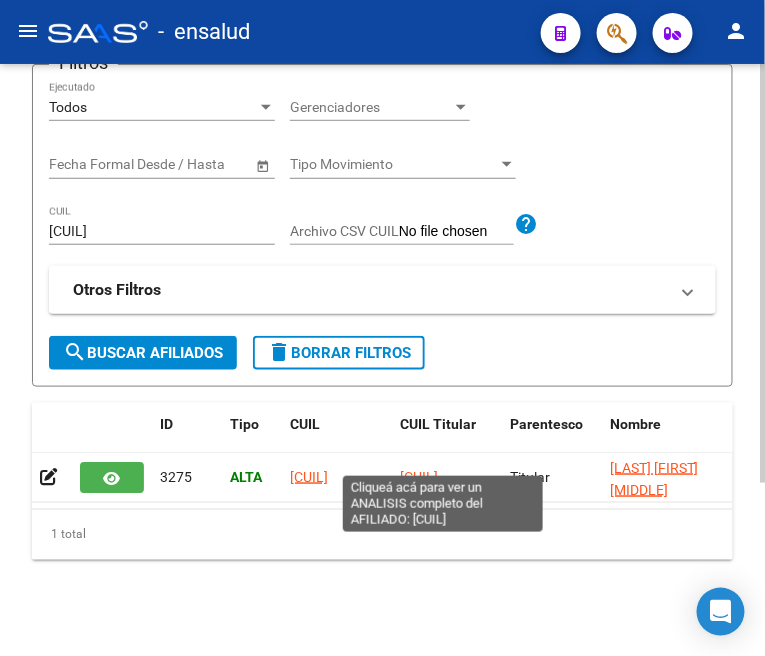 click on "[CUIL]" 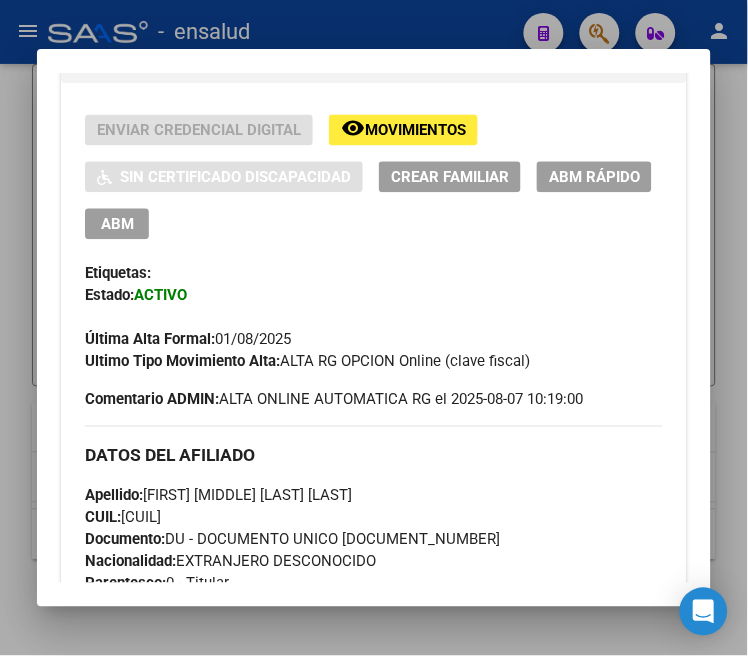 scroll, scrollTop: 333, scrollLeft: 0, axis: vertical 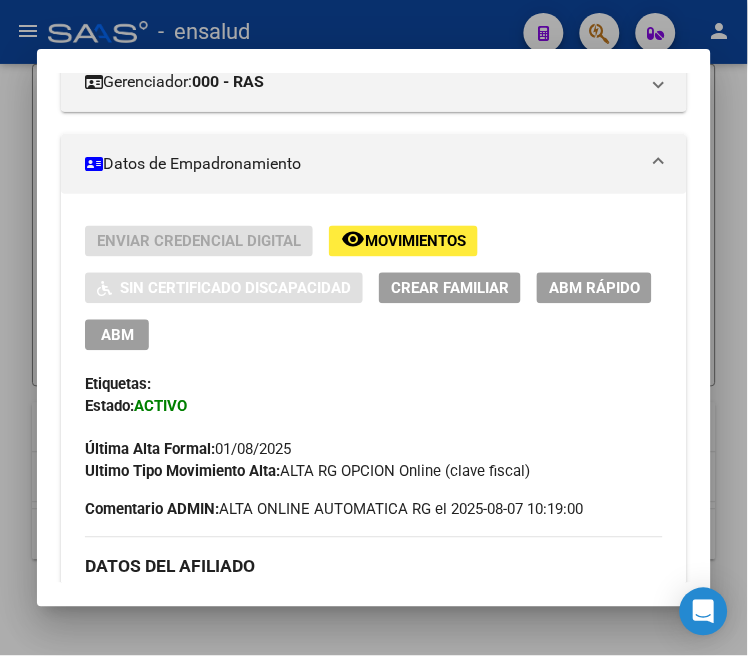 click on "ABM" at bounding box center [117, 336] 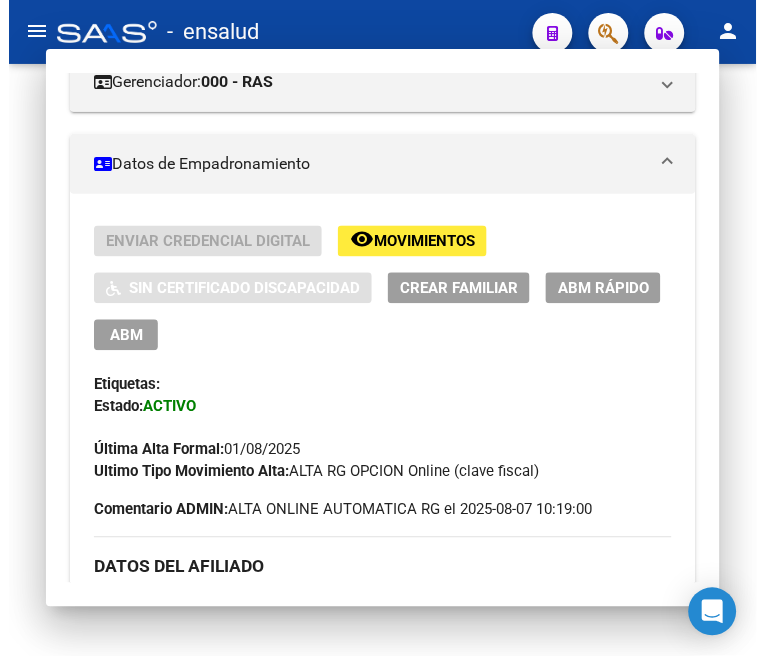 scroll, scrollTop: 0, scrollLeft: 0, axis: both 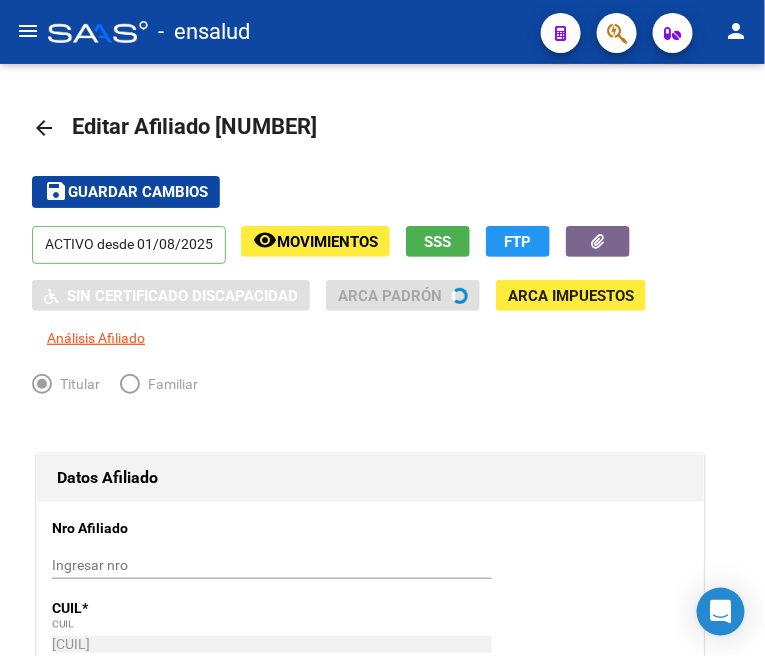 radio on "true" 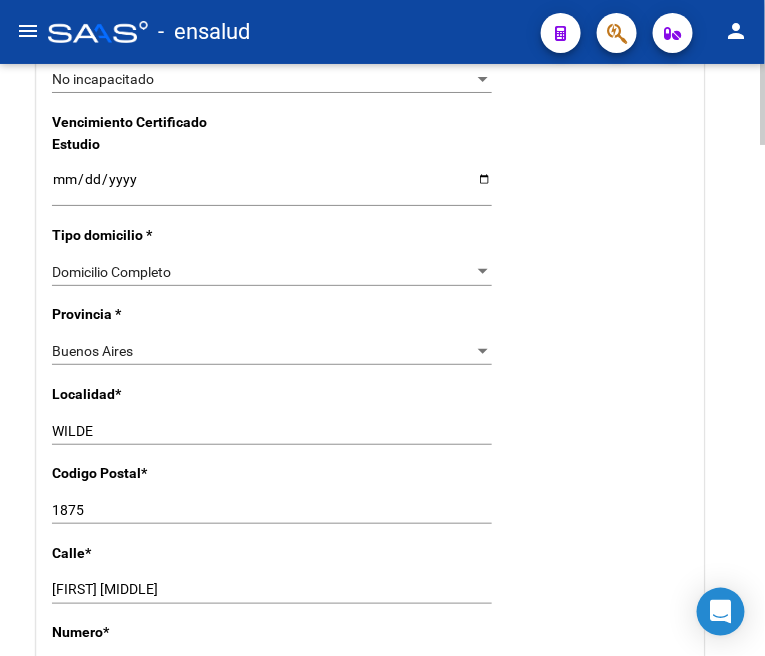 scroll, scrollTop: 1444, scrollLeft: 0, axis: vertical 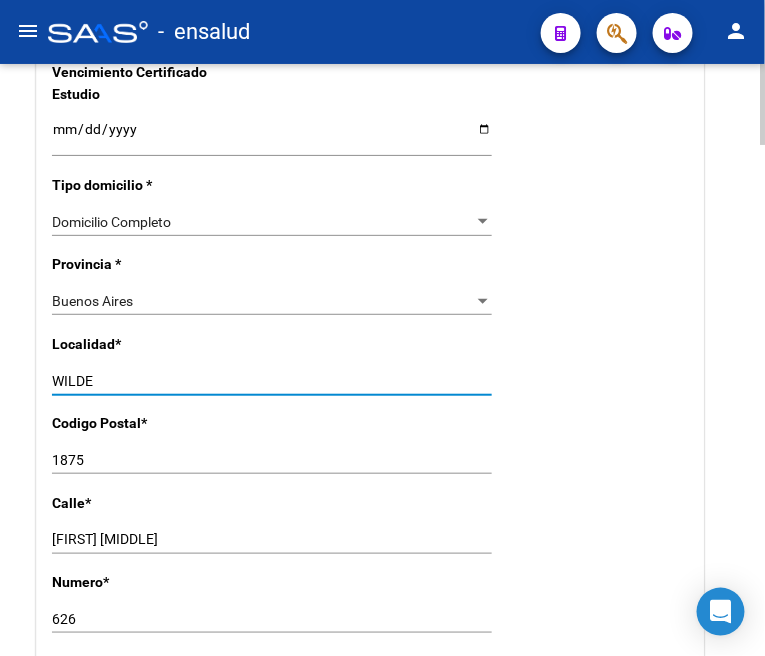 click on "WILDE" at bounding box center (272, 381) 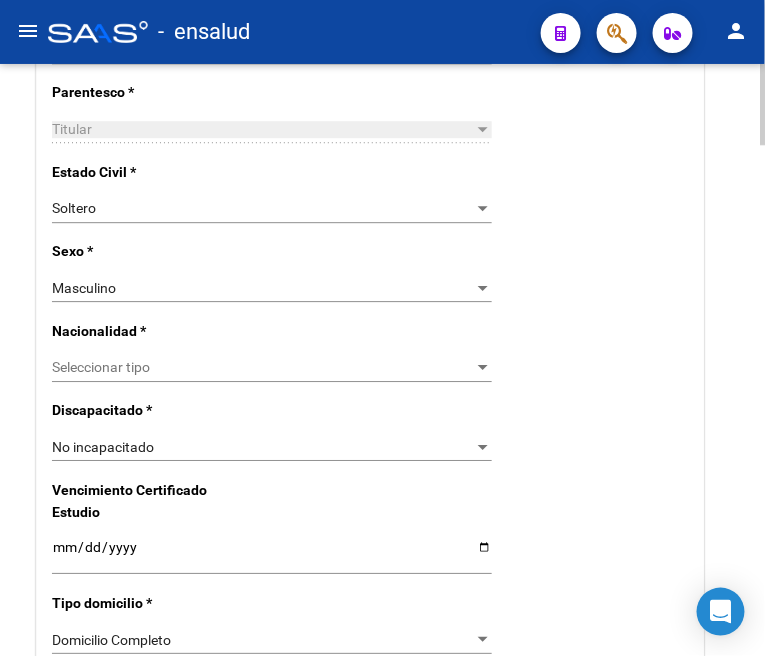 scroll, scrollTop: 1000, scrollLeft: 0, axis: vertical 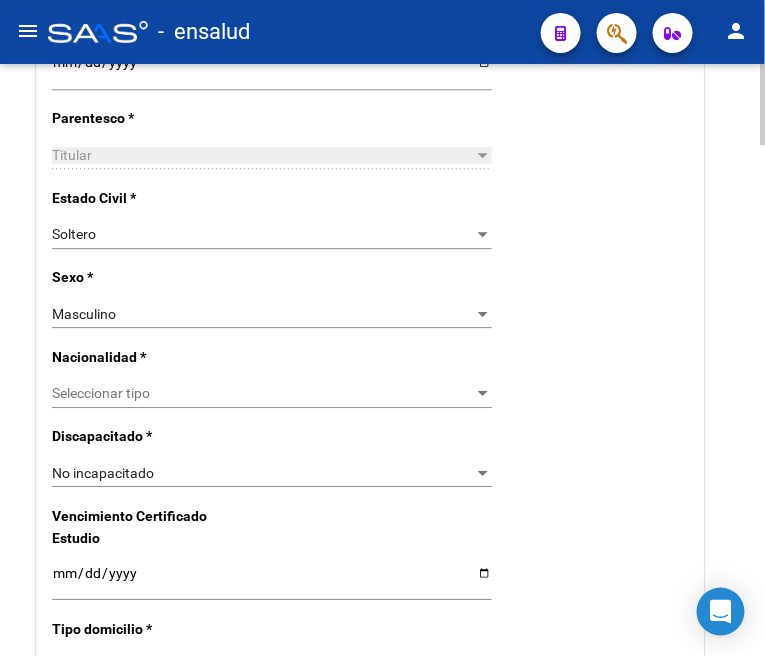 type on "AVELLANEDA" 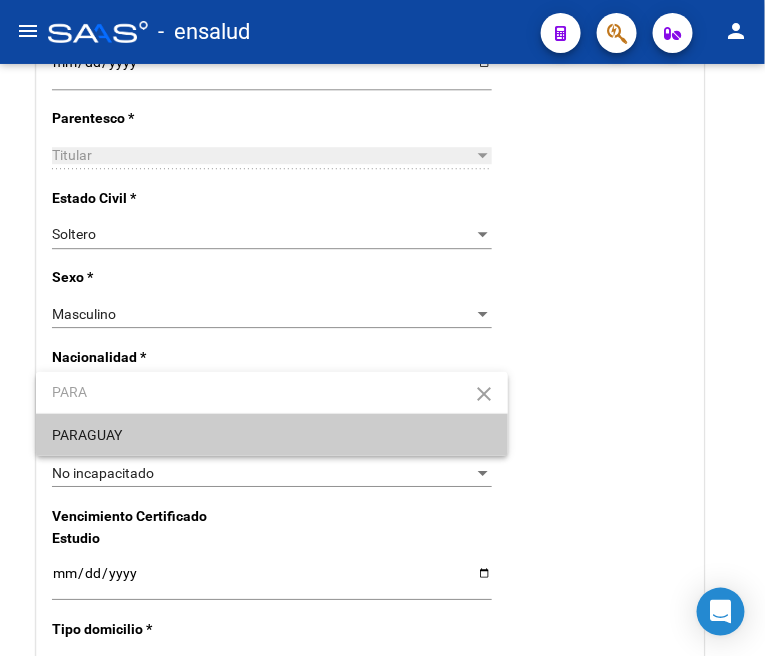 type on "PARA" 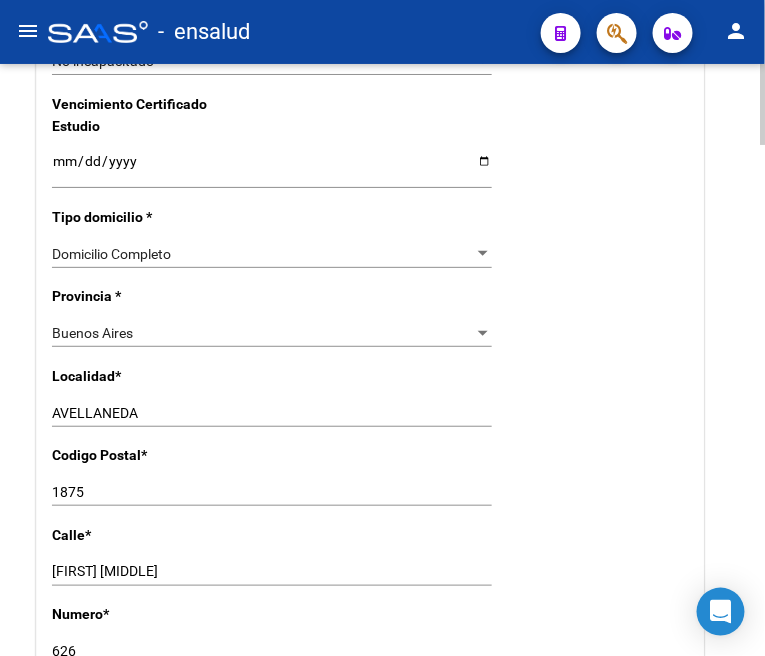scroll, scrollTop: 1444, scrollLeft: 0, axis: vertical 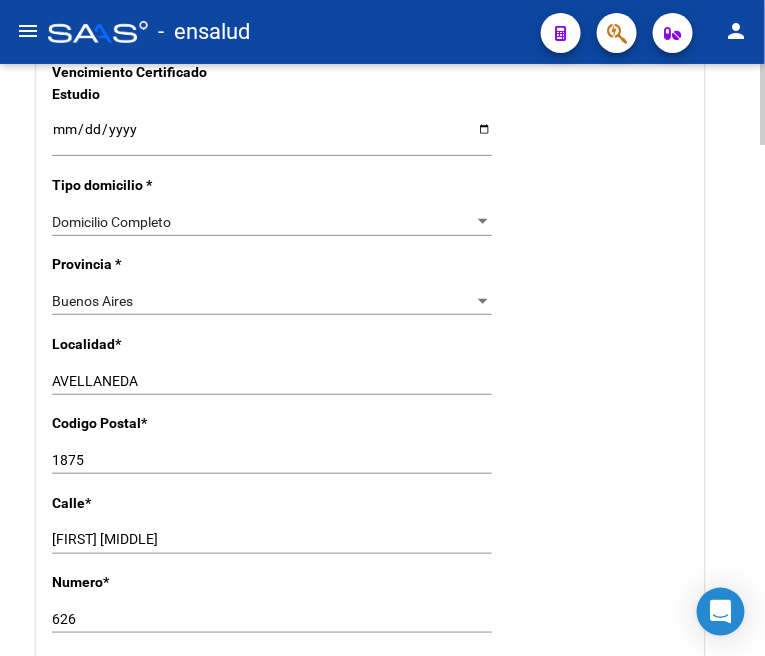 click on "1875" at bounding box center [272, 460] 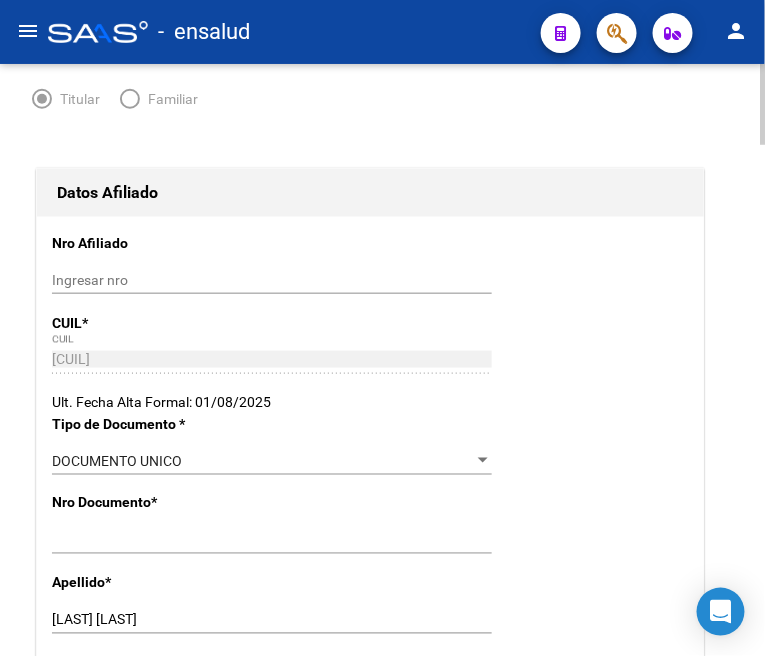 scroll, scrollTop: 0, scrollLeft: 0, axis: both 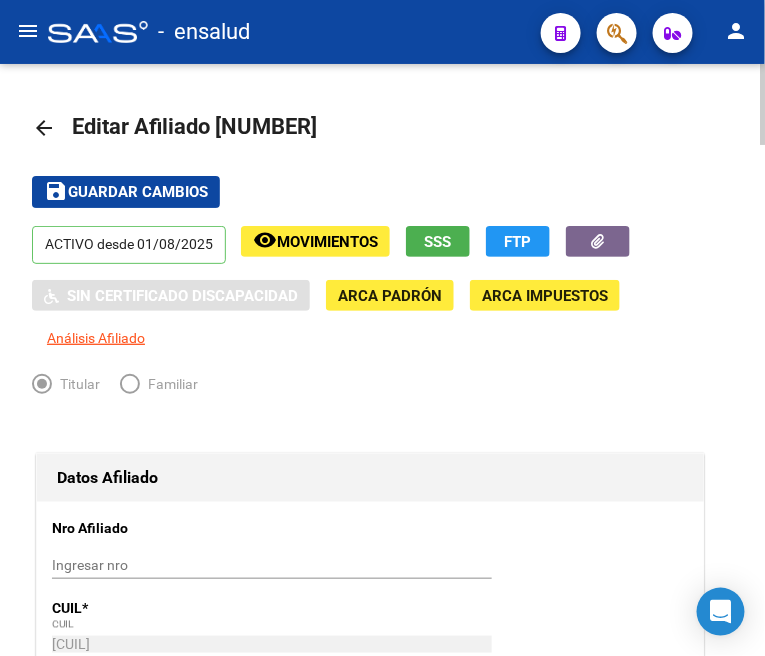 type on "1870" 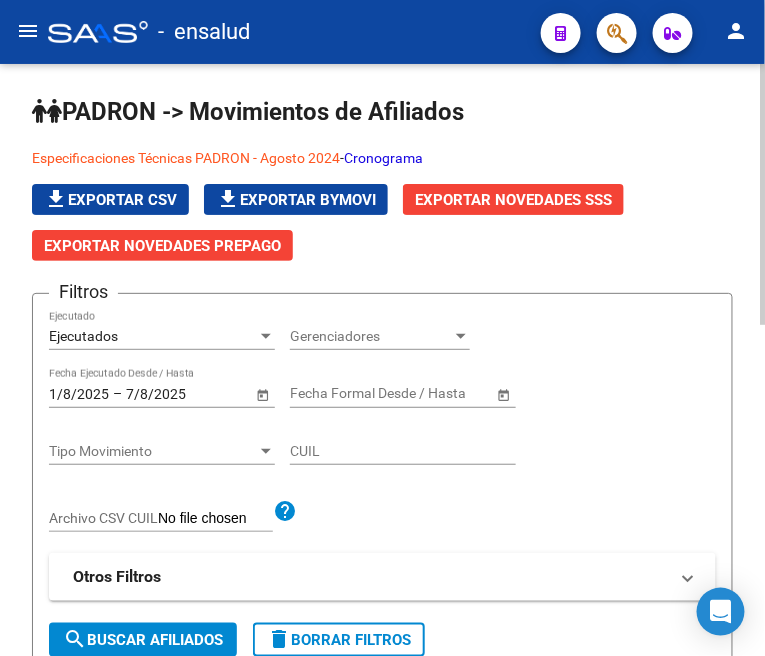 click on "Ejecutados" at bounding box center [153, 336] 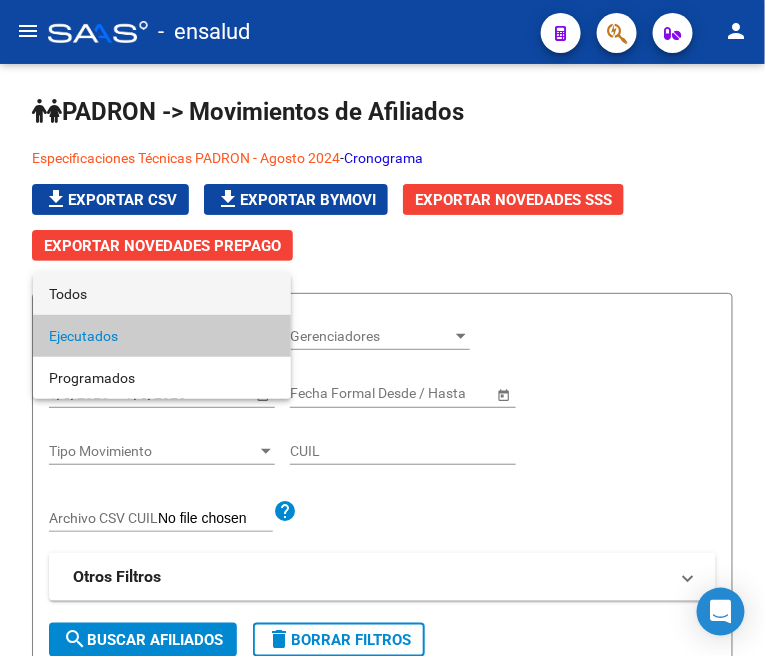 click on "Todos" at bounding box center [162, 294] 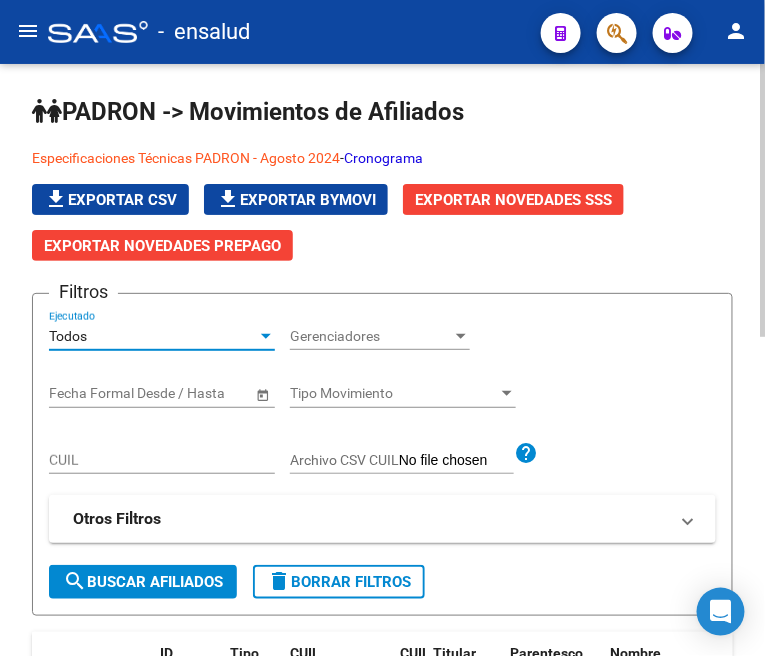 click on "CUIL" at bounding box center (162, 460) 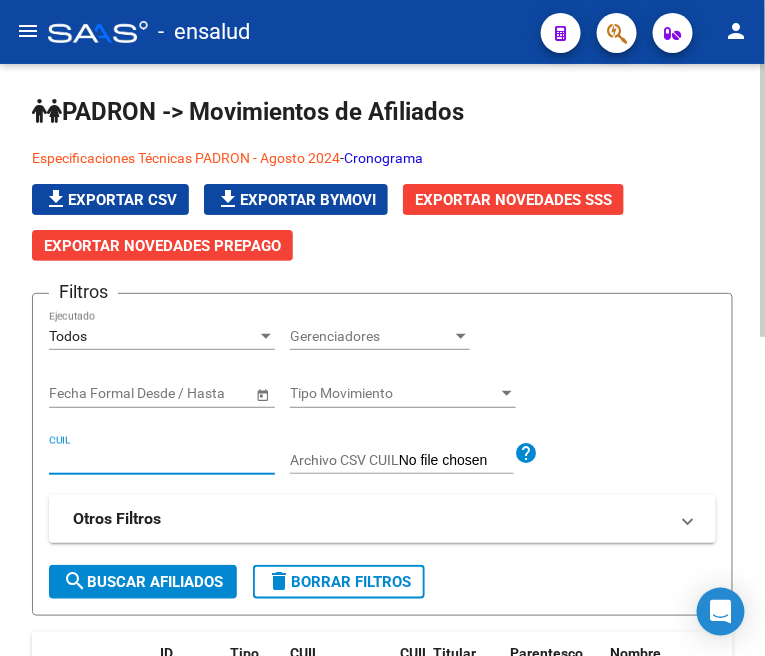 paste on "[CUIL]" 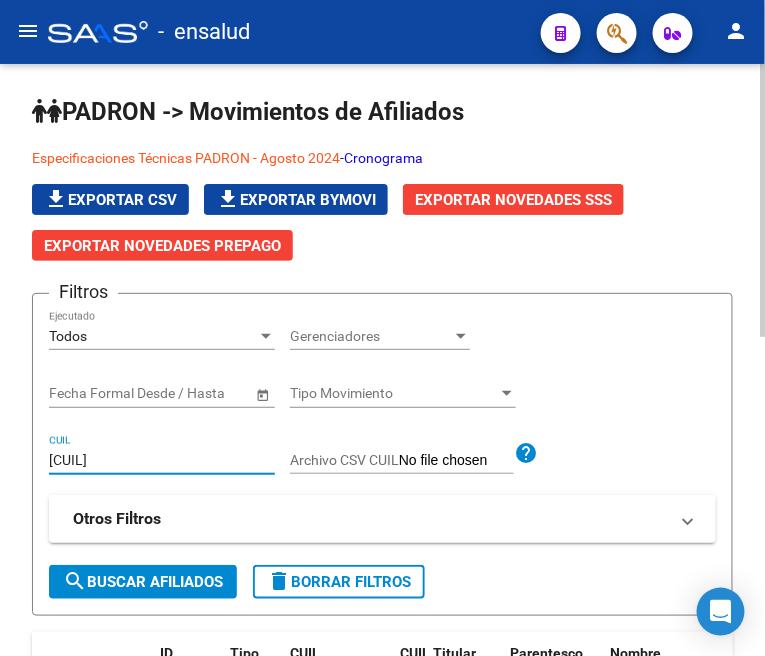 type on "[CUIL]" 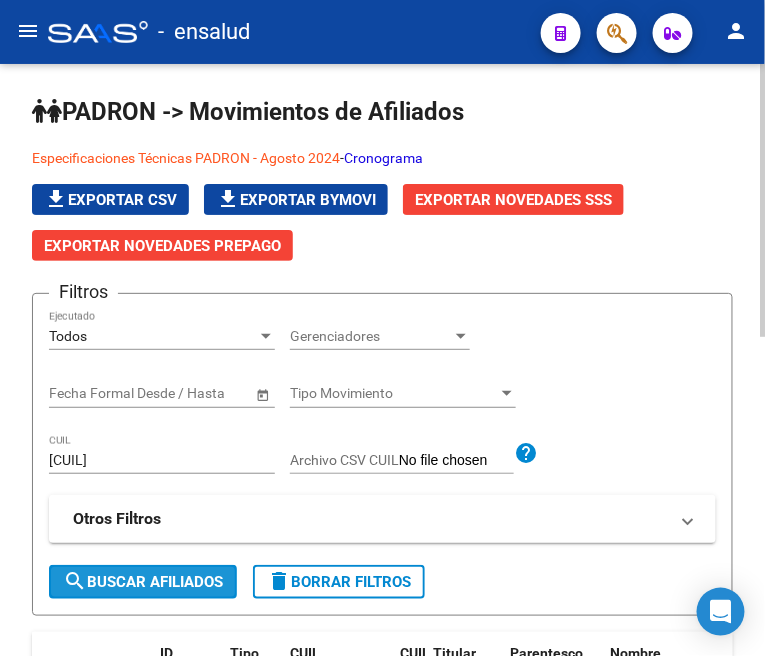 click on "search  Buscar Afiliados" 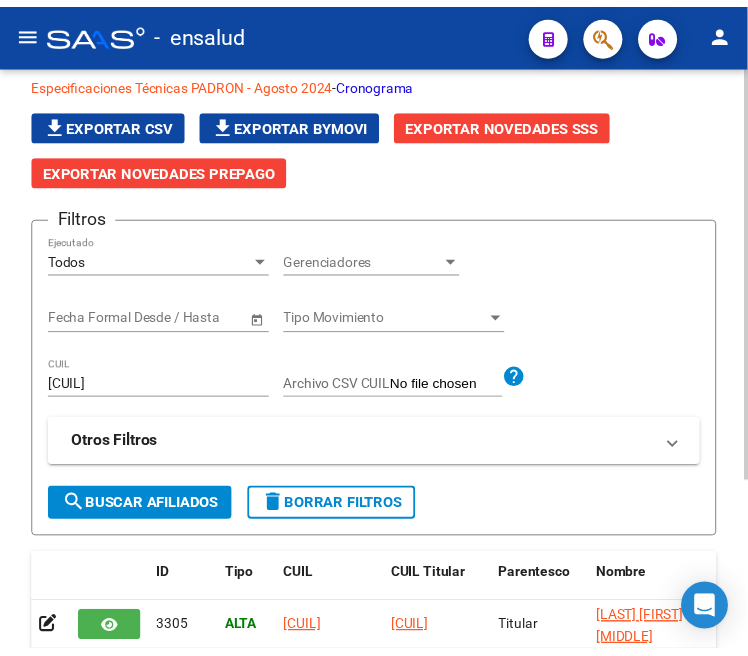 scroll, scrollTop: 111, scrollLeft: 0, axis: vertical 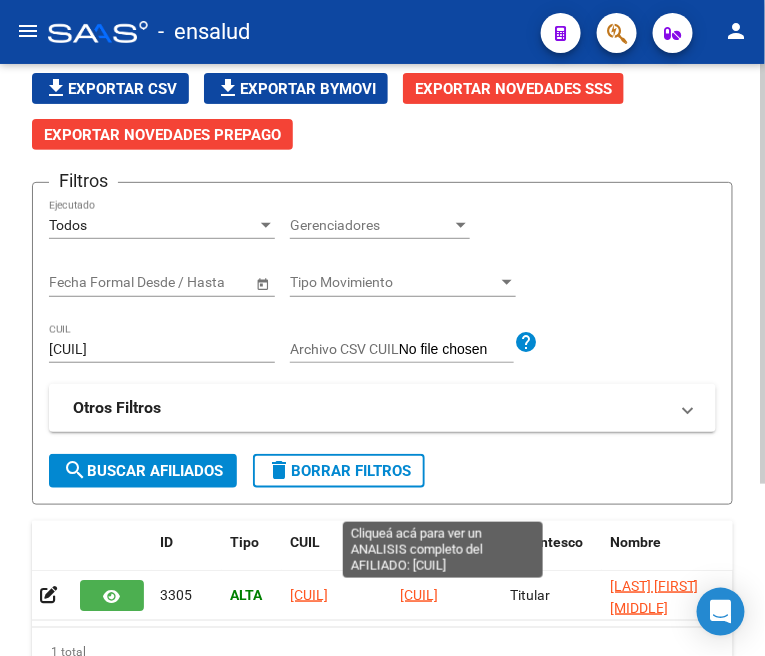 click on "[CUIL]" 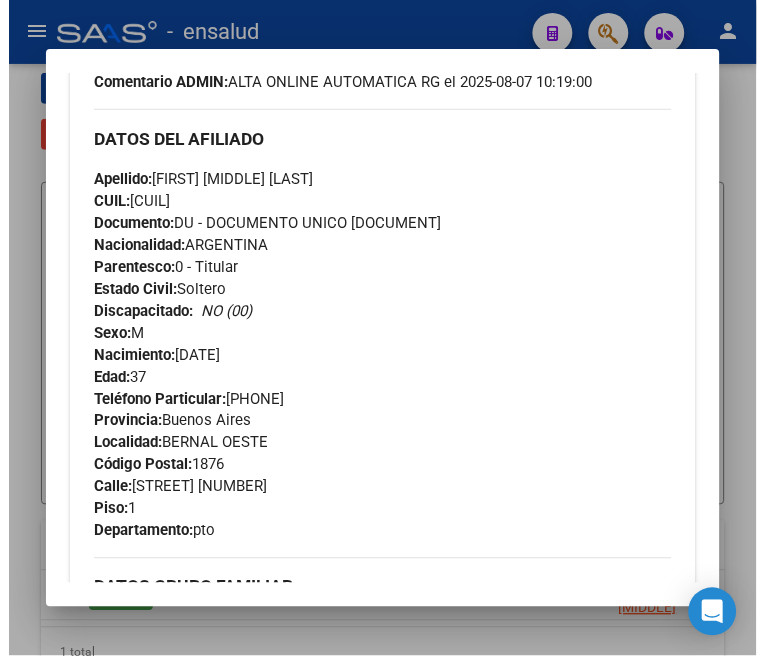 scroll, scrollTop: 777, scrollLeft: 0, axis: vertical 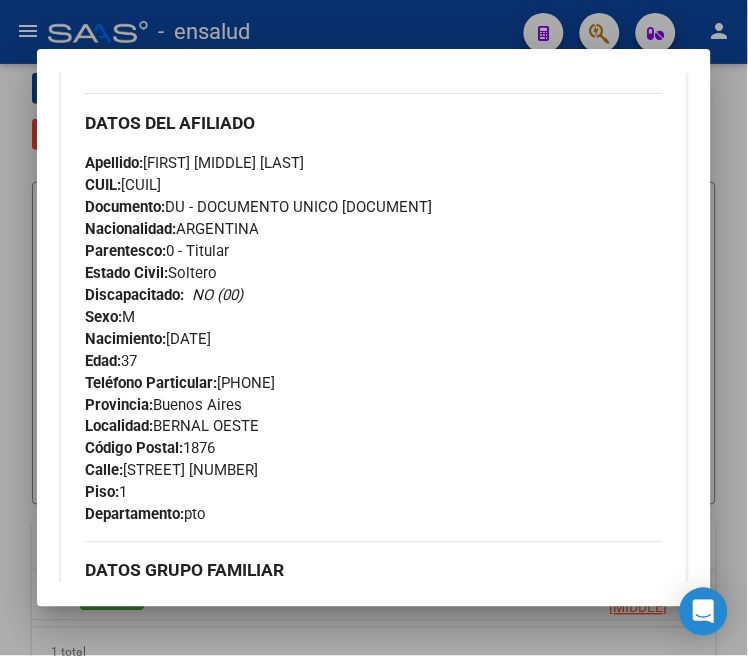 click at bounding box center (374, 328) 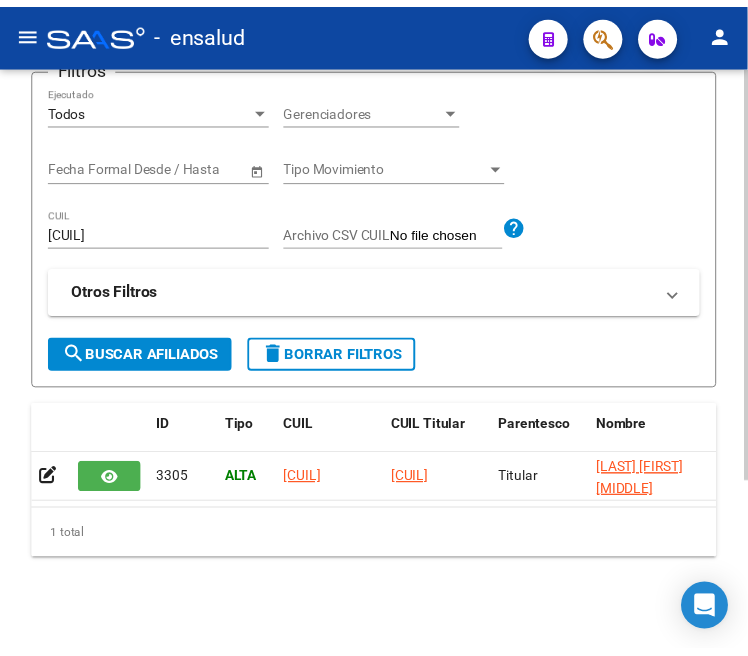 scroll, scrollTop: 245, scrollLeft: 0, axis: vertical 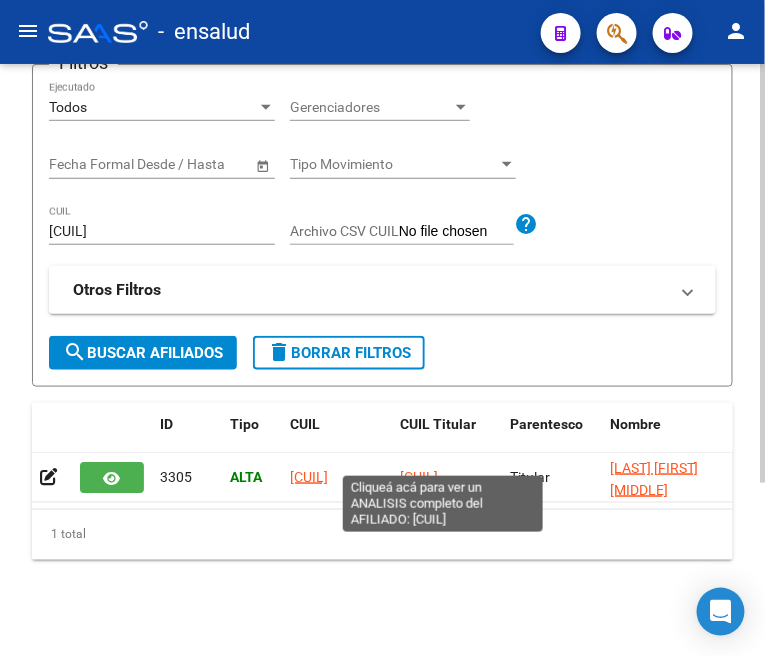click on "[CUIL]" 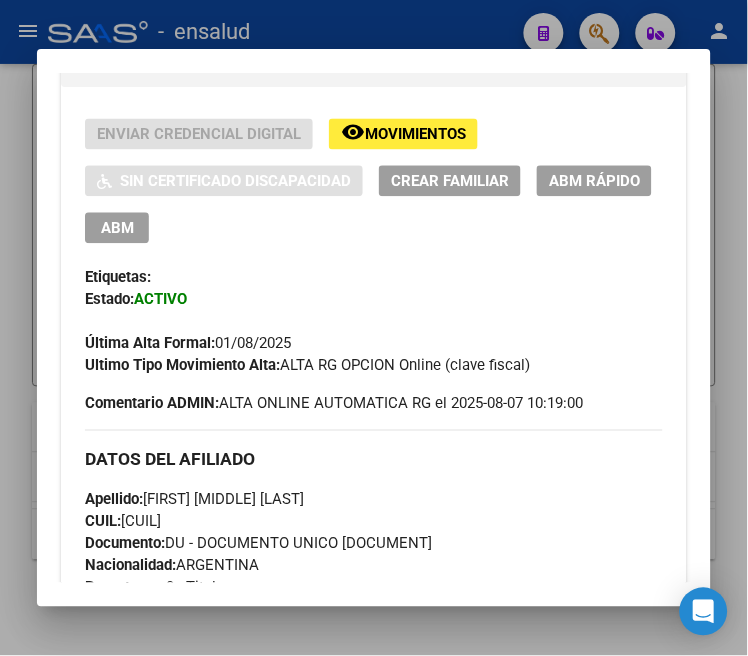 scroll, scrollTop: 444, scrollLeft: 0, axis: vertical 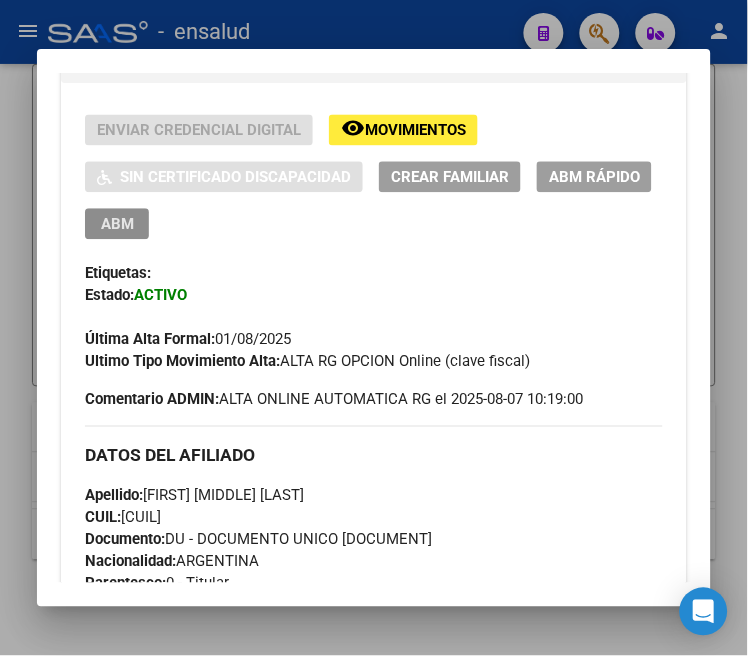 click on "ABM" at bounding box center [117, 225] 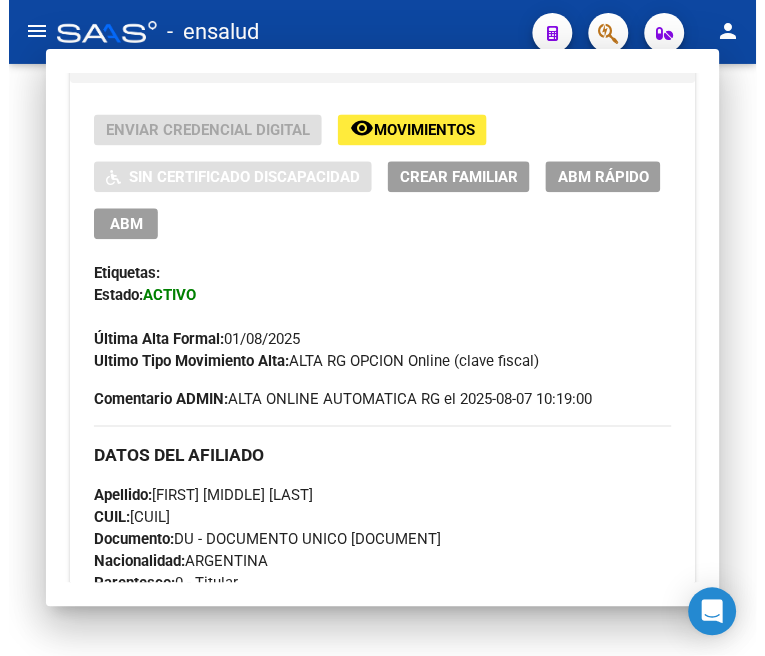 scroll, scrollTop: 0, scrollLeft: 0, axis: both 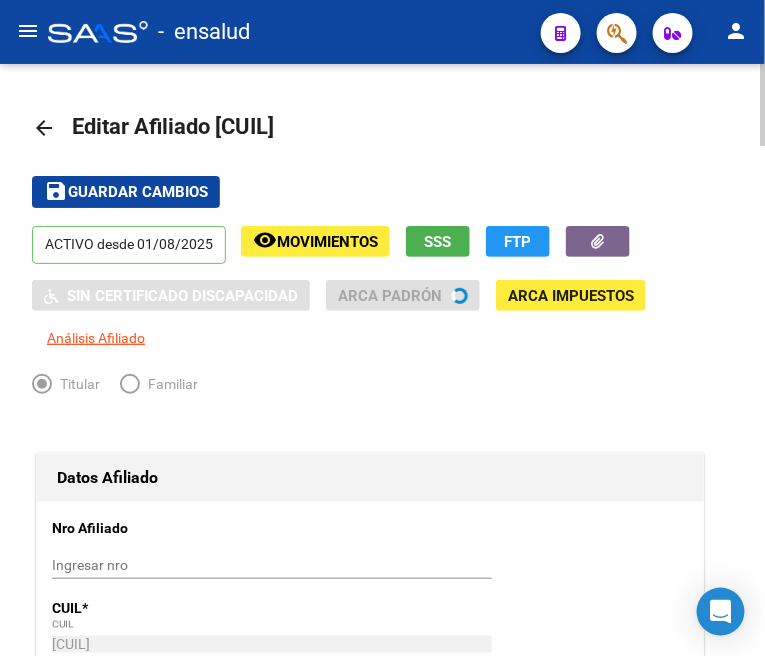 radio on "true" 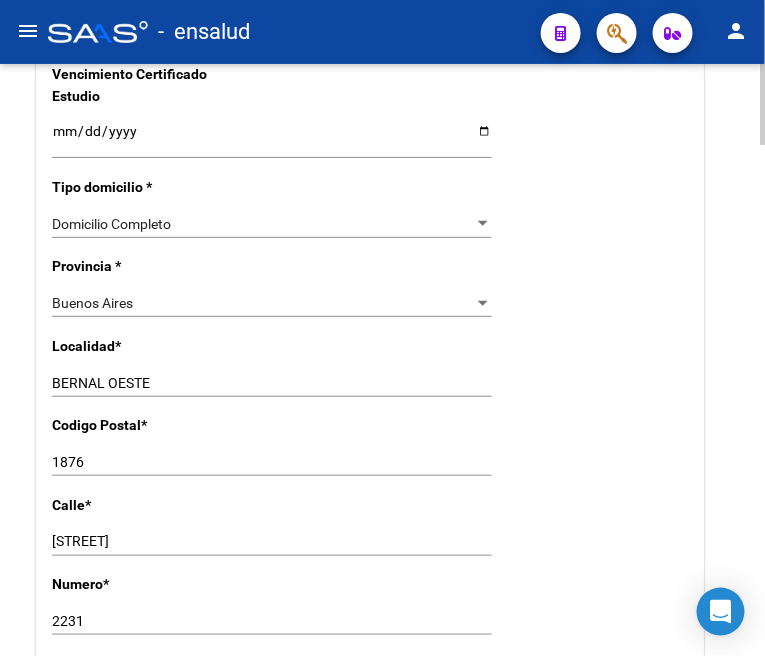 scroll, scrollTop: 1444, scrollLeft: 0, axis: vertical 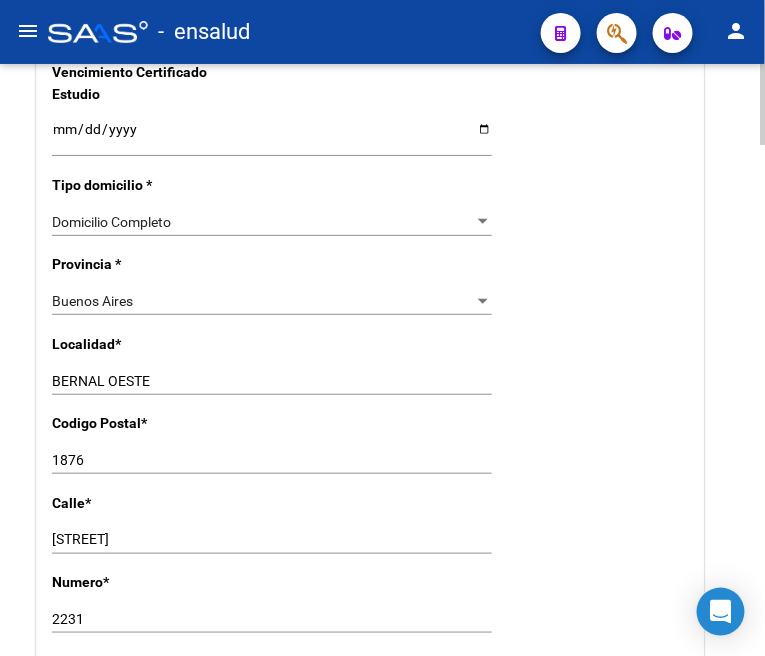 click on "BERNAL OESTE" at bounding box center (272, 381) 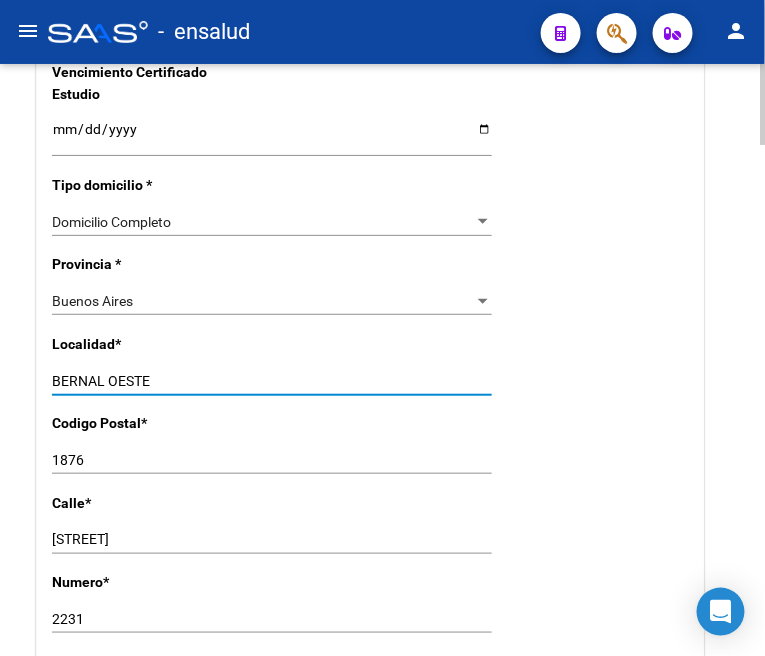 click on "BERNAL OESTE" at bounding box center (272, 381) 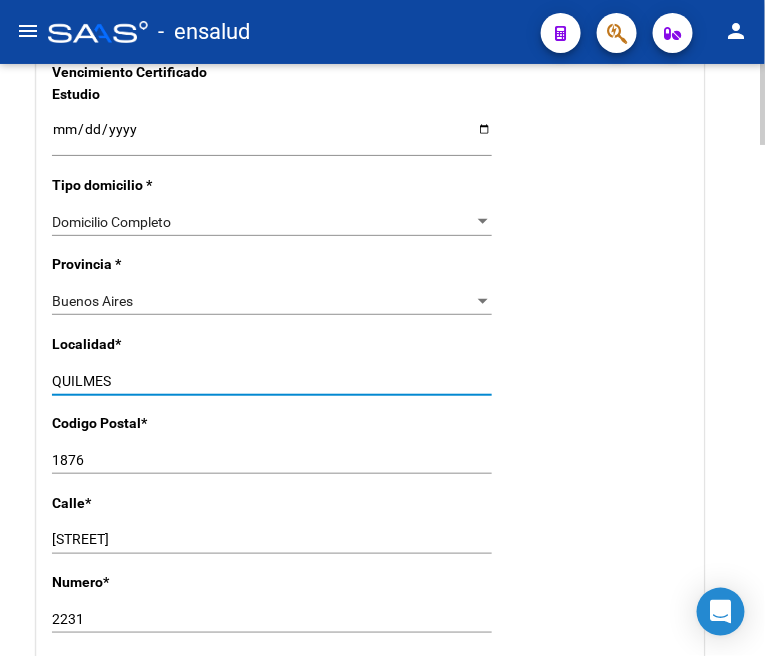 type on "QUILMES" 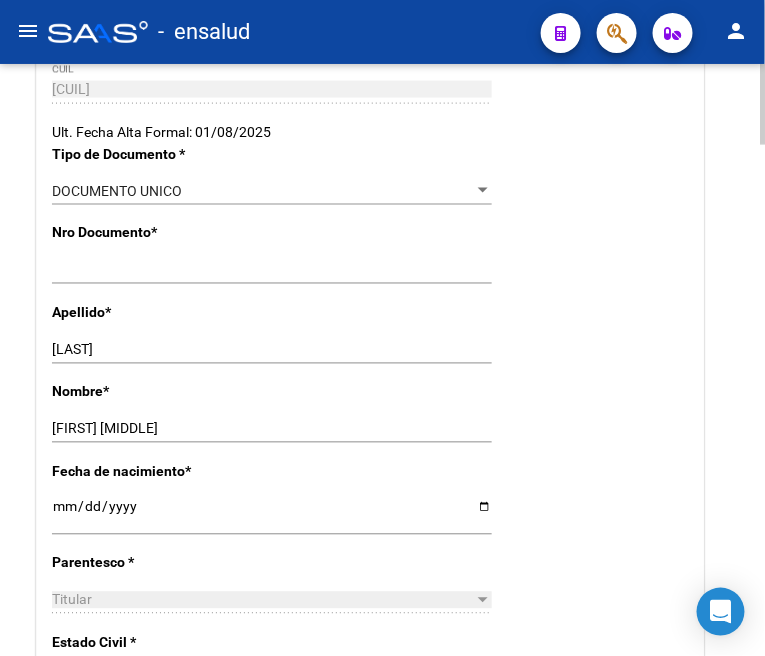scroll, scrollTop: 0, scrollLeft: 0, axis: both 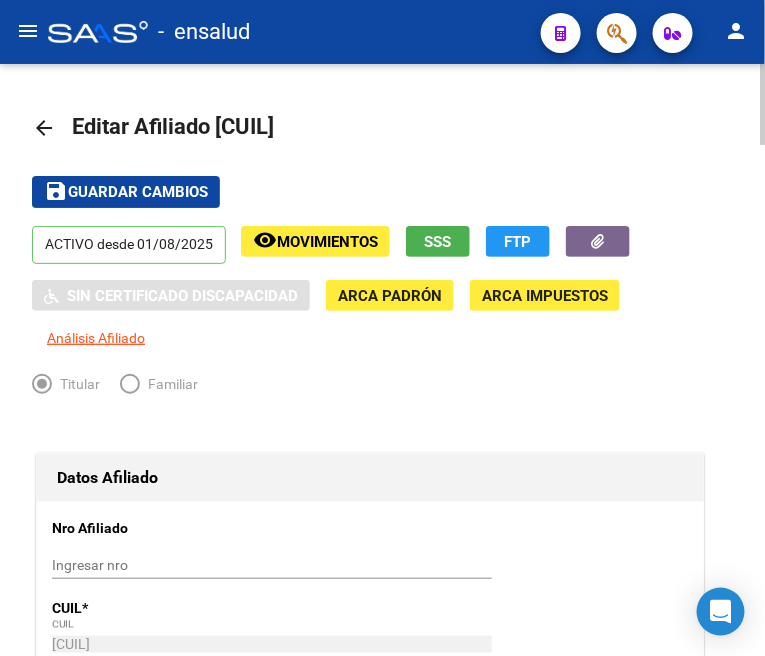 type on "1878" 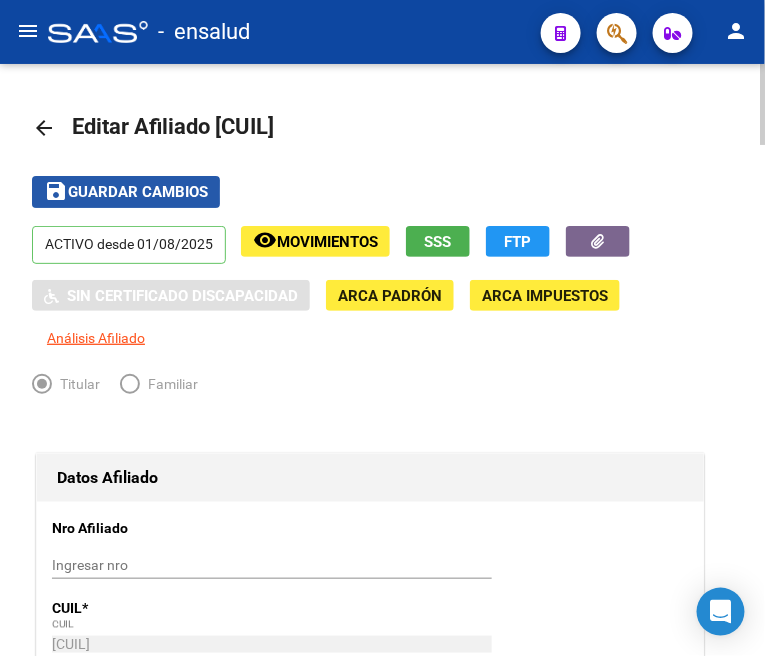 click on "Guardar cambios" 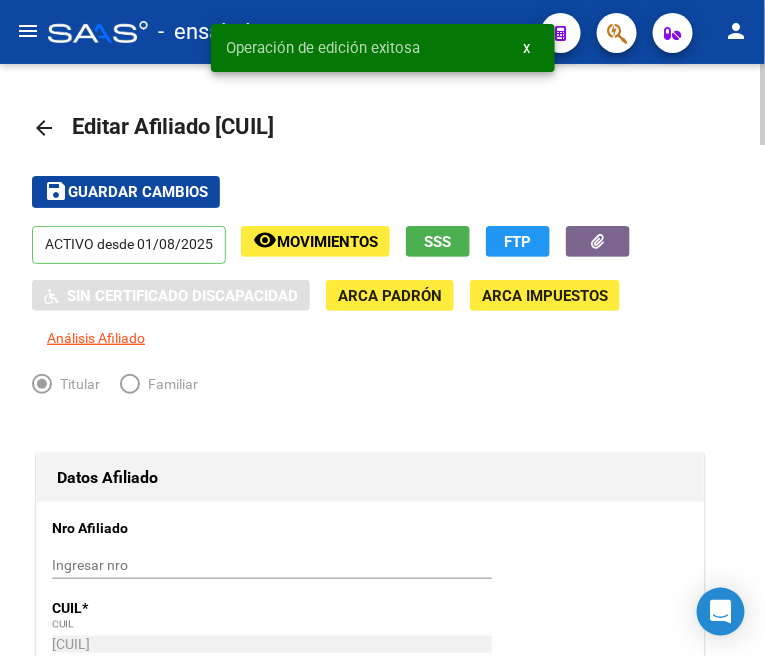 click on "arrow_back" 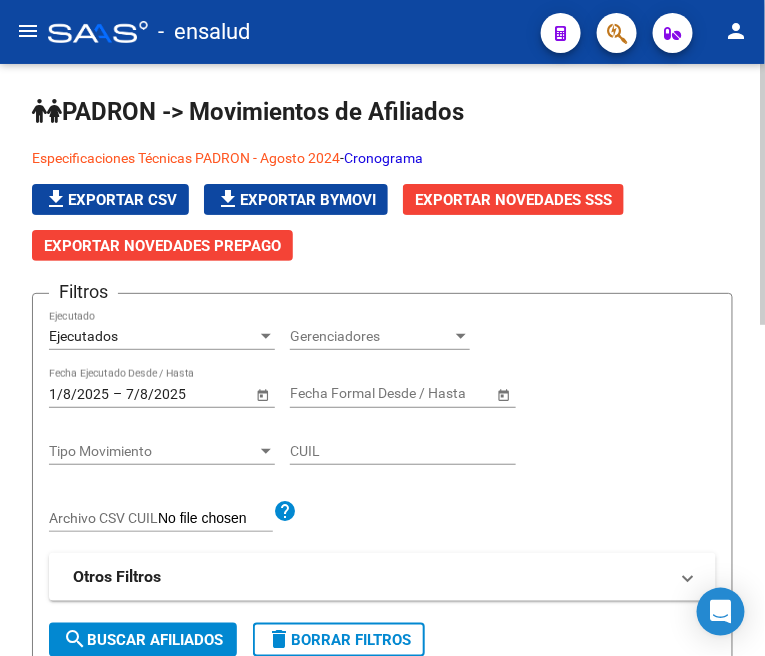 click on "Ejecutados" at bounding box center [153, 336] 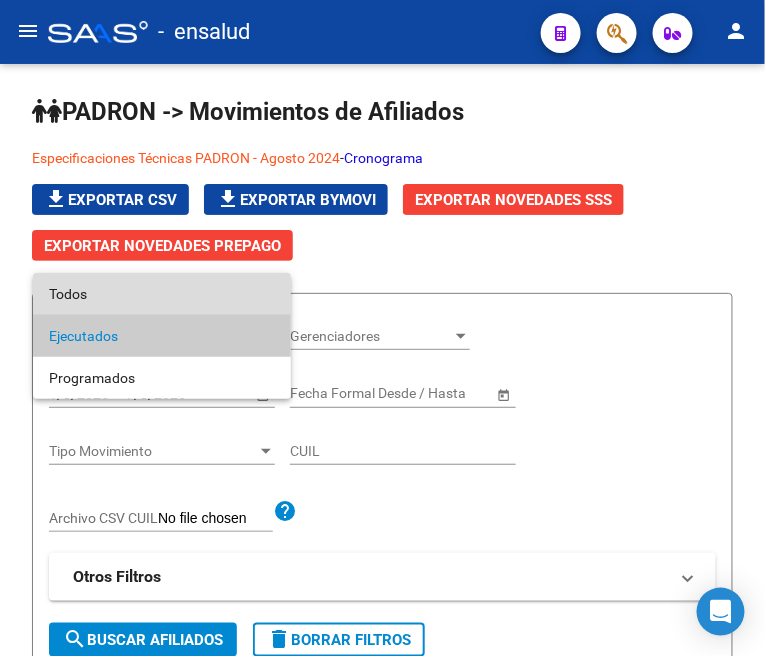 click on "Todos" at bounding box center (162, 294) 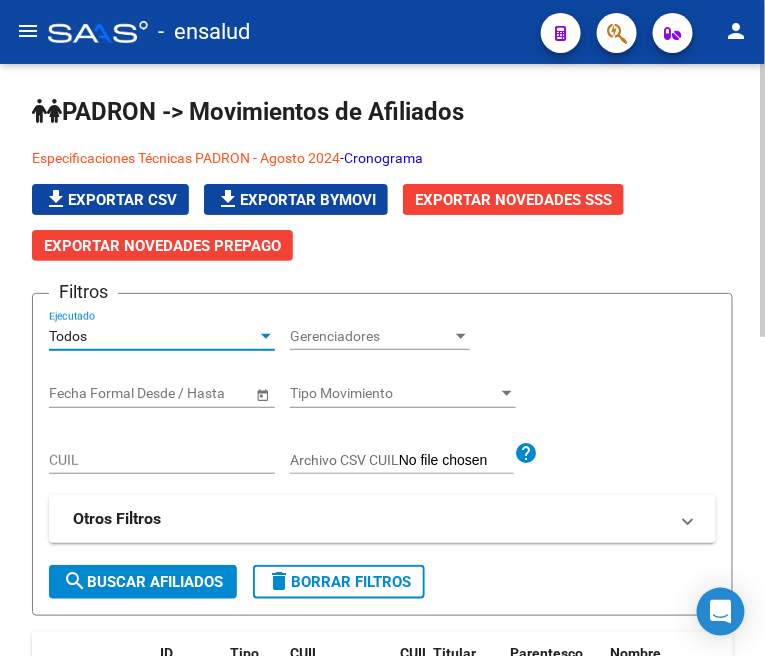 click on "CUIL" at bounding box center (162, 460) 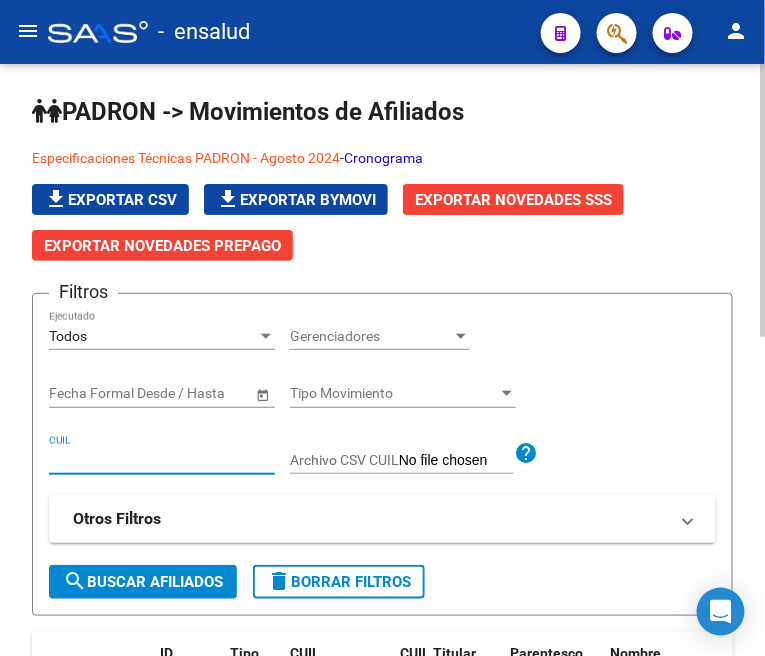 paste on "[NUMBER]" 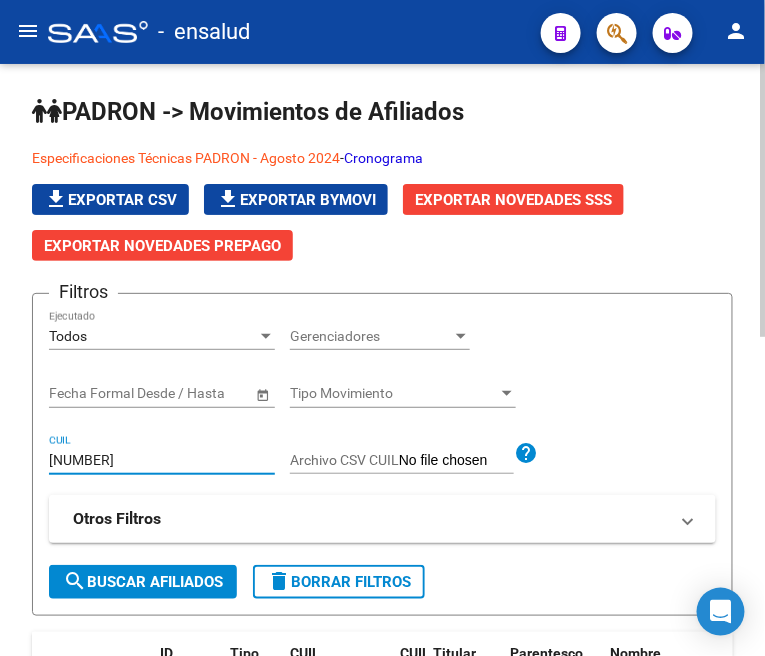 type on "[NUMBER]" 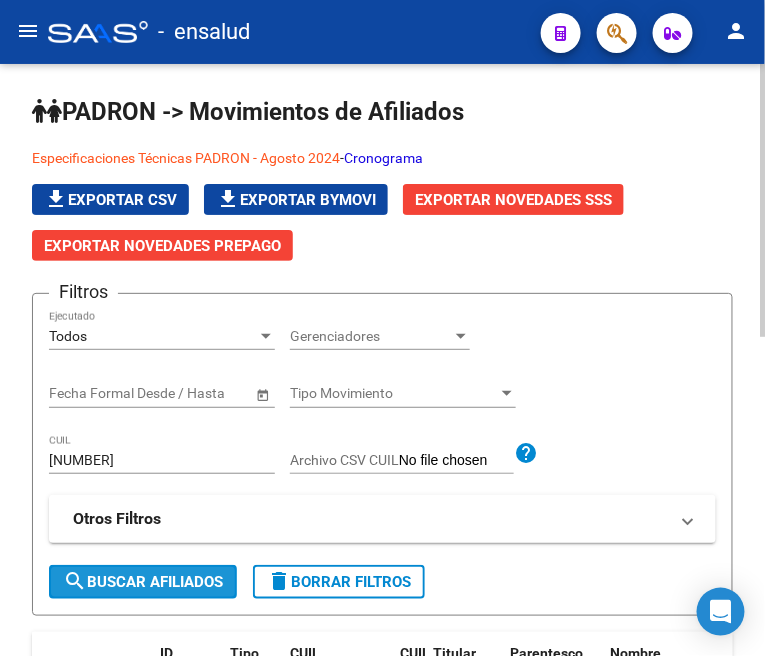 click on "search  Buscar Afiliados" 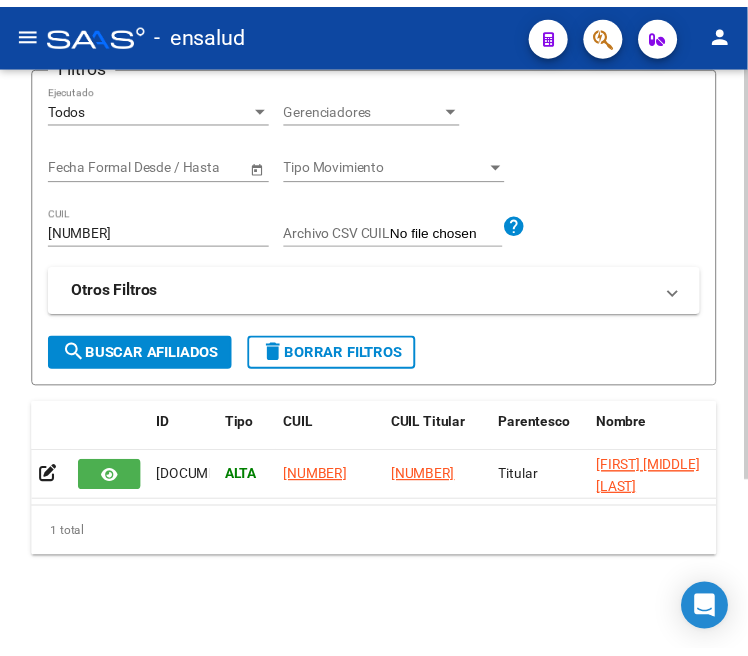scroll, scrollTop: 245, scrollLeft: 0, axis: vertical 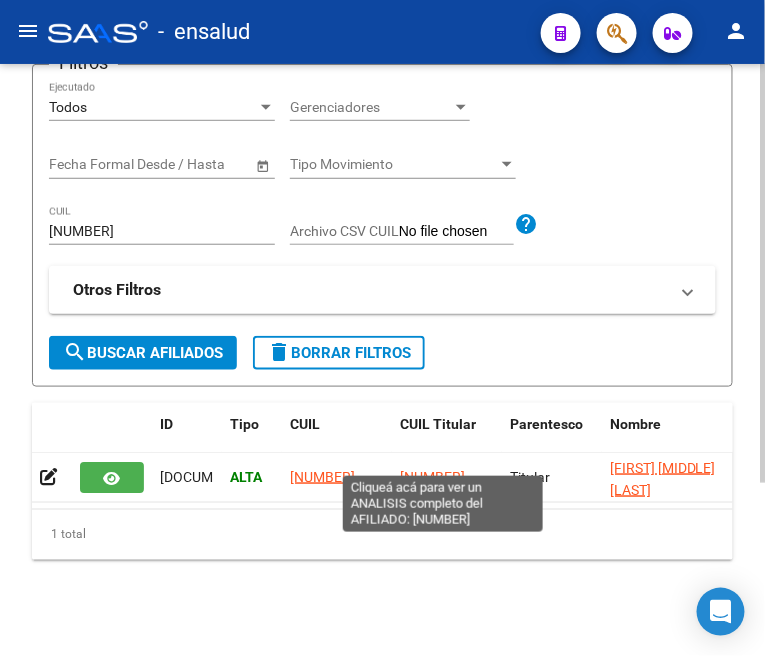 click on "[NUMBER]" 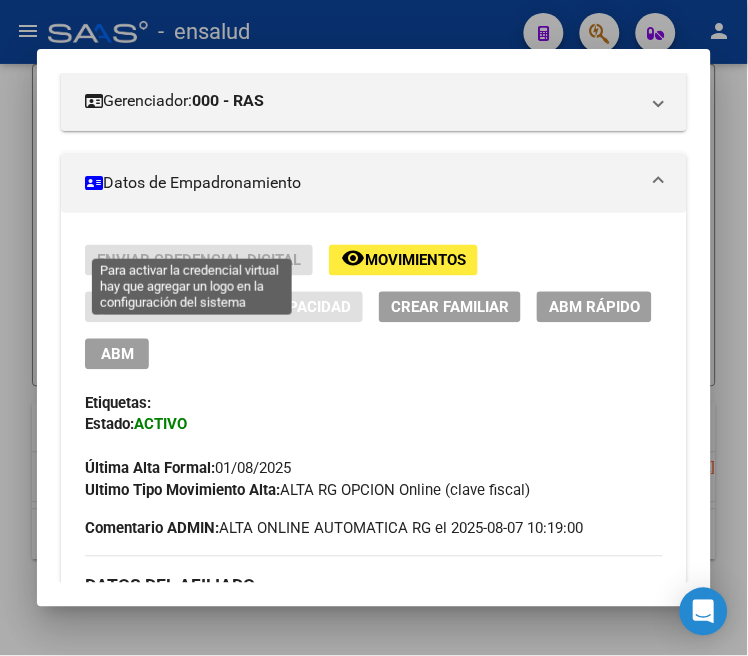 scroll, scrollTop: 333, scrollLeft: 0, axis: vertical 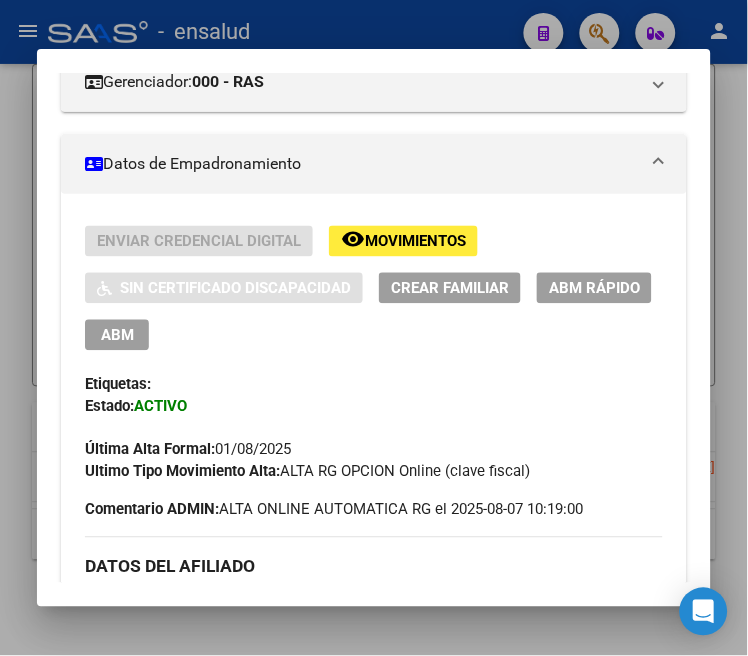 click on "ABM" at bounding box center [117, 336] 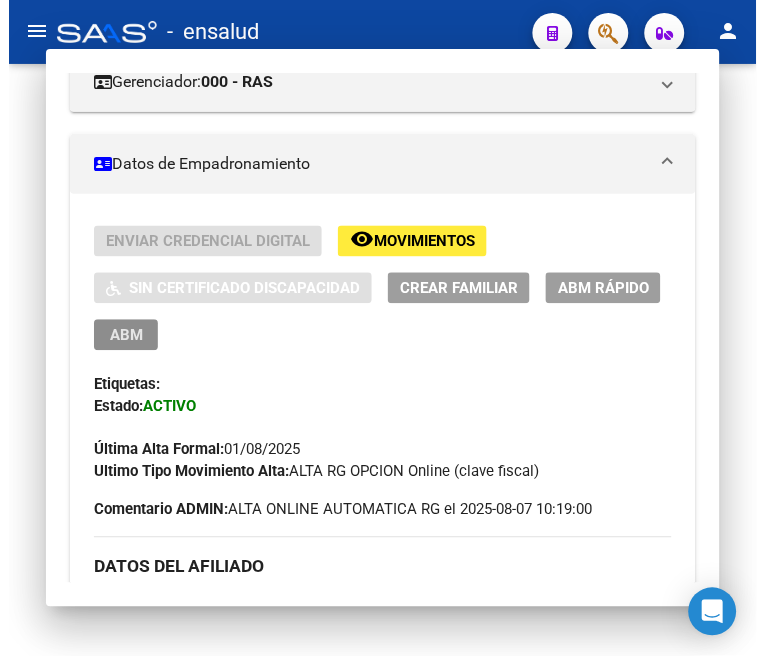 scroll, scrollTop: 0, scrollLeft: 0, axis: both 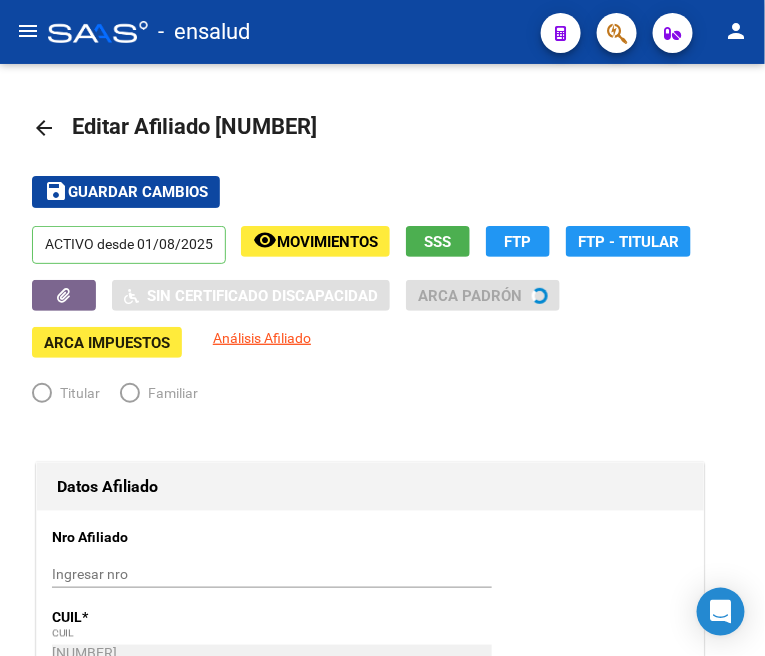 radio on "true" 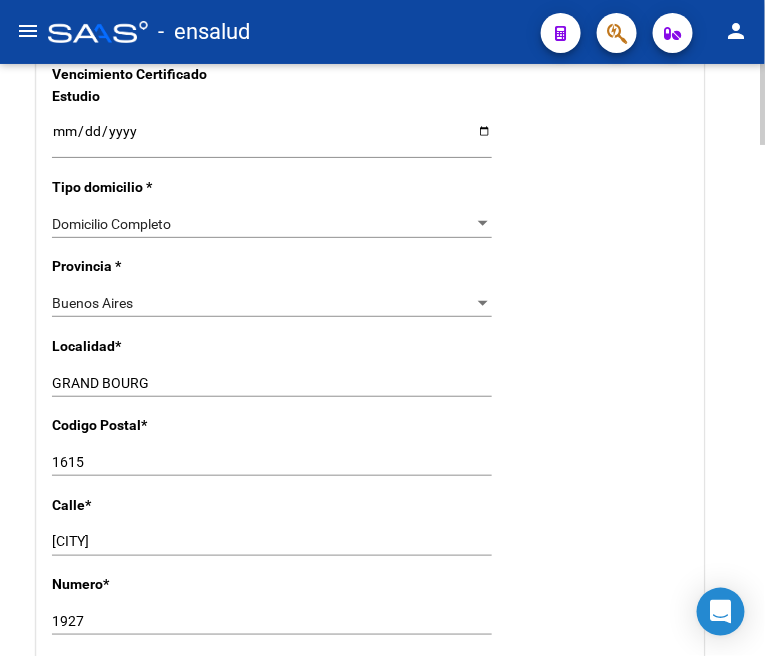 scroll, scrollTop: 1444, scrollLeft: 0, axis: vertical 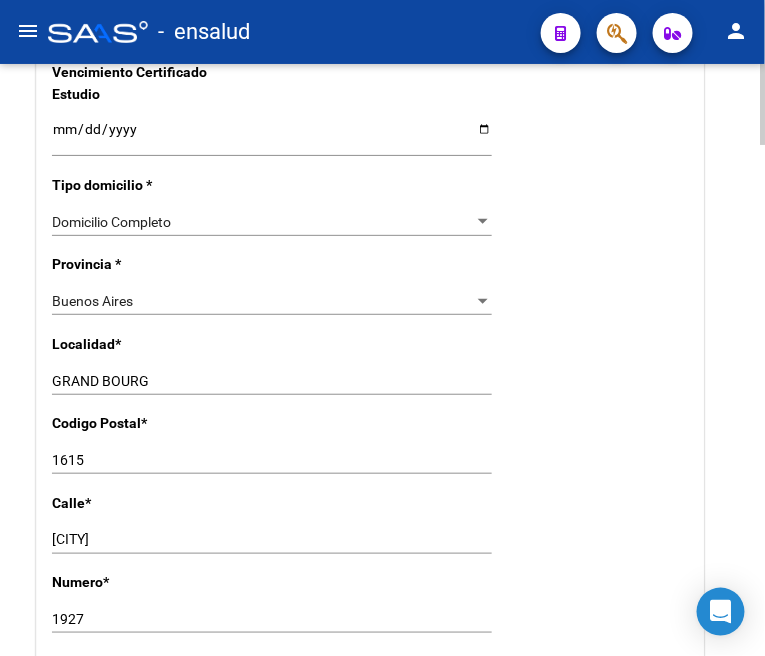 click on "GRAND BOURG" at bounding box center (272, 381) 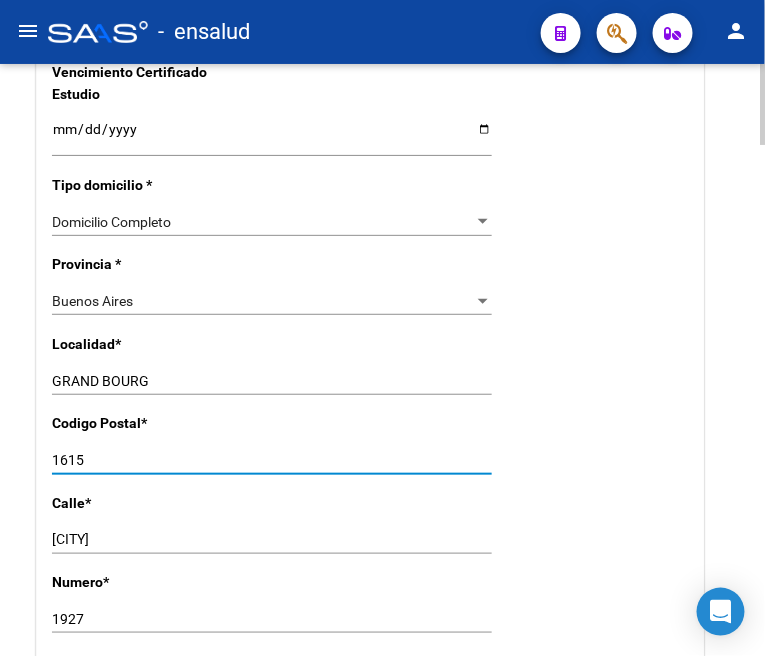 click on "1615" at bounding box center [272, 460] 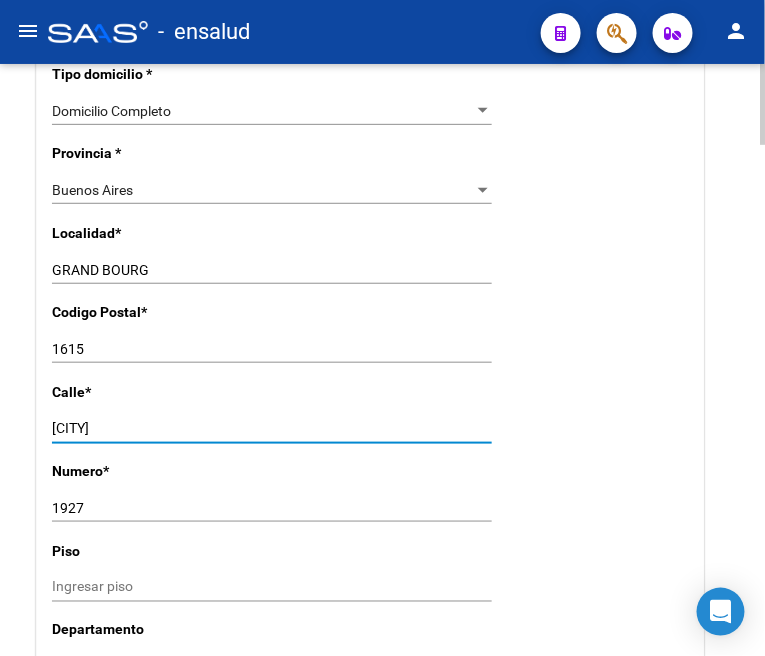 click on "[CITY]" at bounding box center (272, 428) 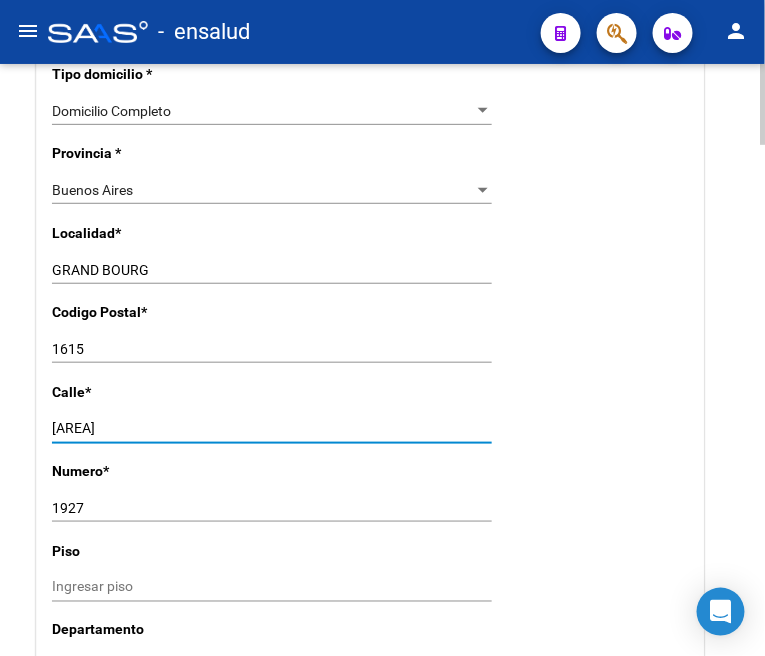 type on "[AREA]" 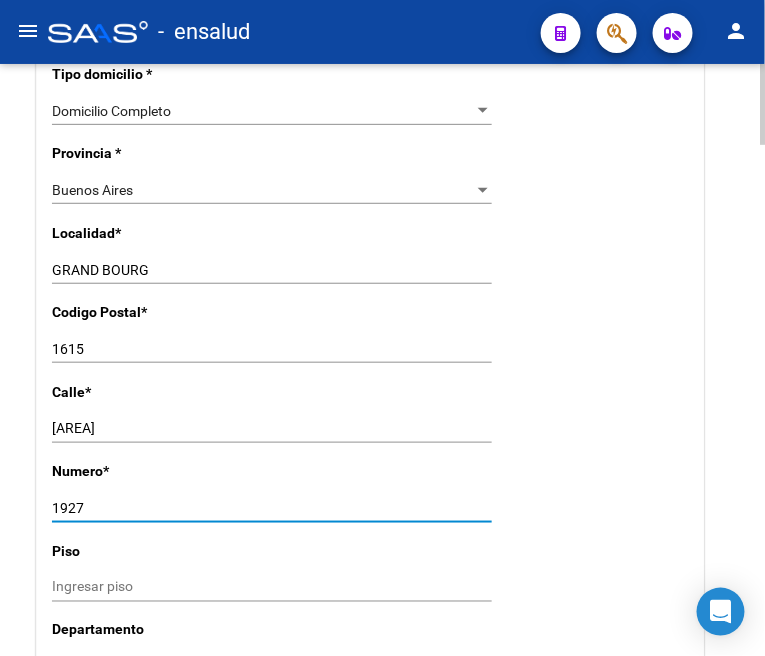 click on "1927" at bounding box center (272, 508) 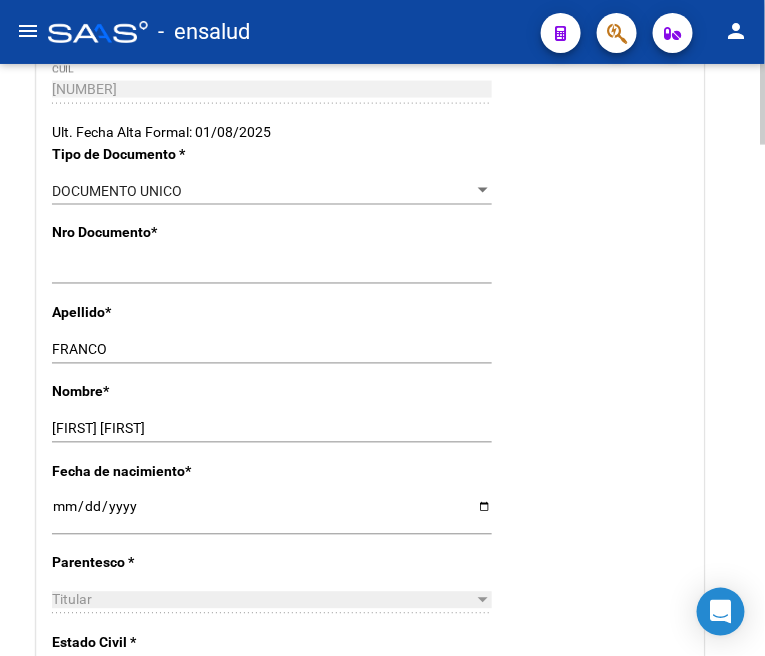 scroll, scrollTop: 0, scrollLeft: 0, axis: both 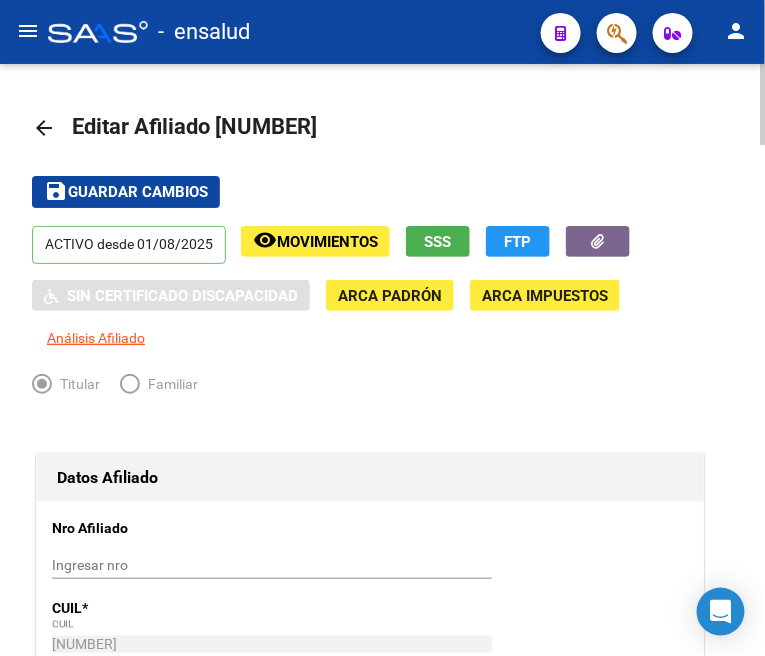 type on "11837" 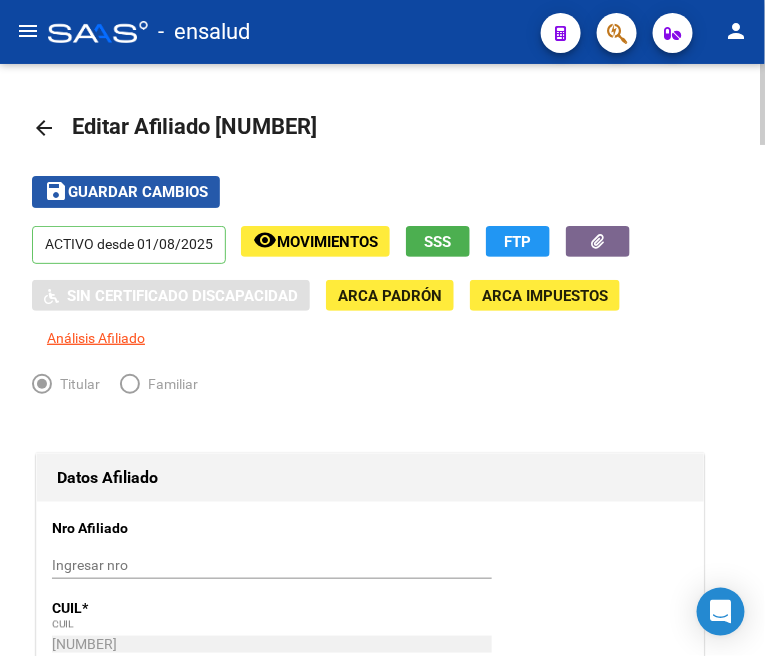 click on "Guardar cambios" 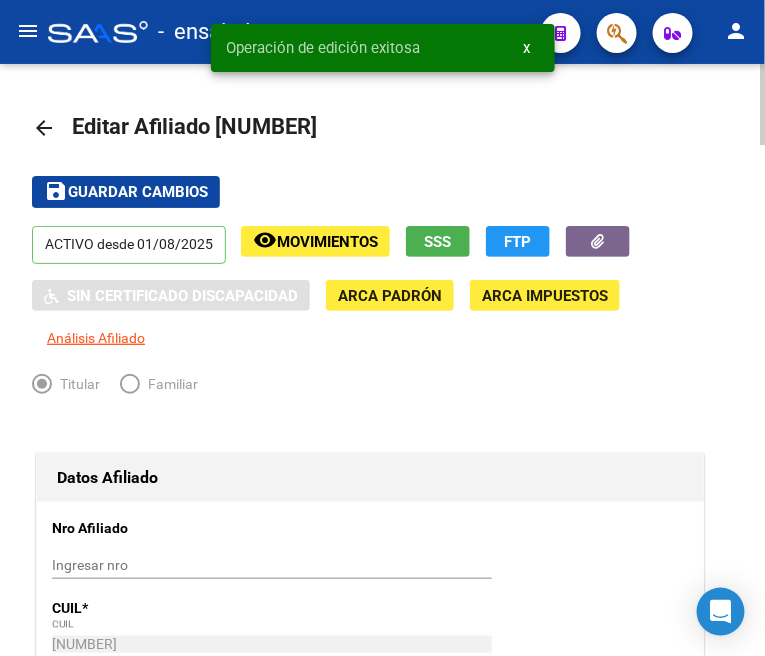 click on "arrow_back" 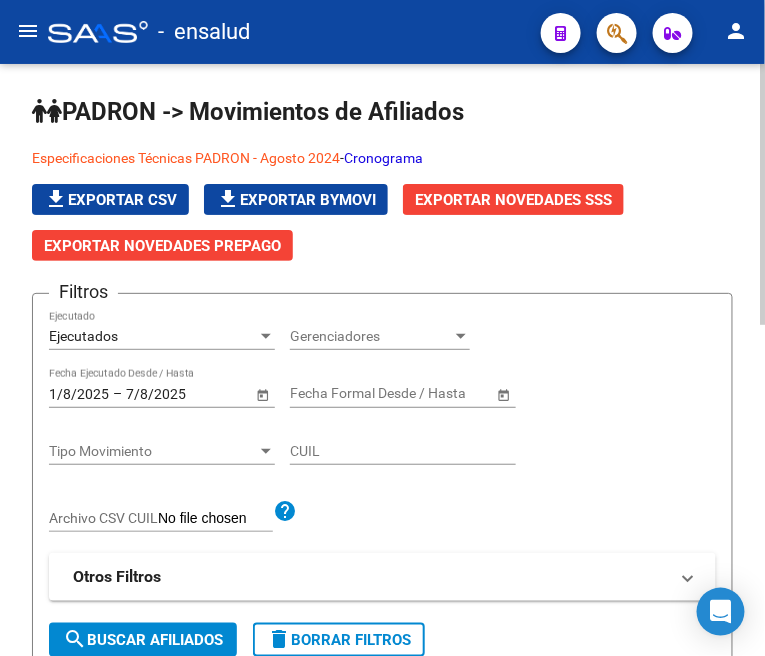 click on "Ejecutados" at bounding box center (153, 336) 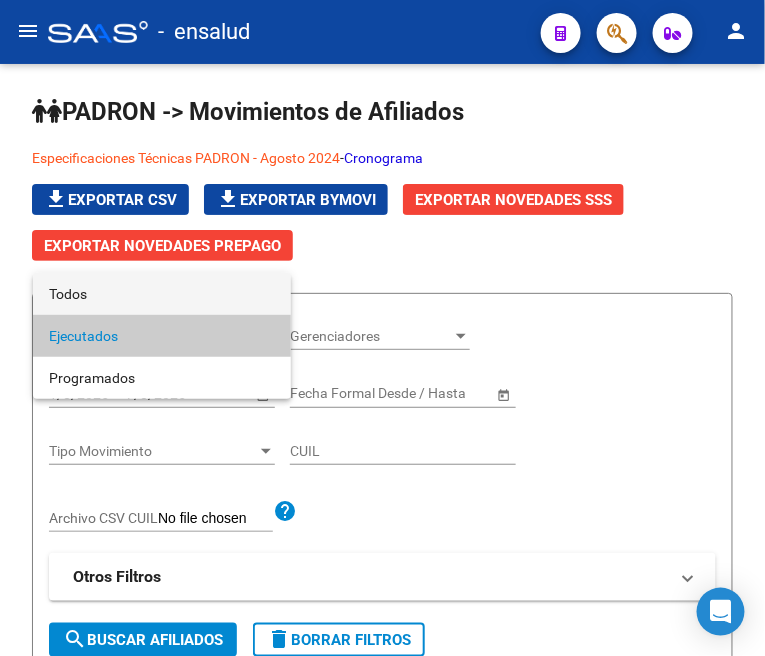 click on "Todos" at bounding box center (162, 294) 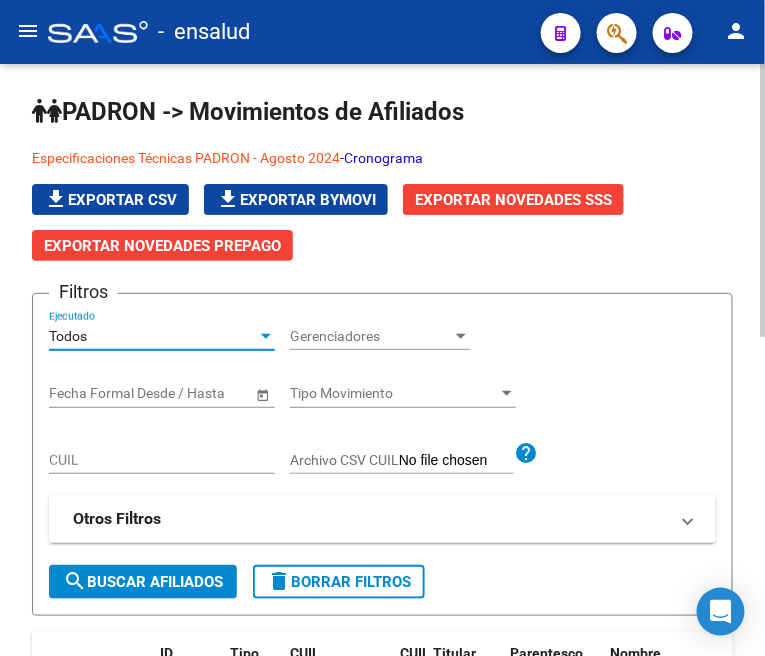 click on "CUIL" at bounding box center [162, 460] 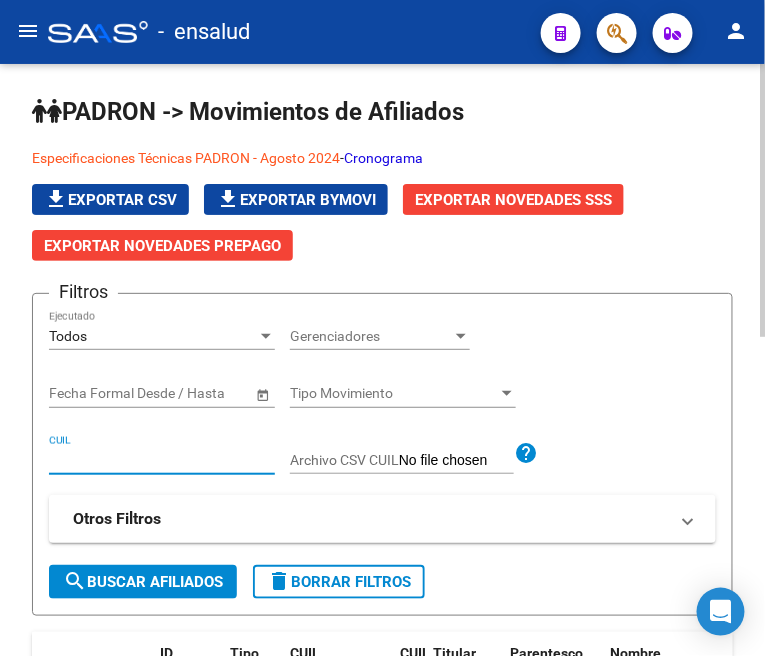 paste on "[CUIL]" 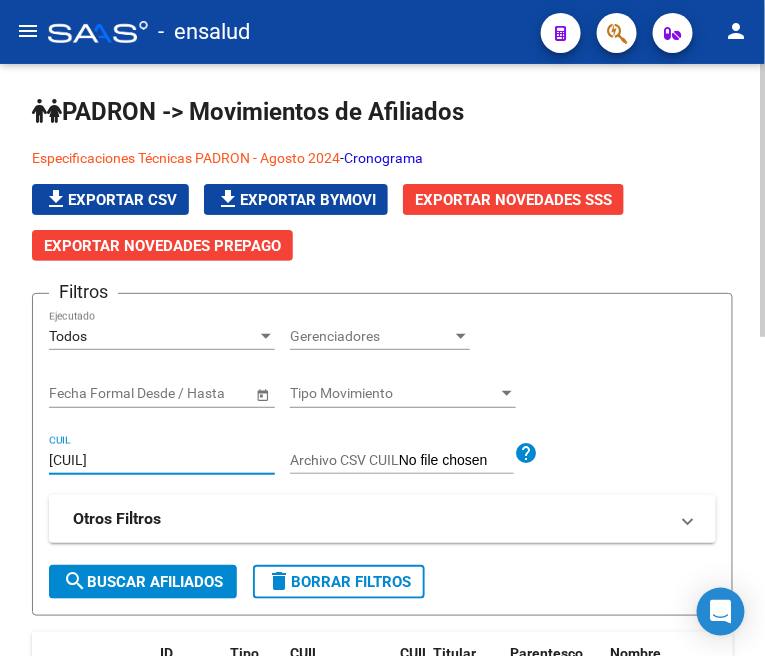 type on "[CUIL]" 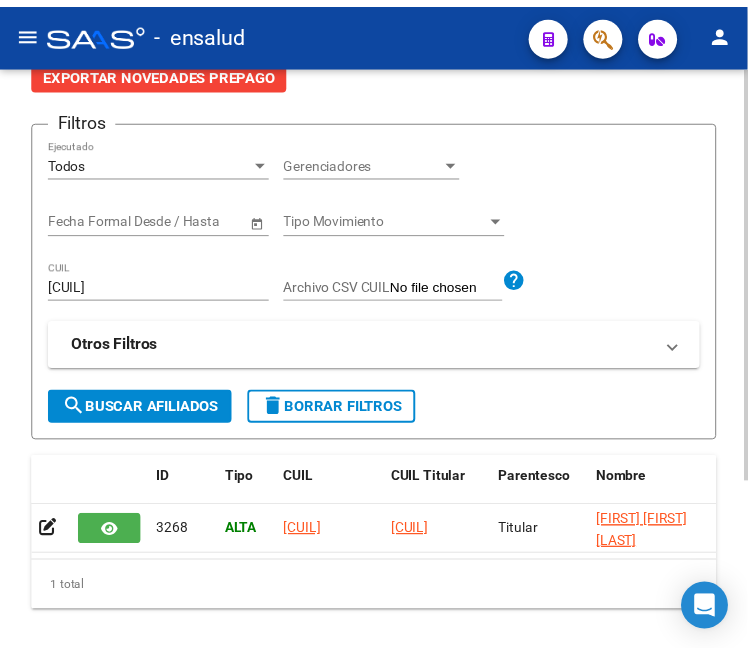 scroll, scrollTop: 245, scrollLeft: 0, axis: vertical 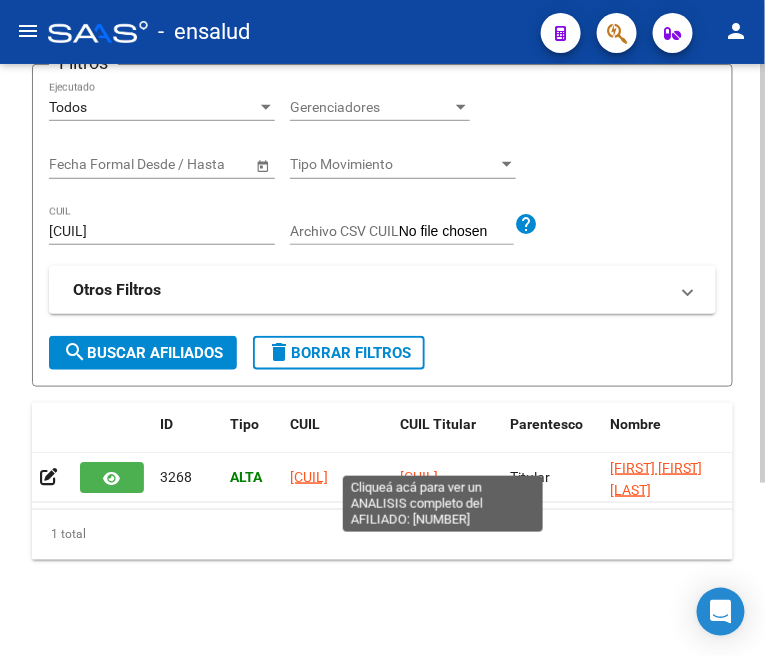 click on "[CUIL]" 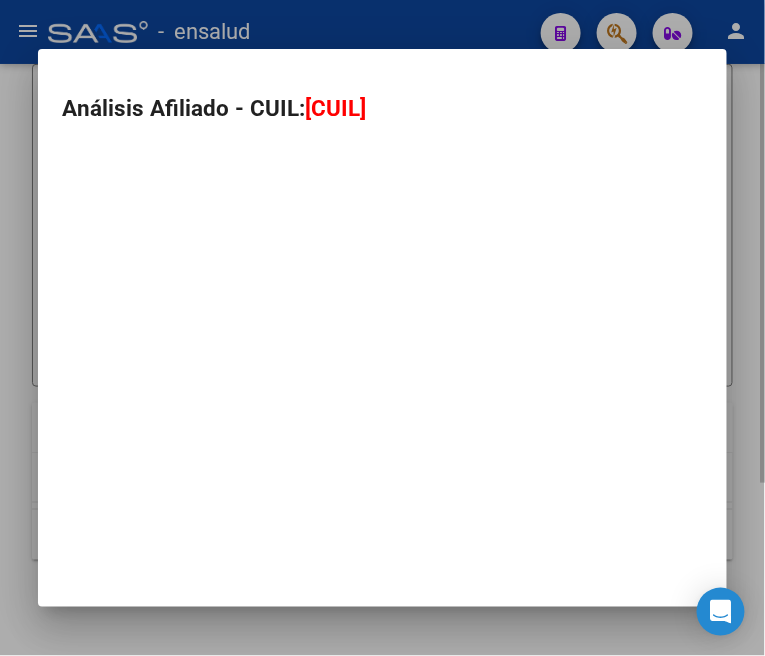 type on "[CUIL]" 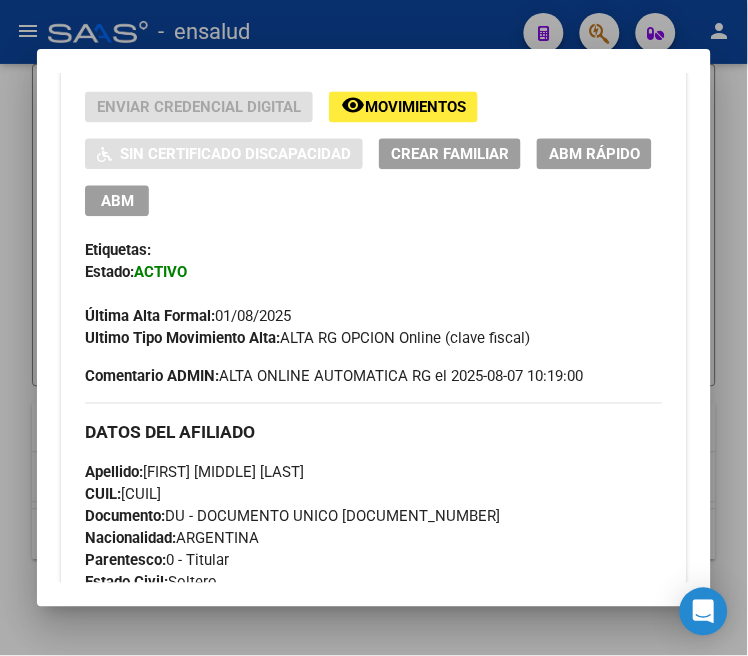 scroll, scrollTop: 444, scrollLeft: 0, axis: vertical 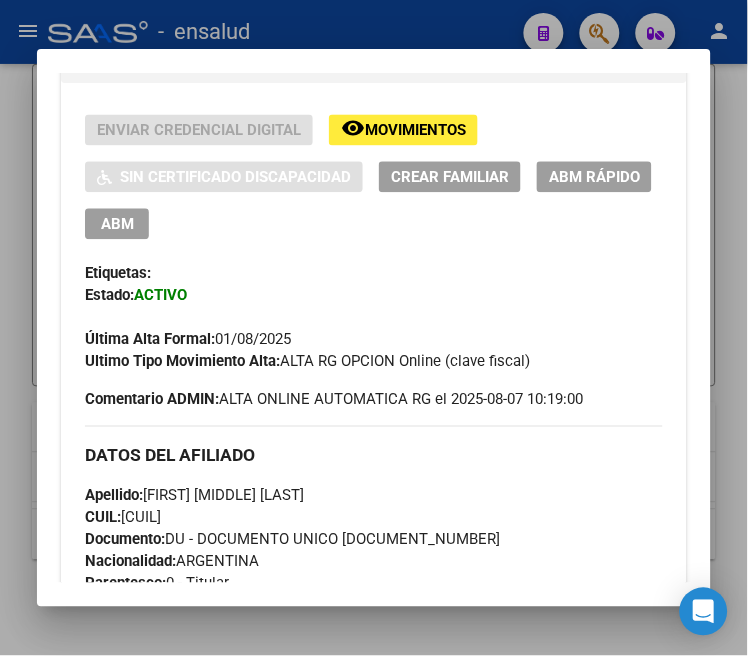 click on "ABM" at bounding box center (117, 225) 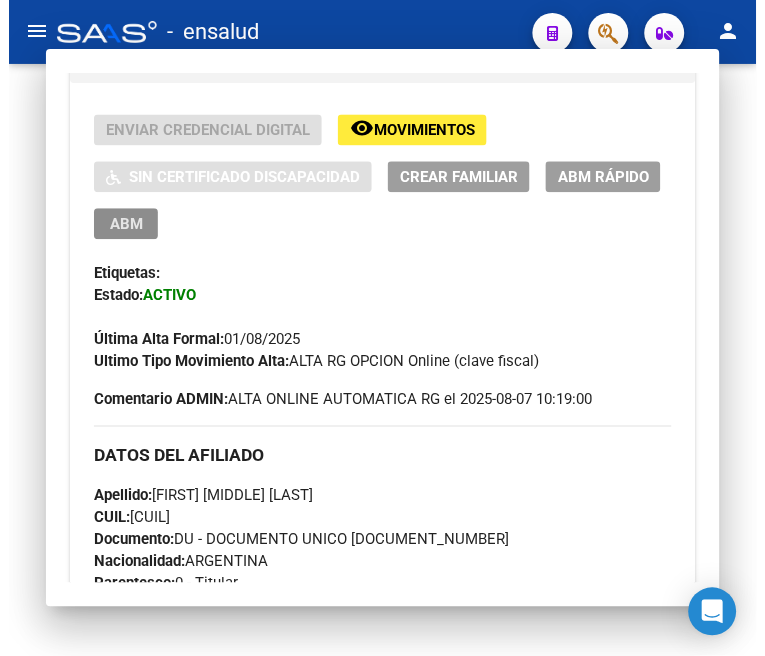 scroll, scrollTop: 0, scrollLeft: 0, axis: both 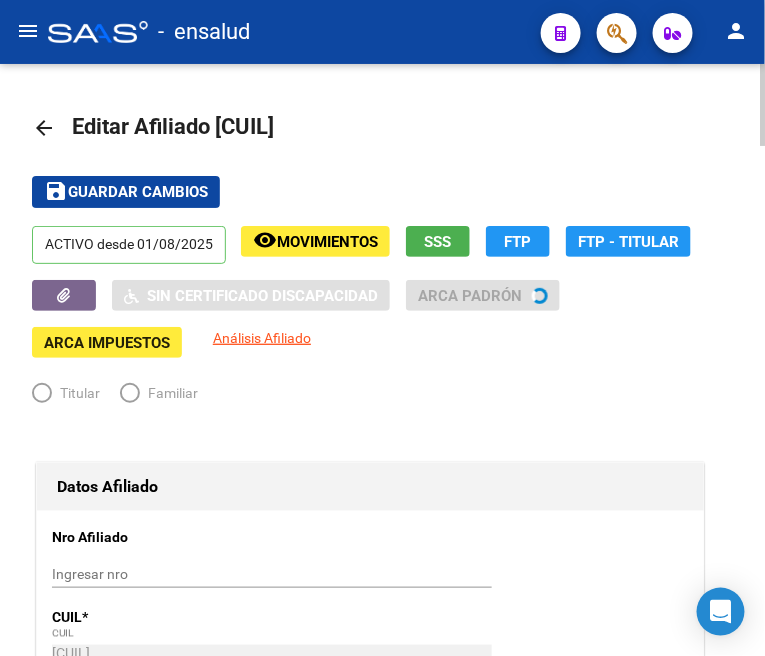 radio on "true" 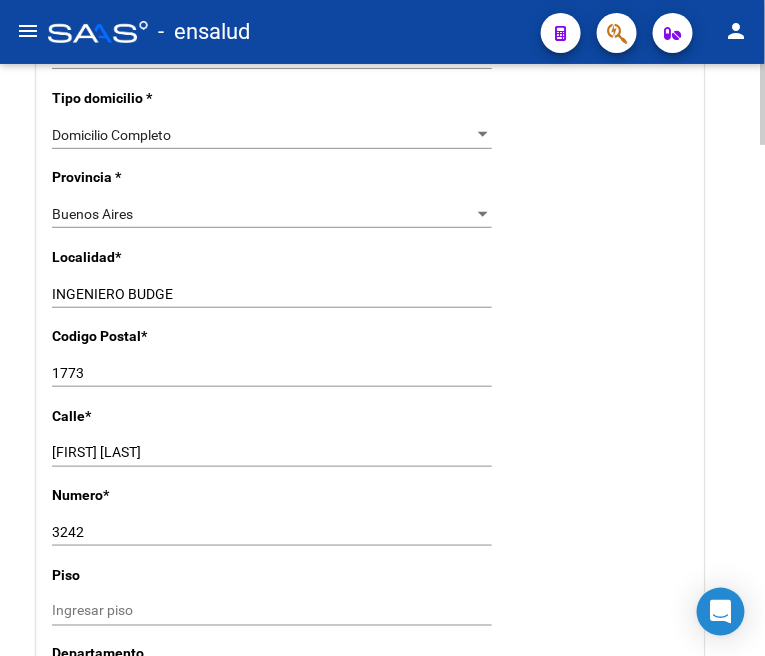 scroll, scrollTop: 1555, scrollLeft: 0, axis: vertical 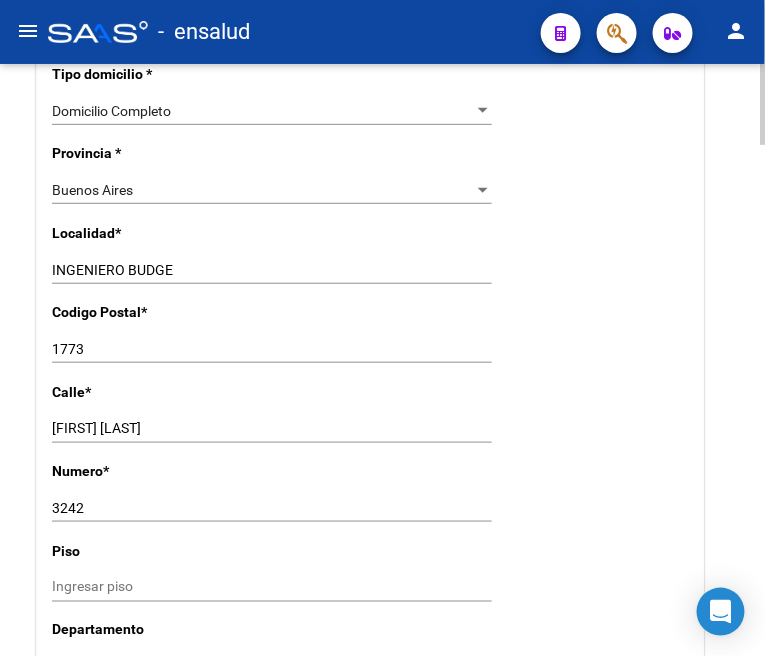 click on "INGENIERO BUDGE" at bounding box center [272, 270] 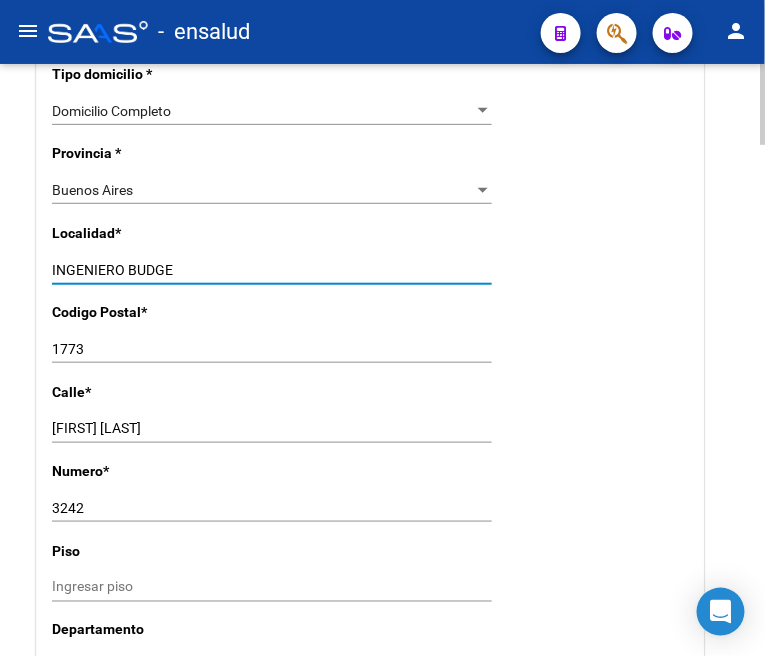 click on "INGENIERO BUDGE" at bounding box center [272, 270] 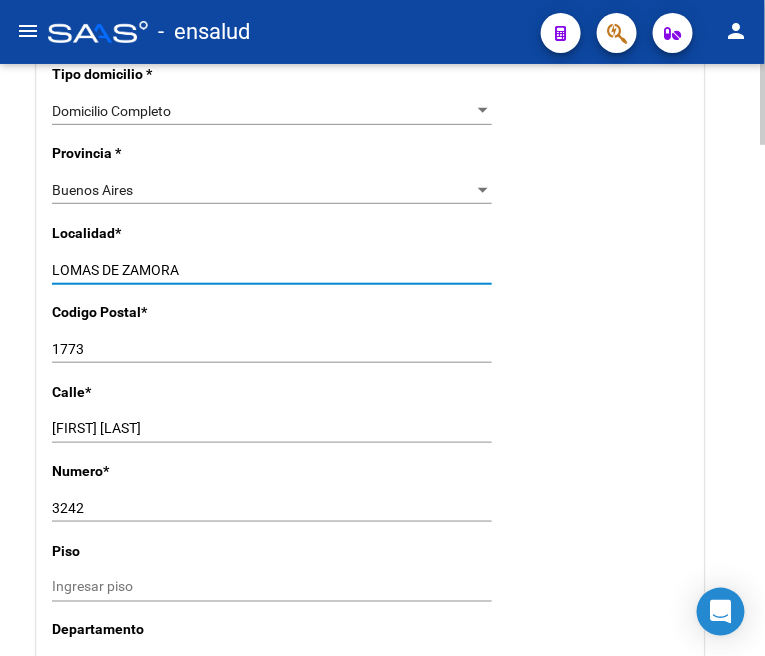 type on "LOMAS DE ZAMORA" 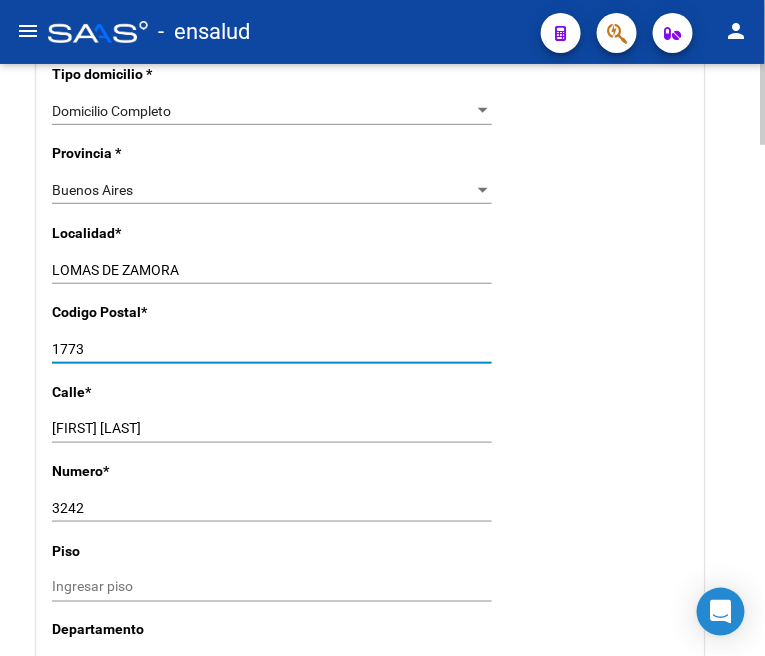 click on "1773" at bounding box center (272, 349) 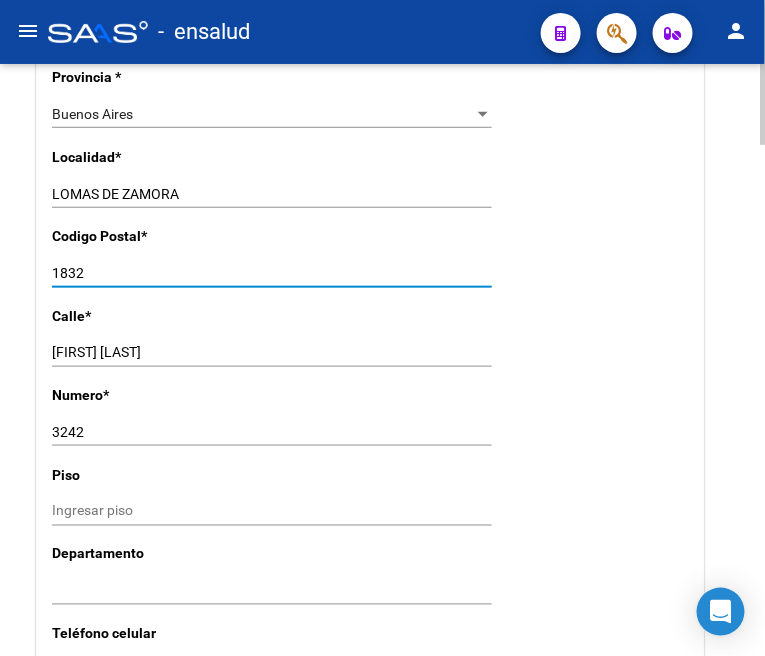 scroll, scrollTop: 1666, scrollLeft: 0, axis: vertical 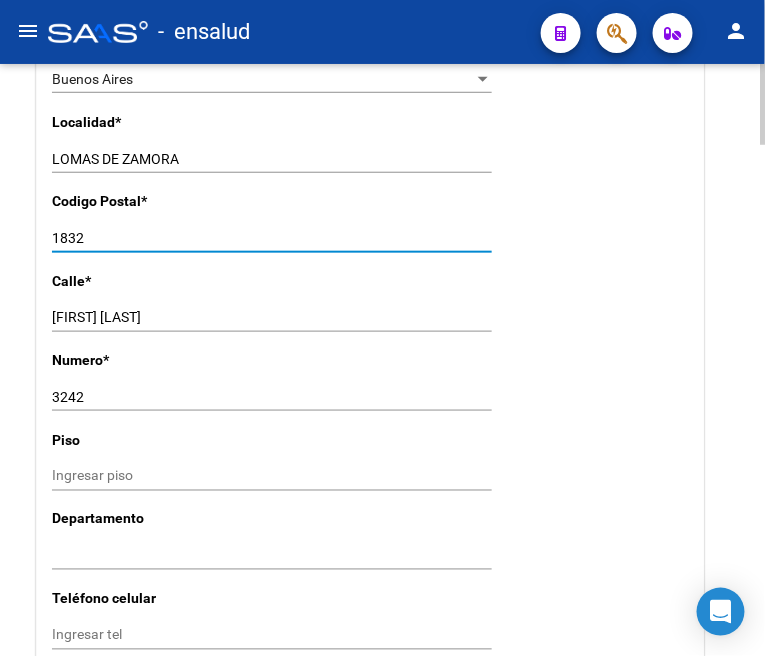 type on "1832" 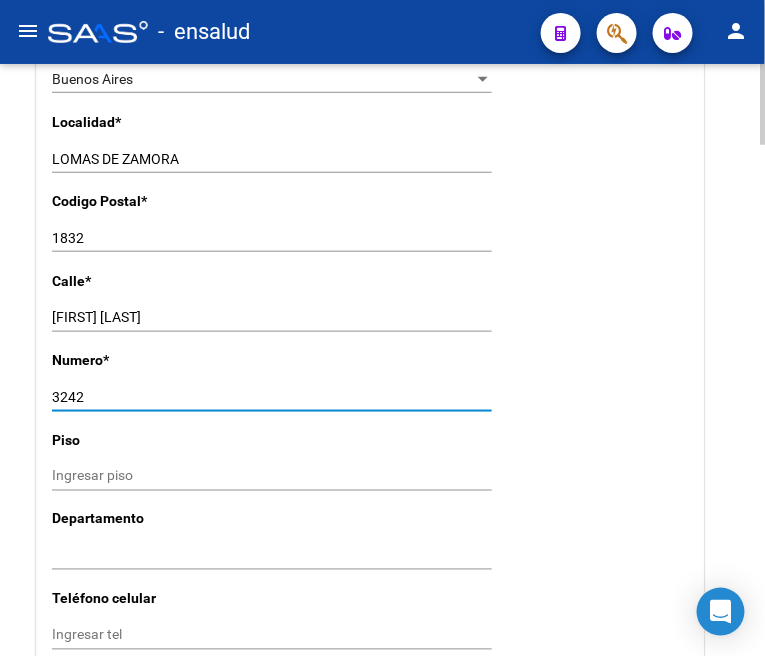 click on "3242" at bounding box center [272, 397] 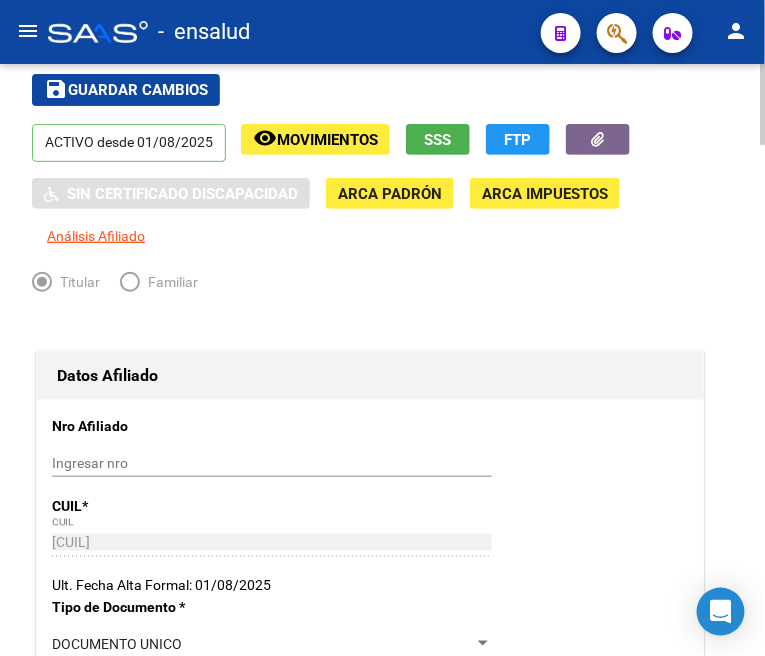 scroll, scrollTop: 0, scrollLeft: 0, axis: both 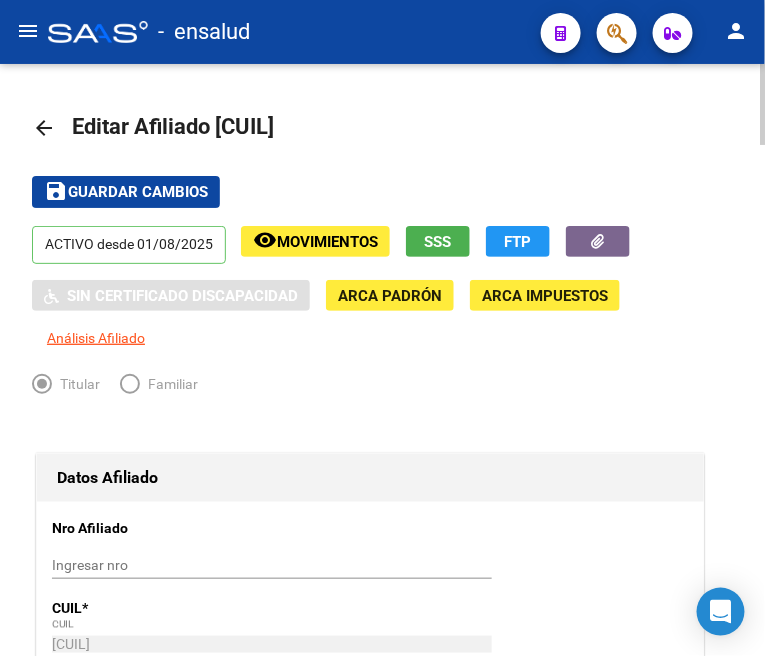 type on "3442" 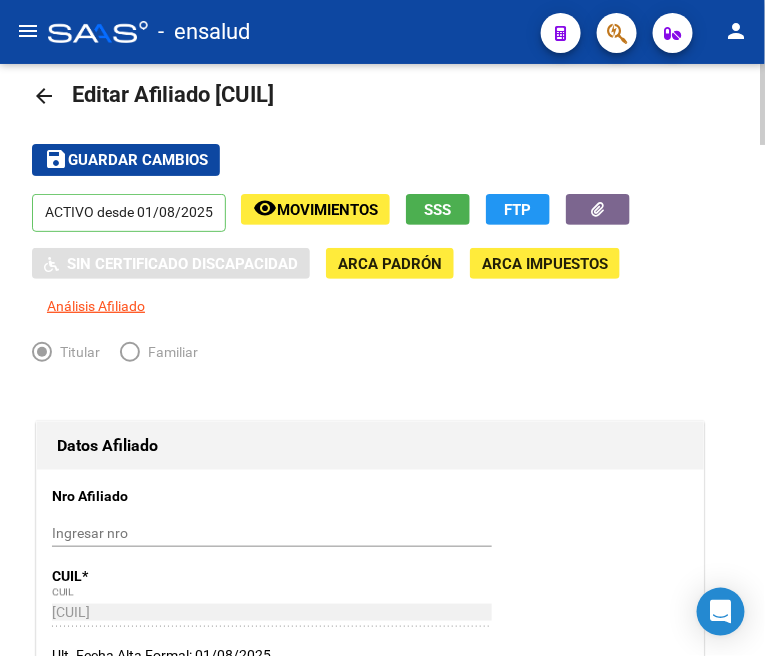 scroll, scrollTop: 0, scrollLeft: 0, axis: both 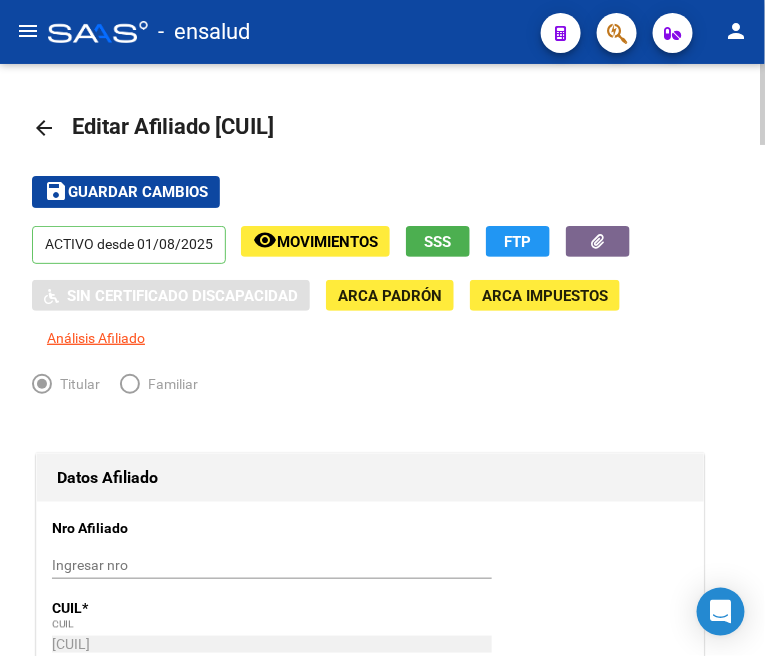 drag, startPoint x: 133, startPoint y: 184, endPoint x: 144, endPoint y: 180, distance: 11.7046995 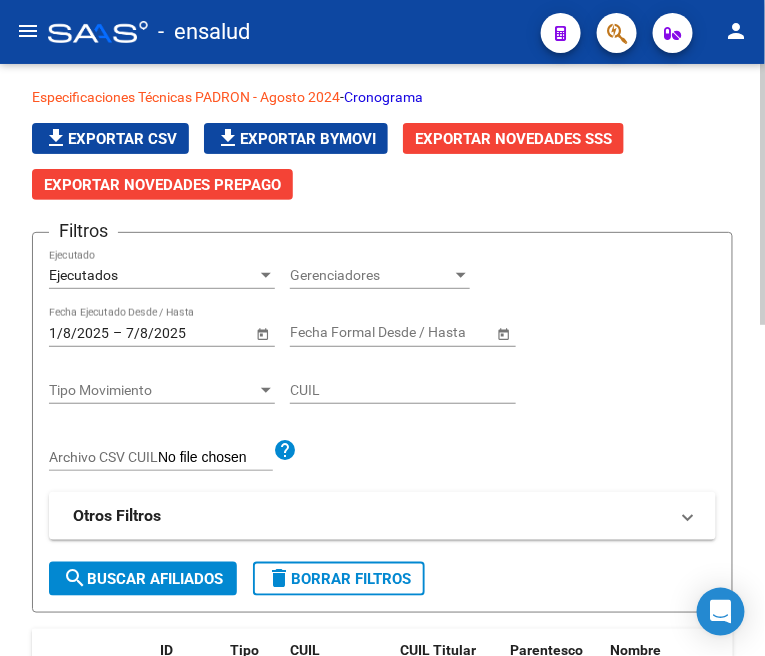 scroll, scrollTop: 111, scrollLeft: 0, axis: vertical 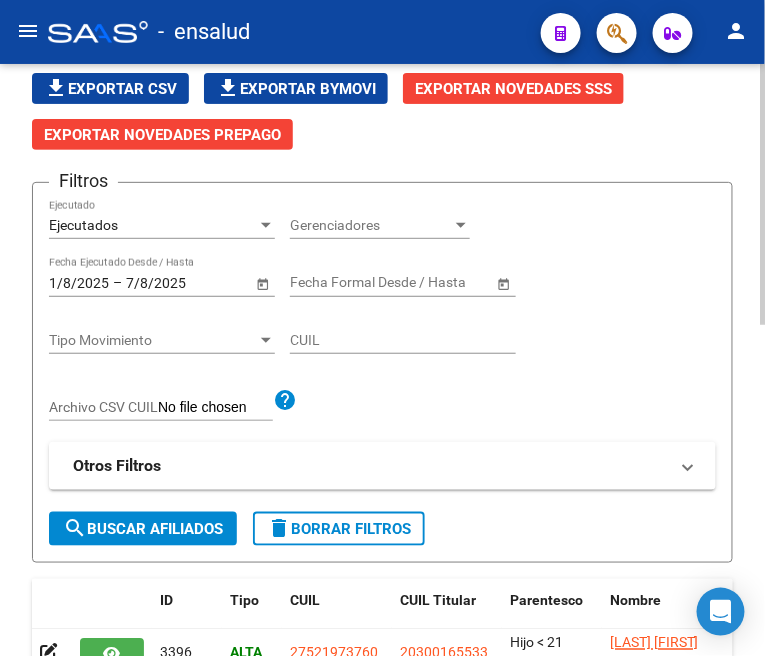 click on "Ejecutados" at bounding box center (153, 225) 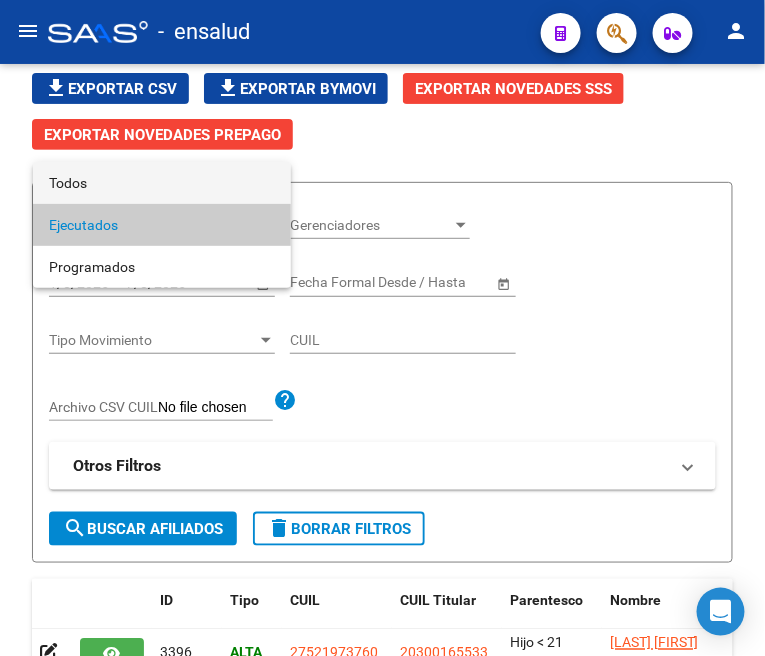 click on "Todos" at bounding box center (162, 183) 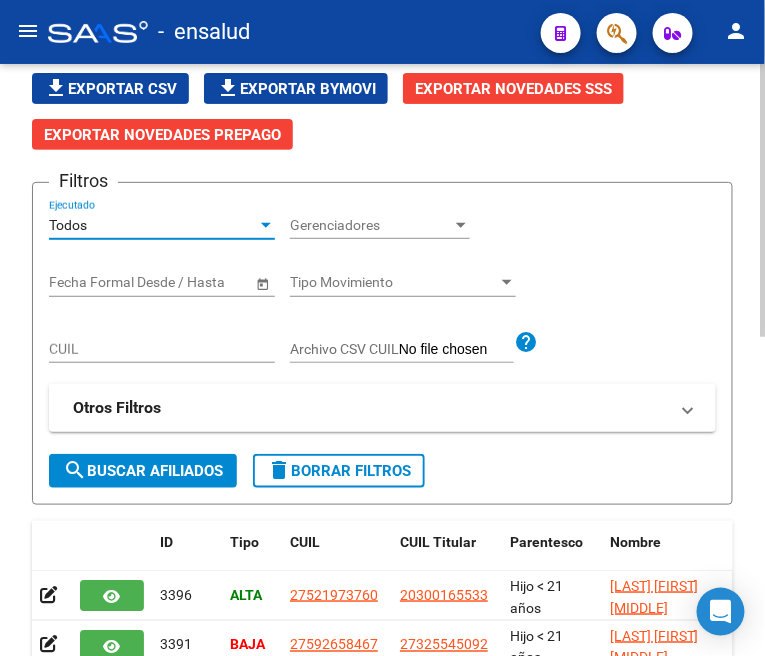 click on "CUIL" at bounding box center [162, 349] 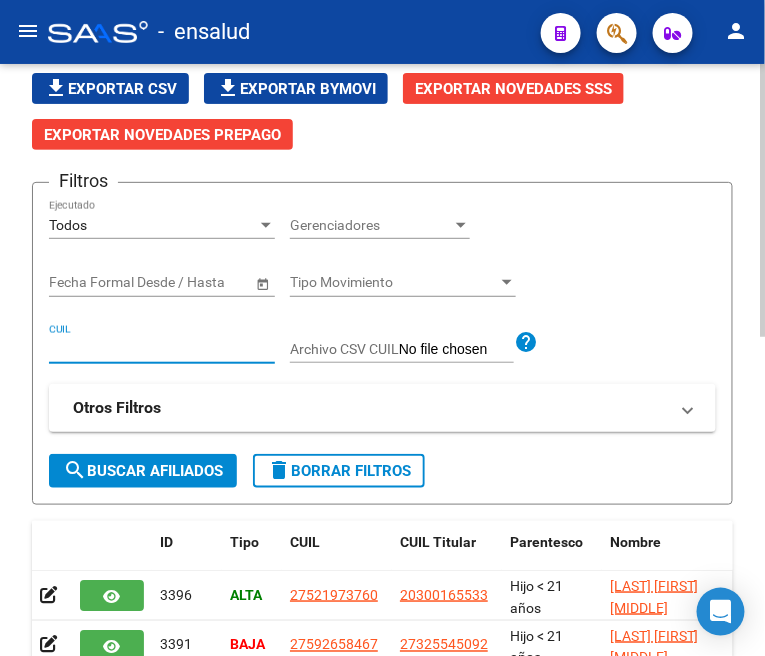 click on "CUIL" at bounding box center (162, 349) 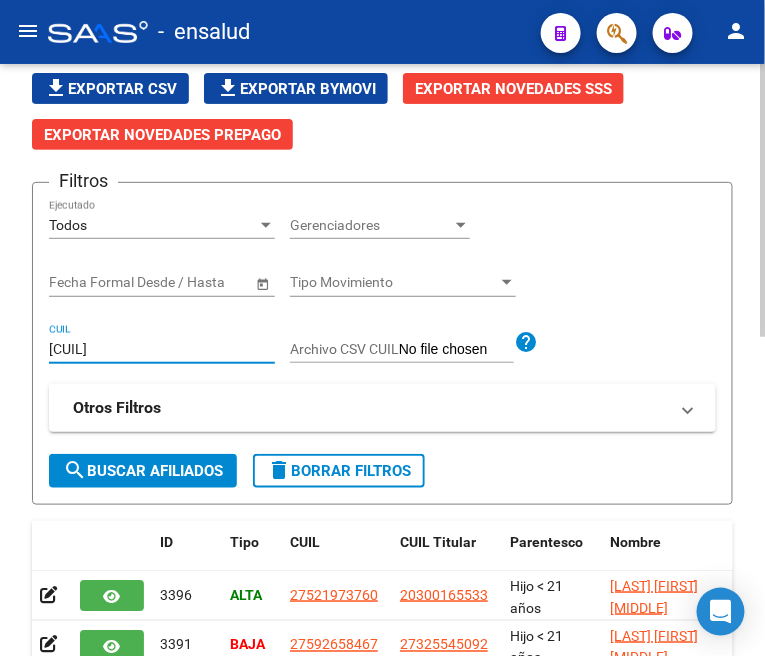type on "[CUIL]" 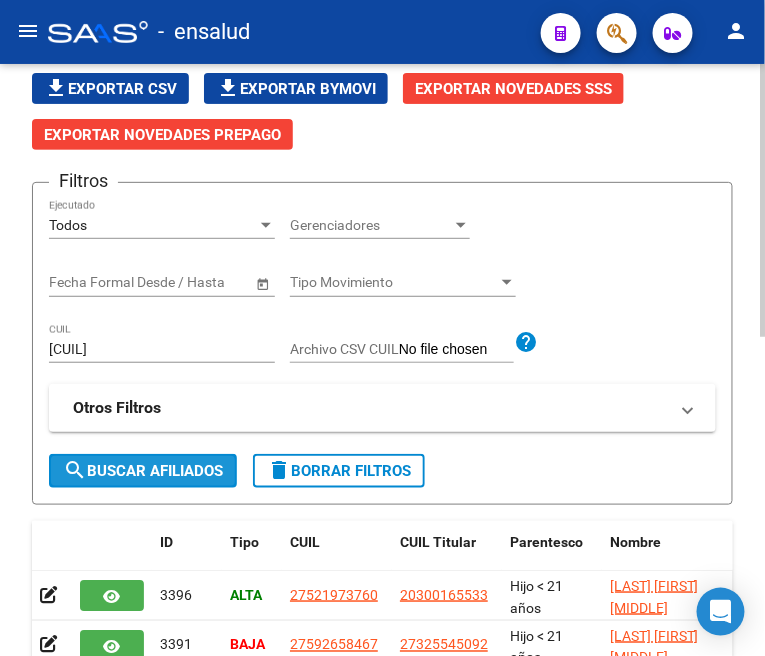 click on "search  Buscar Afiliados" 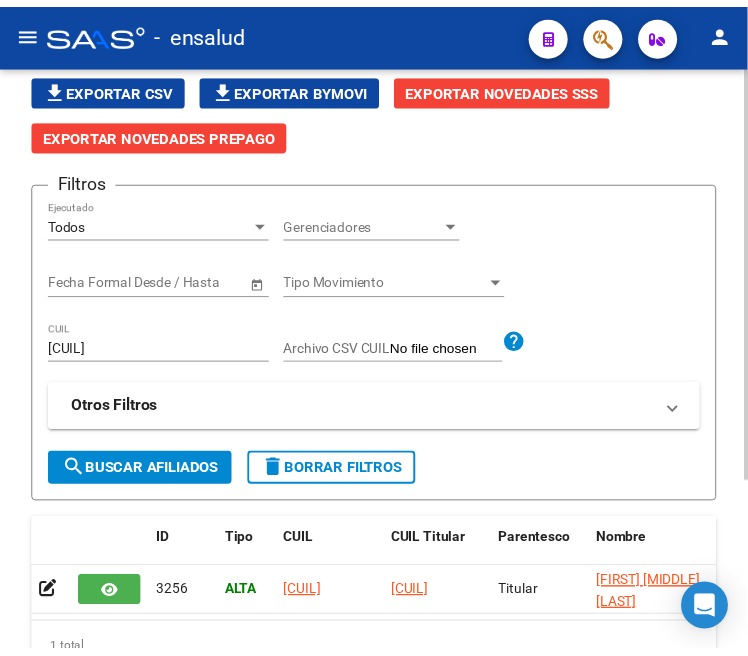 scroll, scrollTop: 222, scrollLeft: 0, axis: vertical 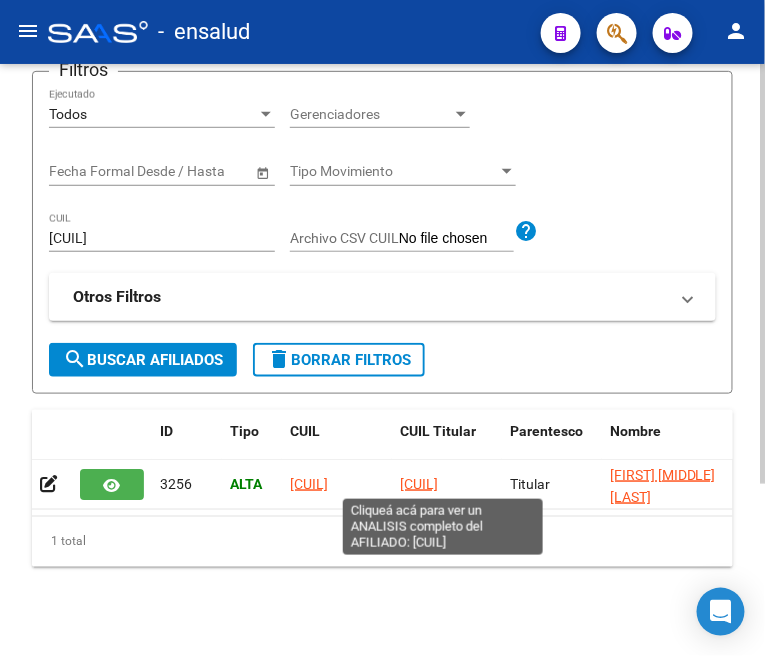 click on "[CUIL]" 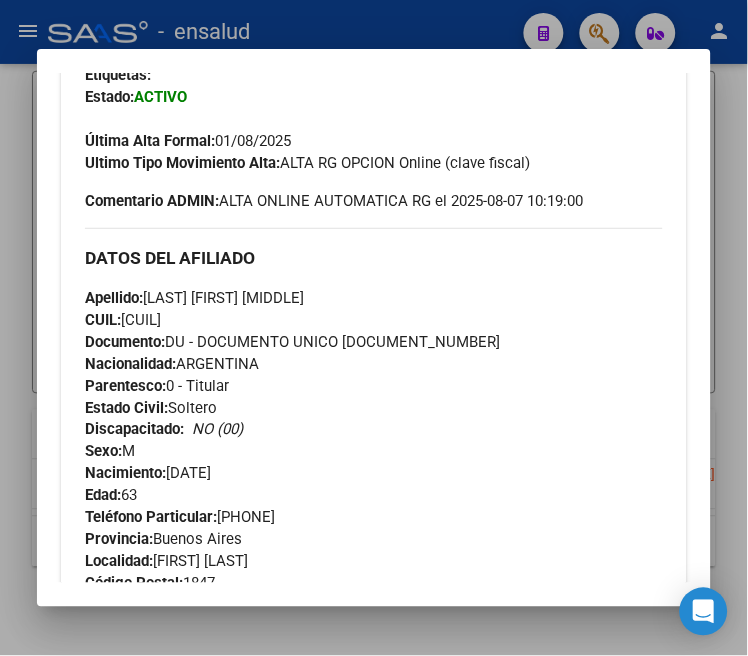 scroll, scrollTop: 222, scrollLeft: 0, axis: vertical 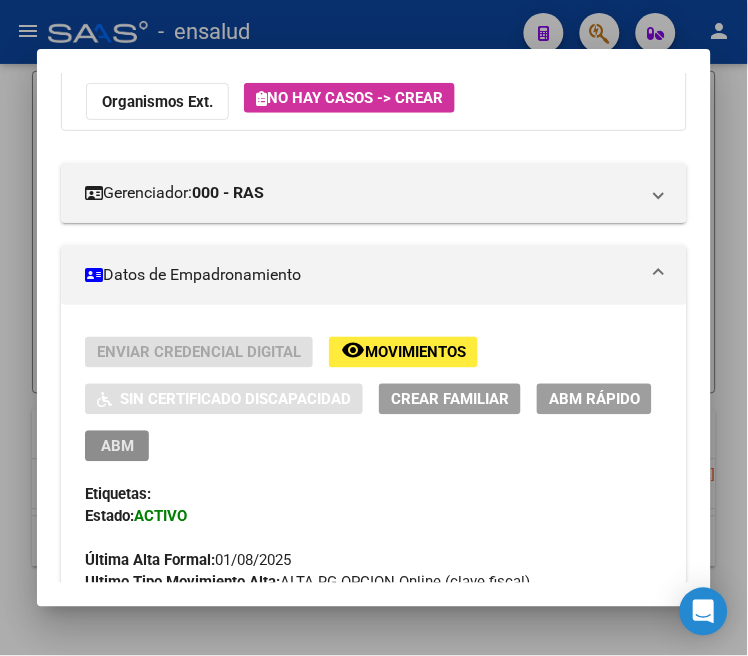 click on "ABM" at bounding box center (117, 447) 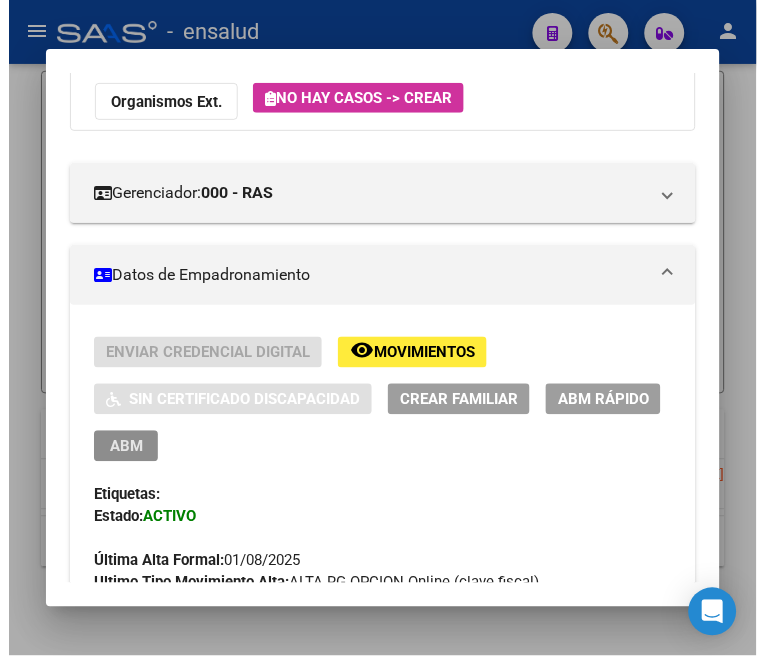 scroll, scrollTop: 0, scrollLeft: 0, axis: both 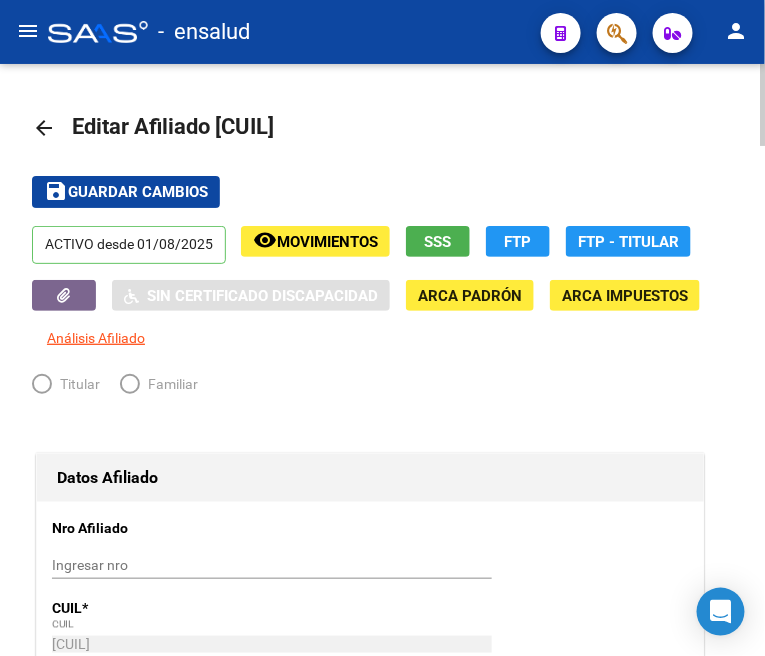 radio on "true" 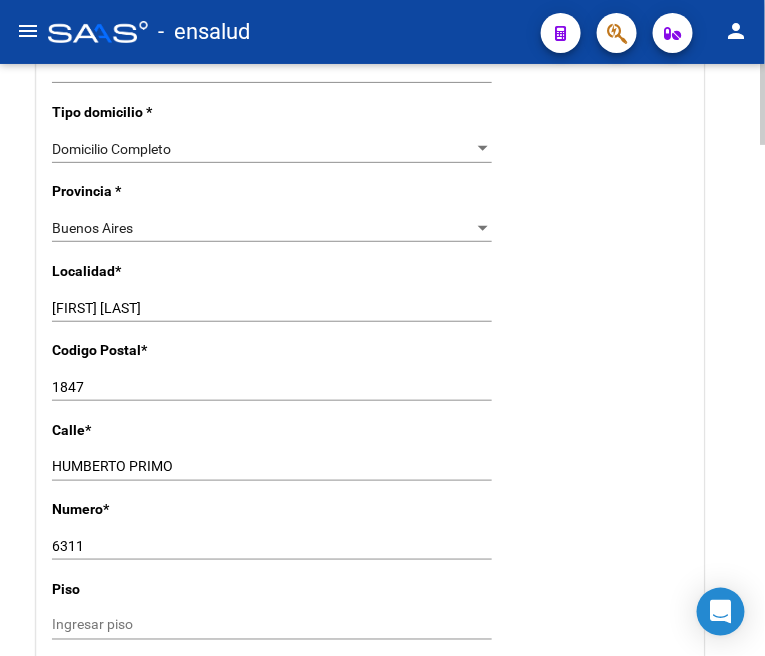 scroll, scrollTop: 1555, scrollLeft: 0, axis: vertical 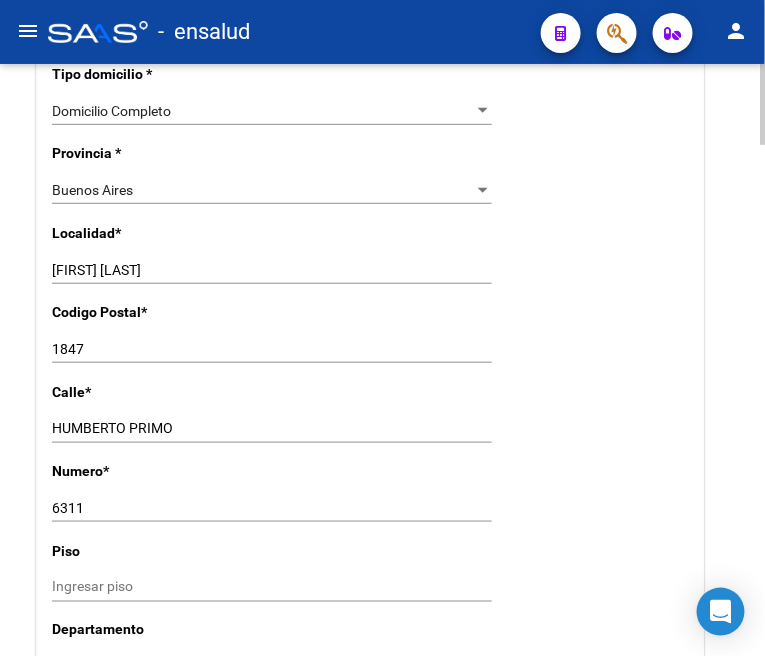 click on "6311" at bounding box center [272, 508] 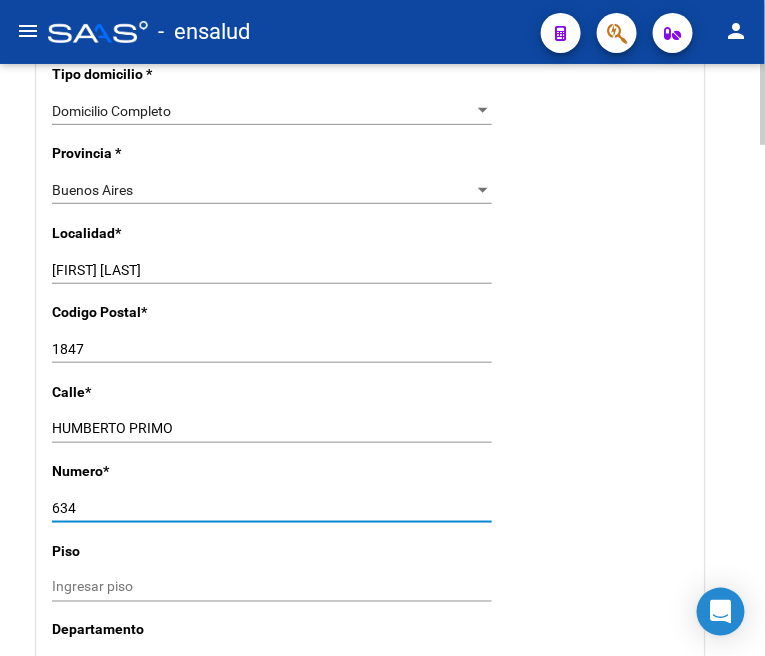 type on "634" 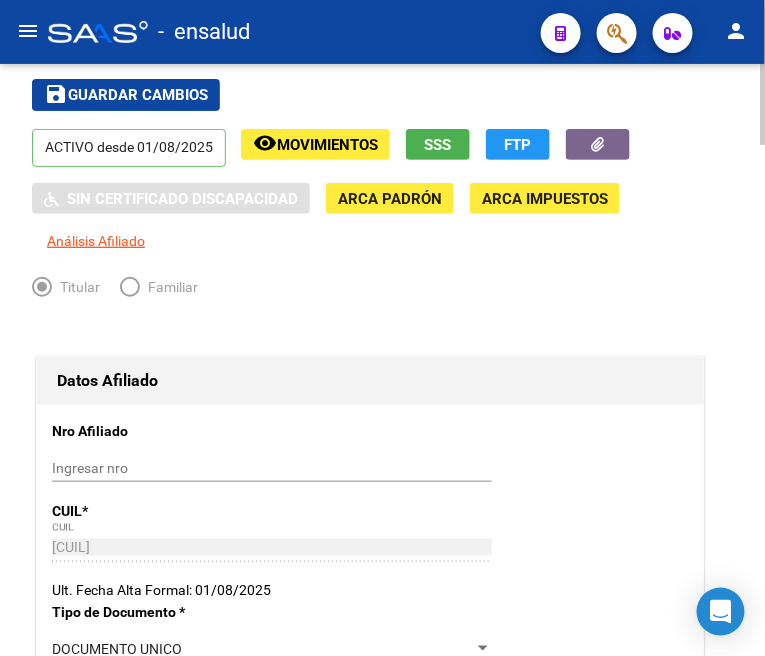 scroll, scrollTop: 0, scrollLeft: 0, axis: both 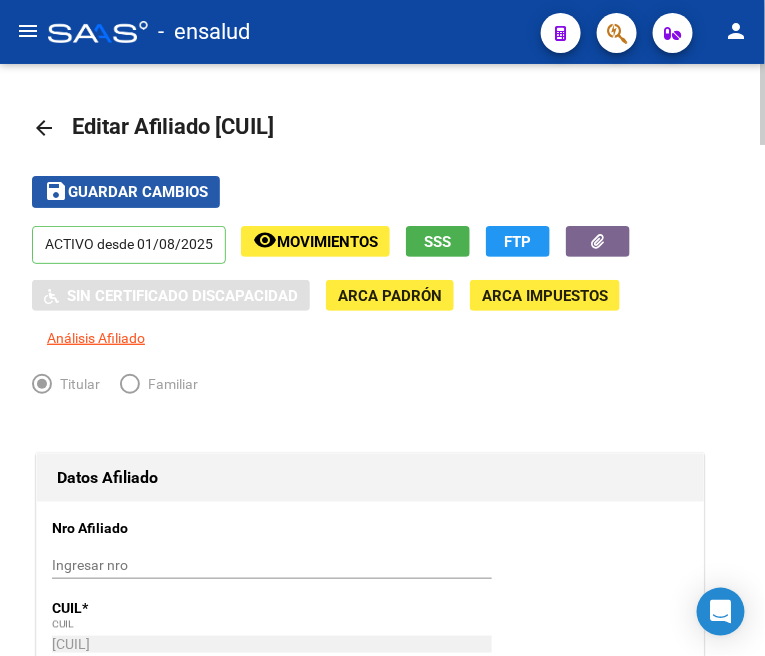 click on "Guardar cambios" 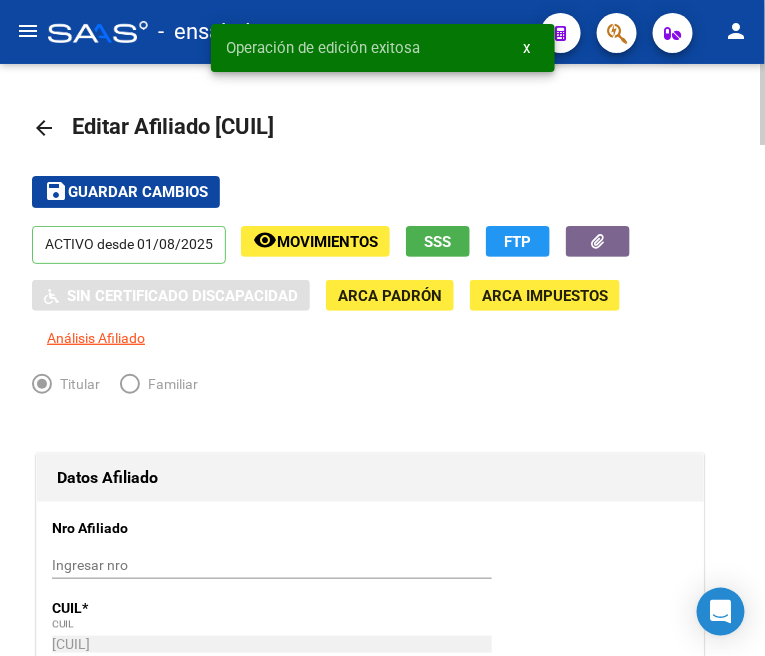 click on "arrow_back" 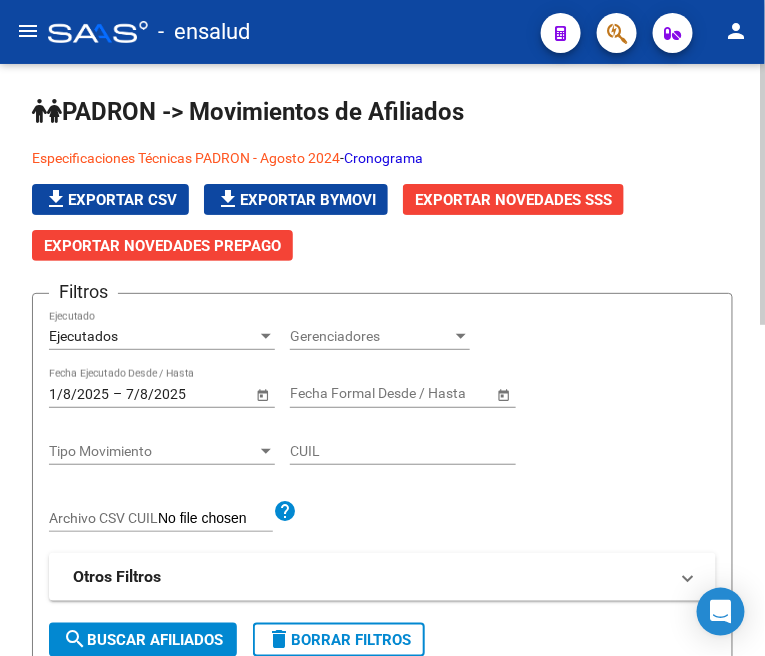 click on "Ejecutados" at bounding box center (153, 336) 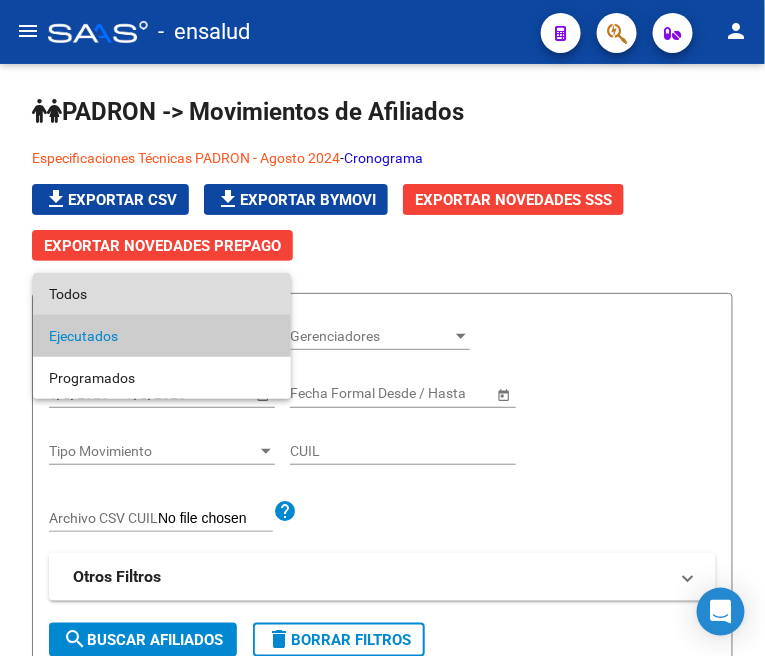 click on "Todos" at bounding box center (162, 294) 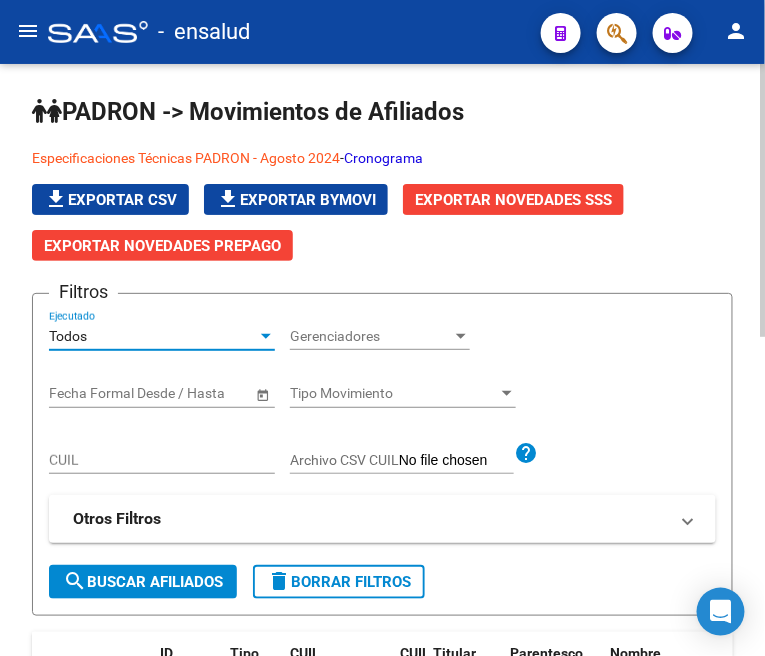 click on "CUIL" 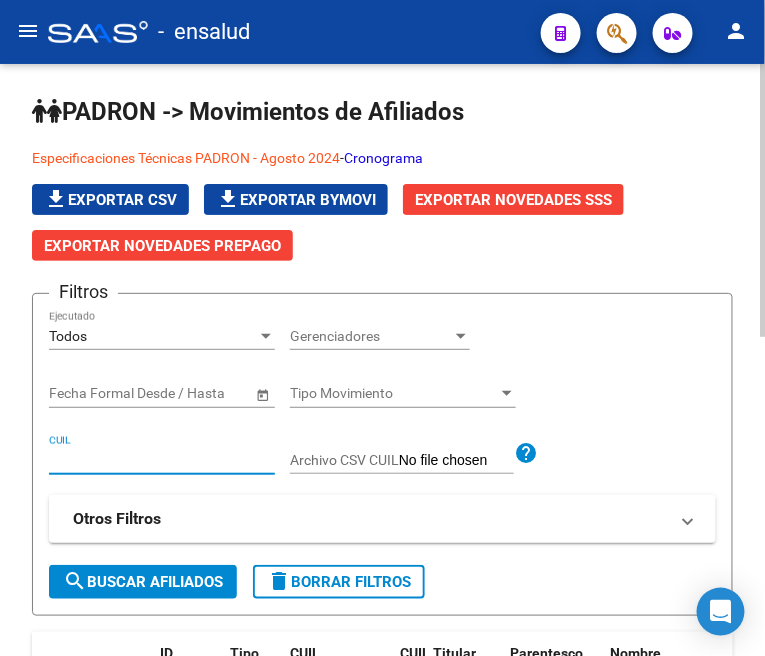 paste on "[NUMBER]" 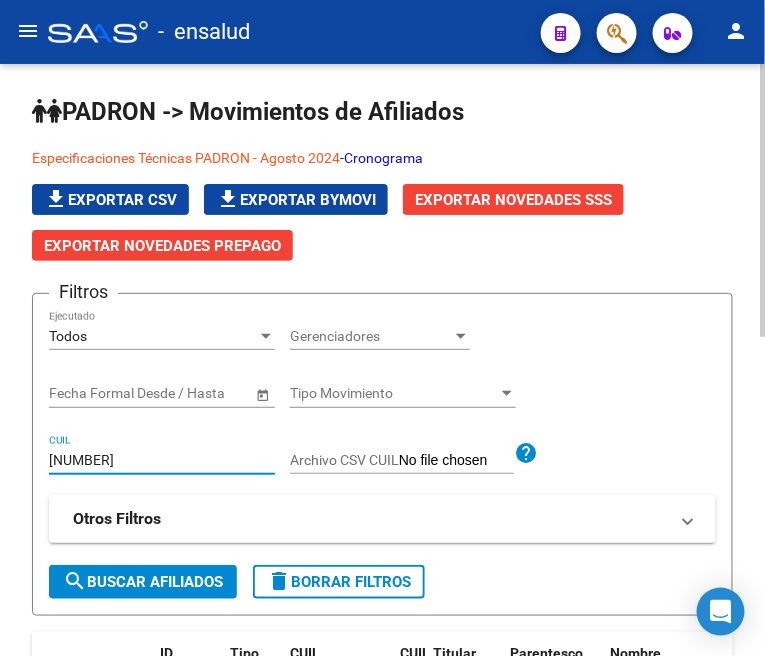 type on "[NUMBER]" 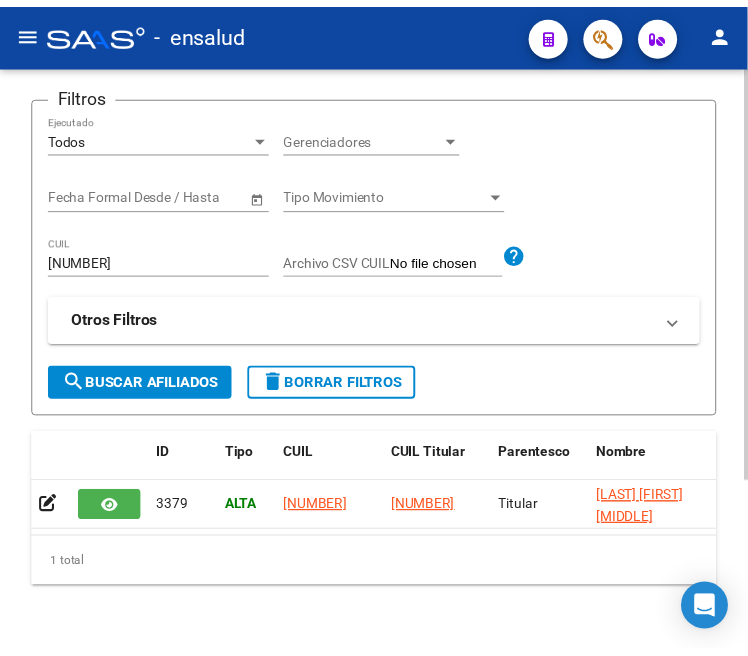 scroll, scrollTop: 245, scrollLeft: 0, axis: vertical 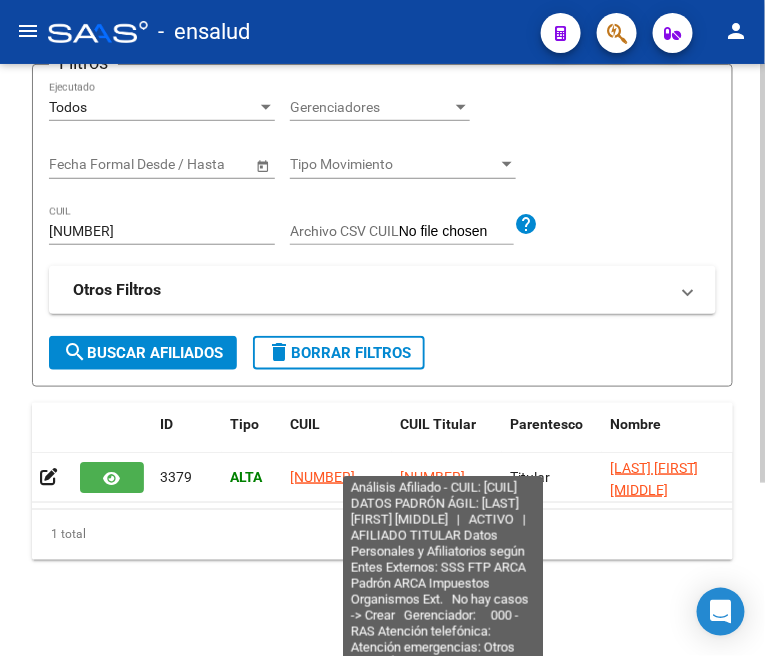 click on "[NUMBER]" 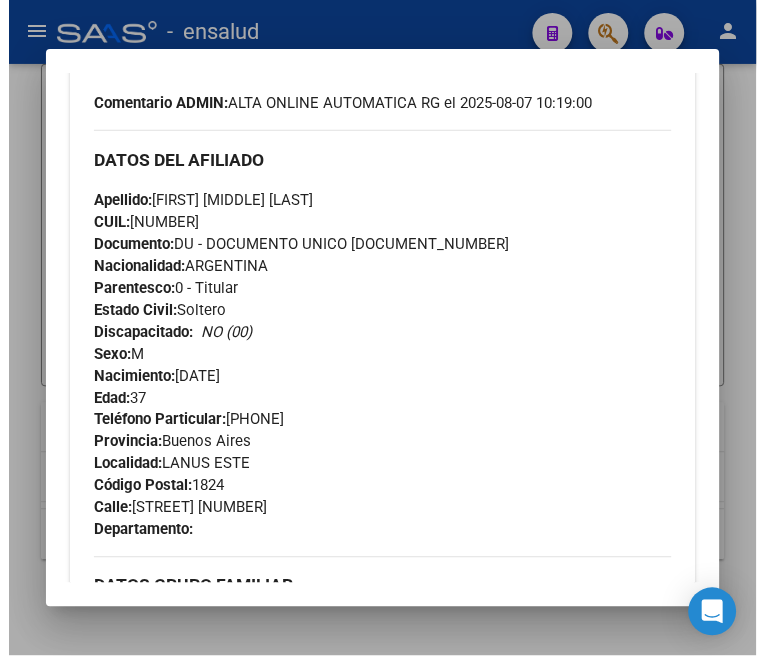 scroll, scrollTop: 777, scrollLeft: 0, axis: vertical 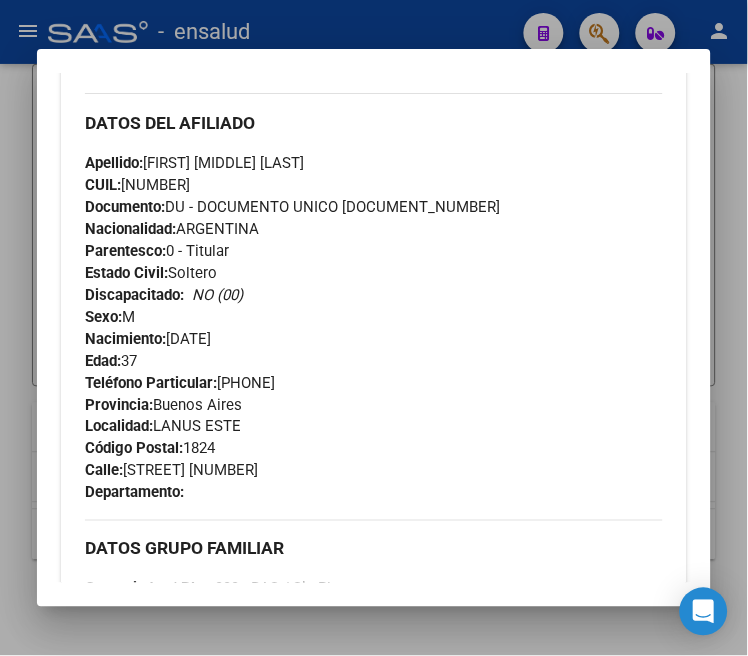 click at bounding box center (374, 328) 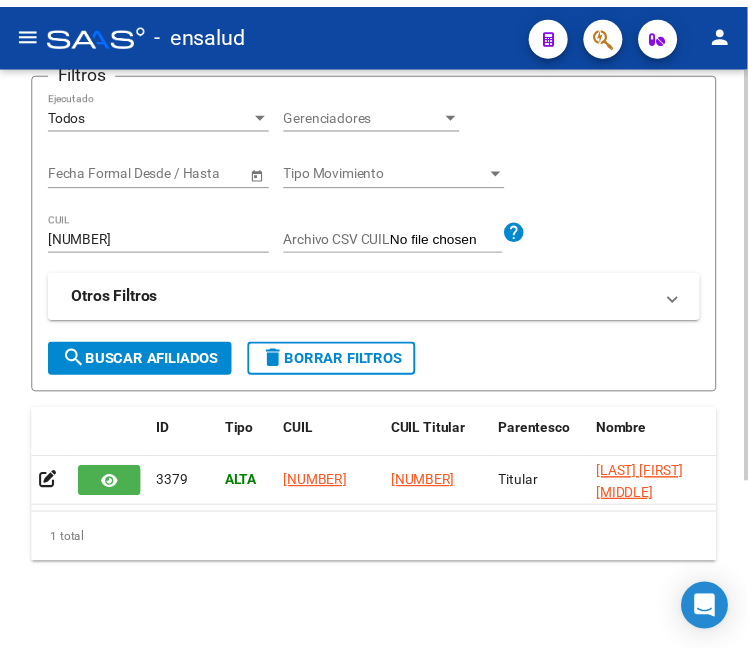 scroll, scrollTop: 245, scrollLeft: 0, axis: vertical 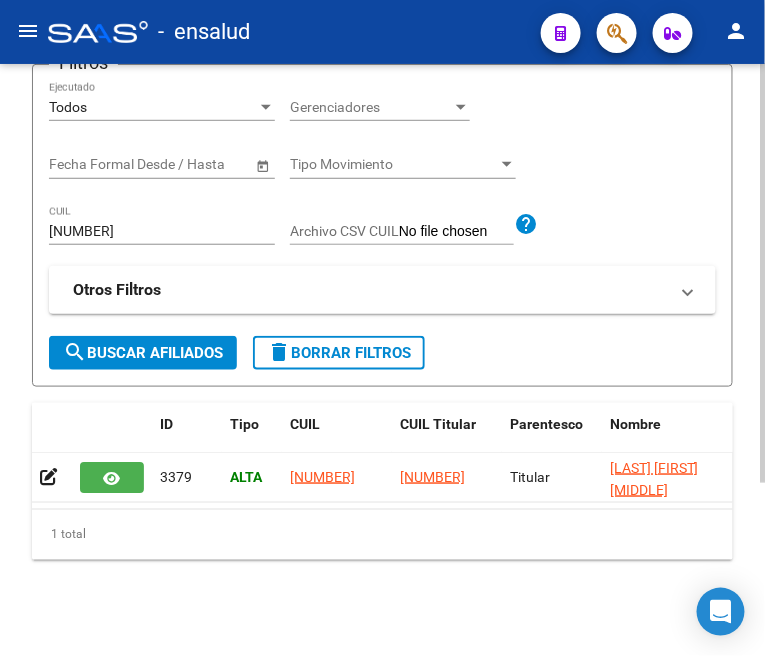 click on "[NUMBER]" at bounding box center (162, 231) 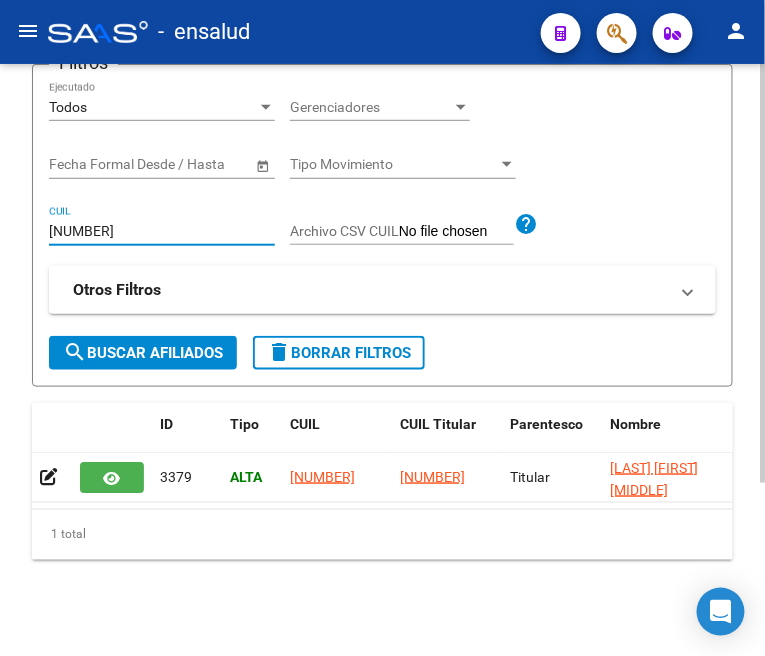 click on "[NUMBER]" at bounding box center (162, 231) 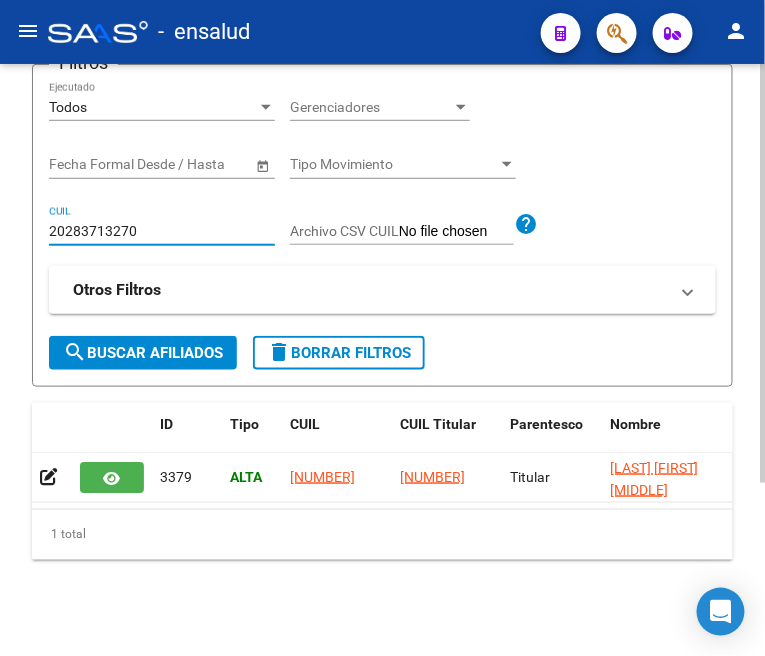 type on "20283713270" 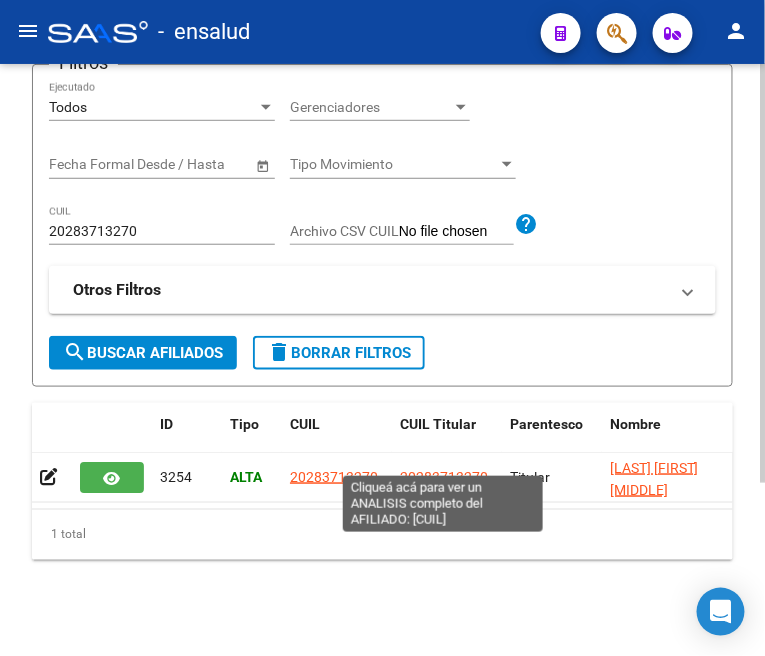 click on "20283713270" 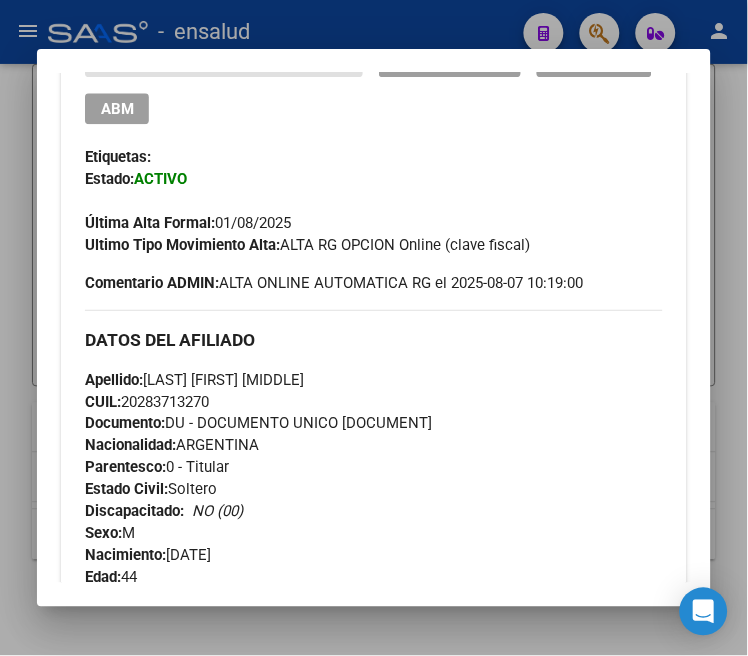 scroll, scrollTop: 555, scrollLeft: 0, axis: vertical 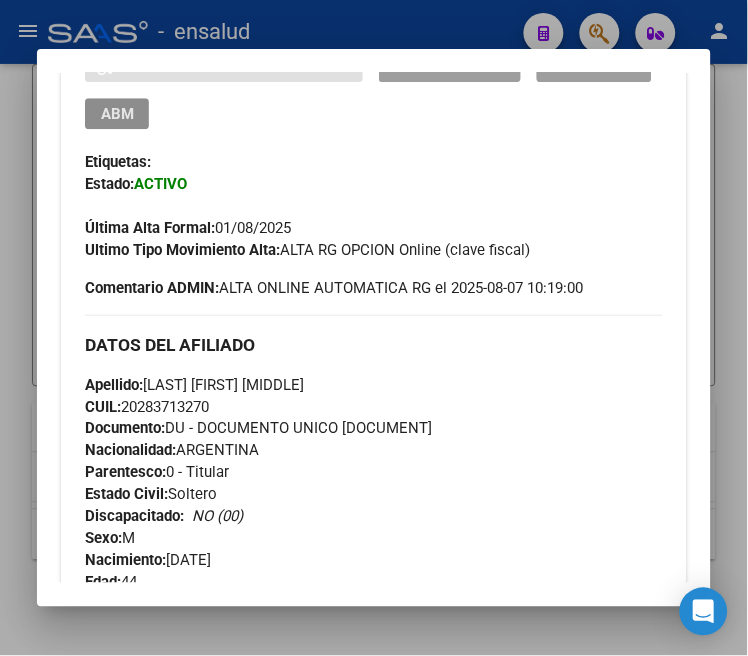 click on "ABM" at bounding box center [117, 114] 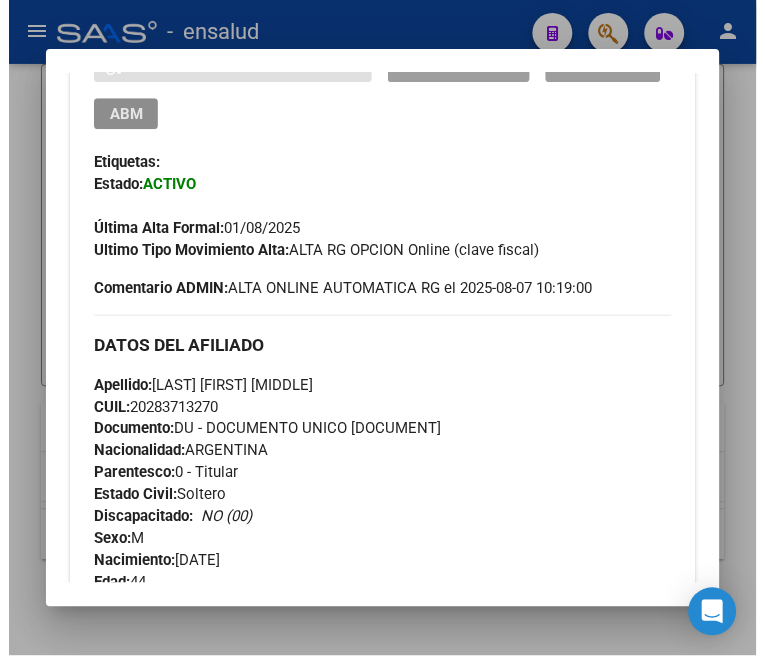 scroll, scrollTop: 0, scrollLeft: 0, axis: both 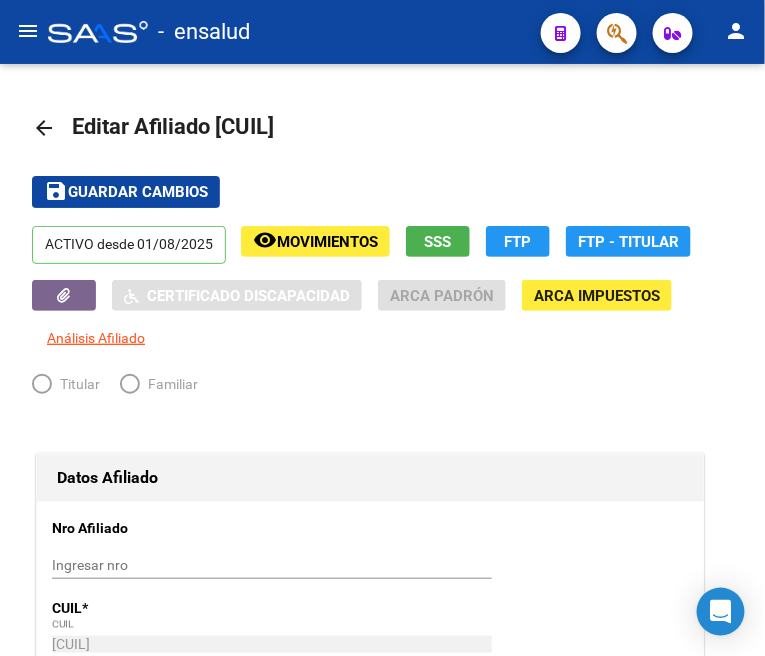 radio on "true" 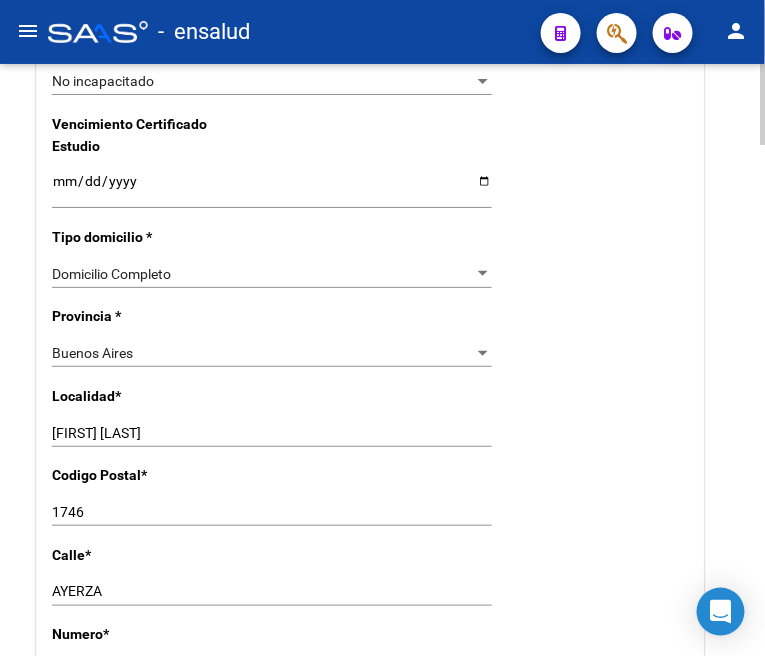scroll, scrollTop: 1444, scrollLeft: 0, axis: vertical 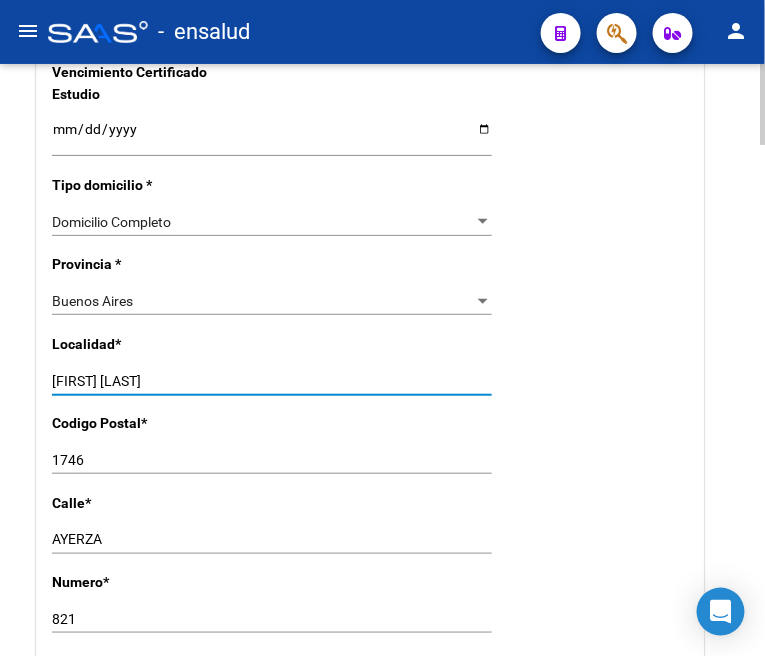 click on "[FIRST] [LAST]" at bounding box center [272, 381] 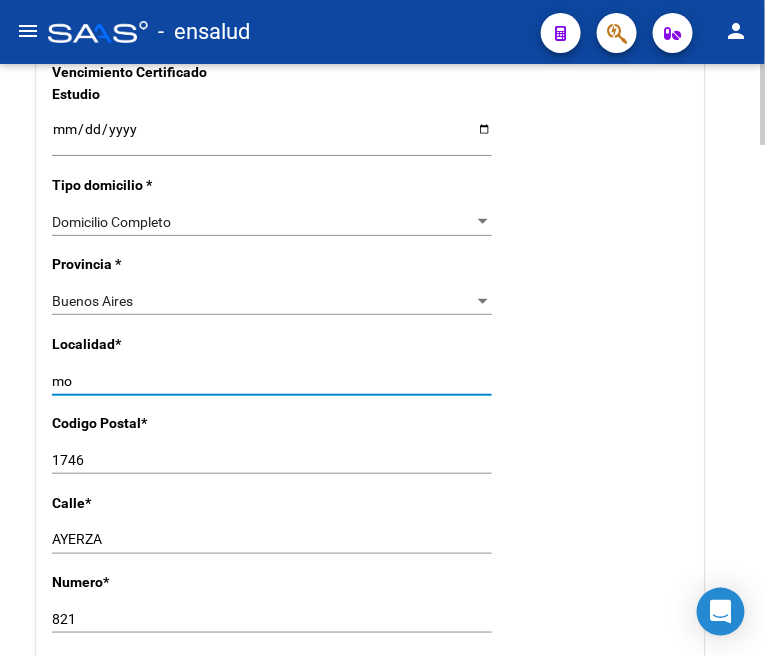 type on "m" 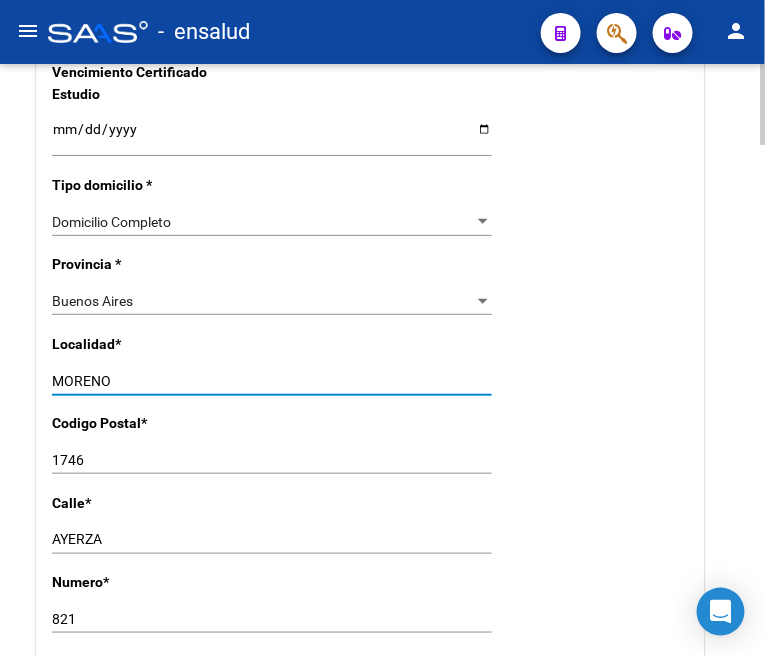 type on "MORENO" 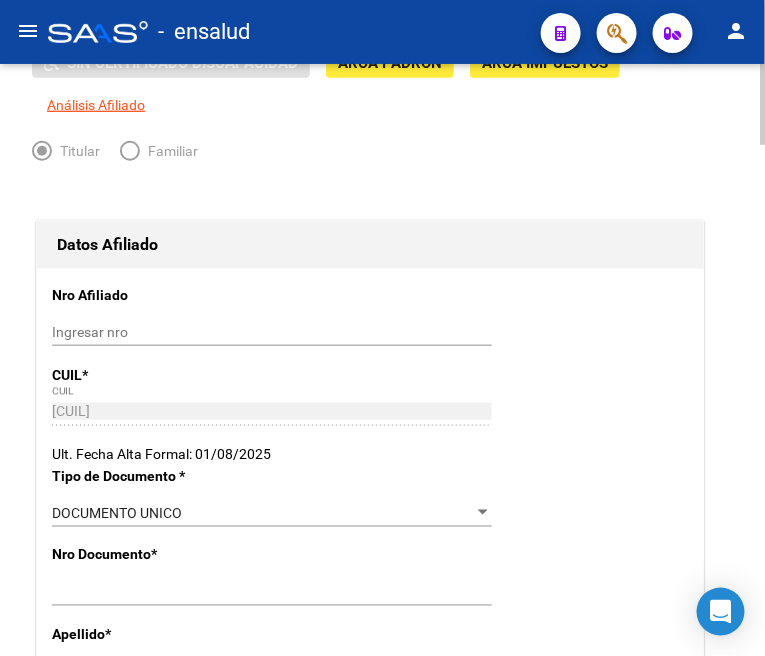 scroll, scrollTop: 0, scrollLeft: 0, axis: both 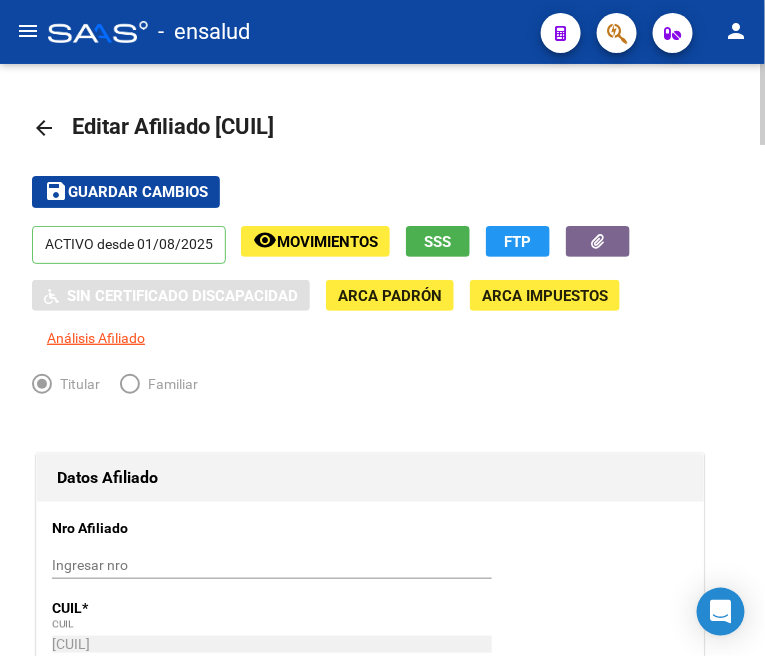 type on "1744" 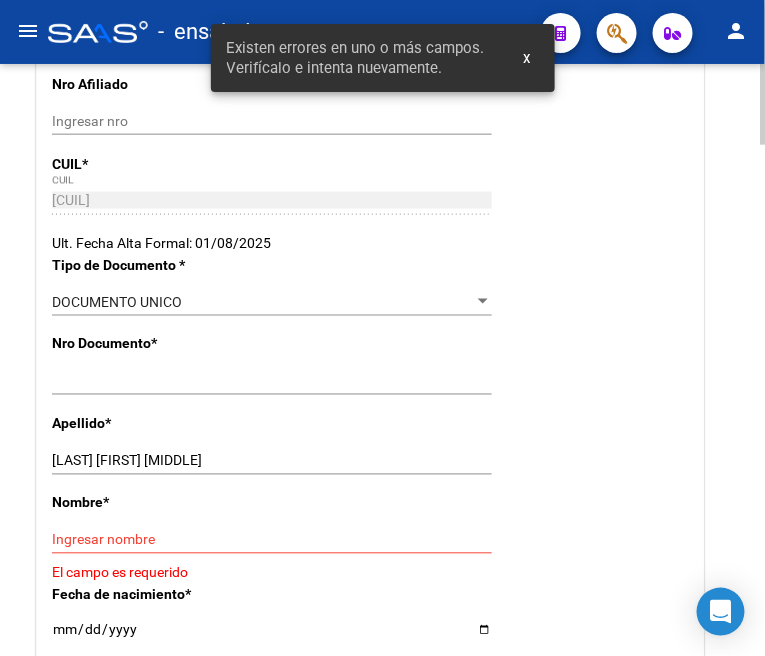 scroll, scrollTop: 555, scrollLeft: 0, axis: vertical 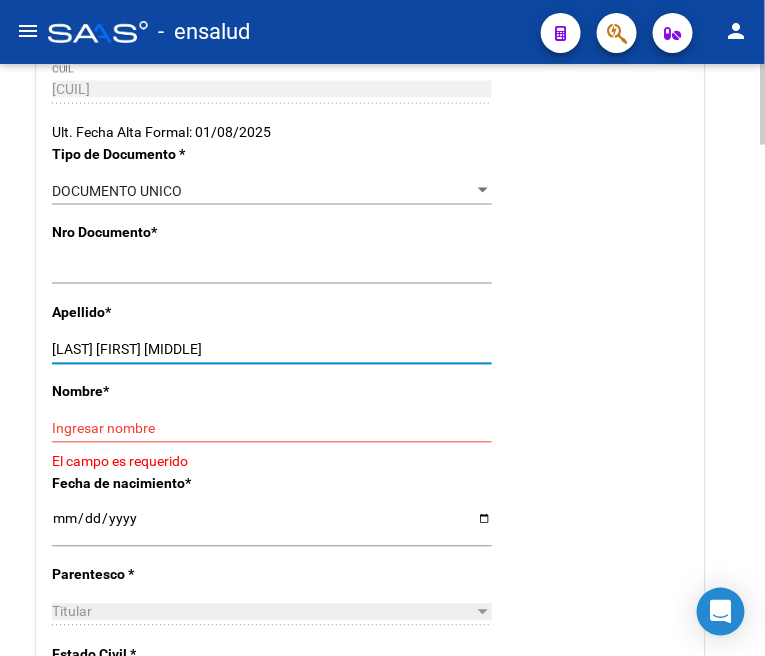 drag, startPoint x: 136, startPoint y: 350, endPoint x: 251, endPoint y: 356, distance: 115.15642 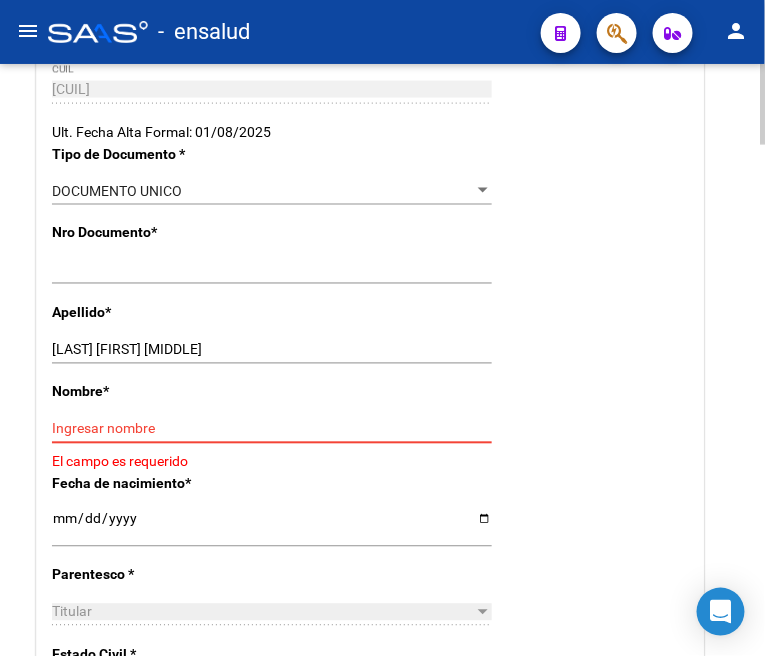 click on "Ingresar nombre" at bounding box center (272, 429) 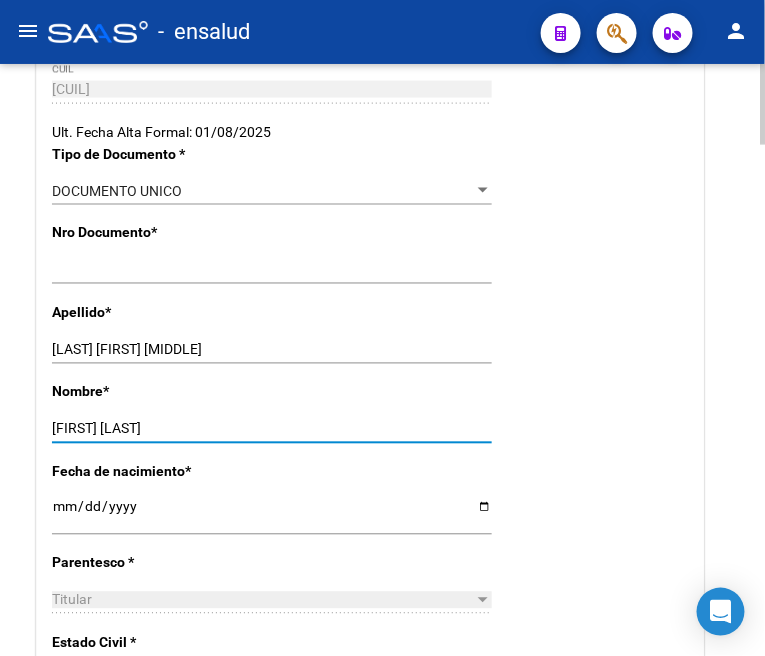 type on "[FIRST] [LAST]" 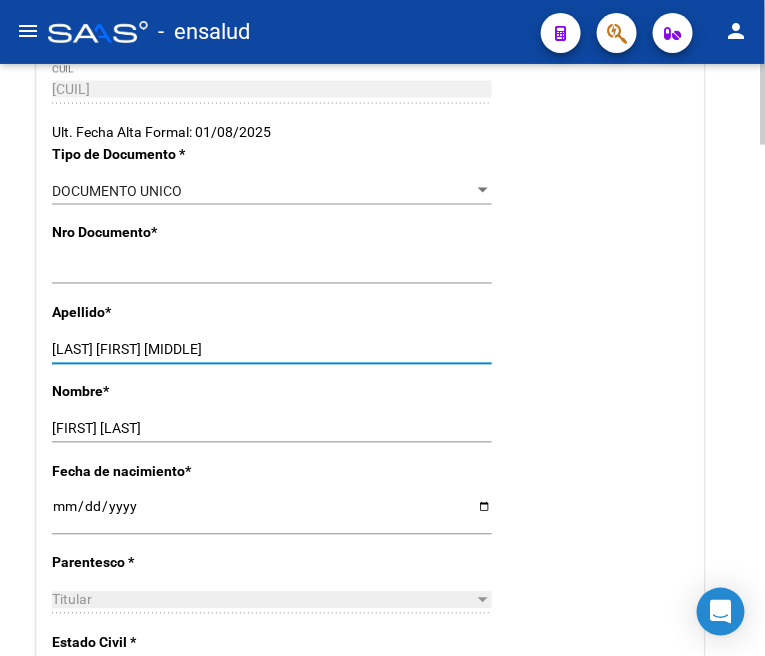 drag, startPoint x: 135, startPoint y: 347, endPoint x: 267, endPoint y: 345, distance: 132.01515 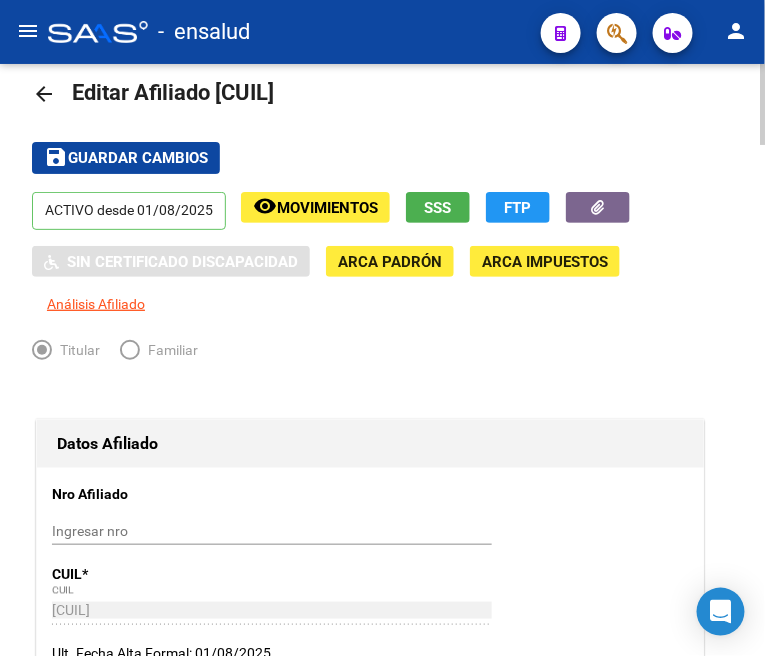 scroll, scrollTop: 0, scrollLeft: 0, axis: both 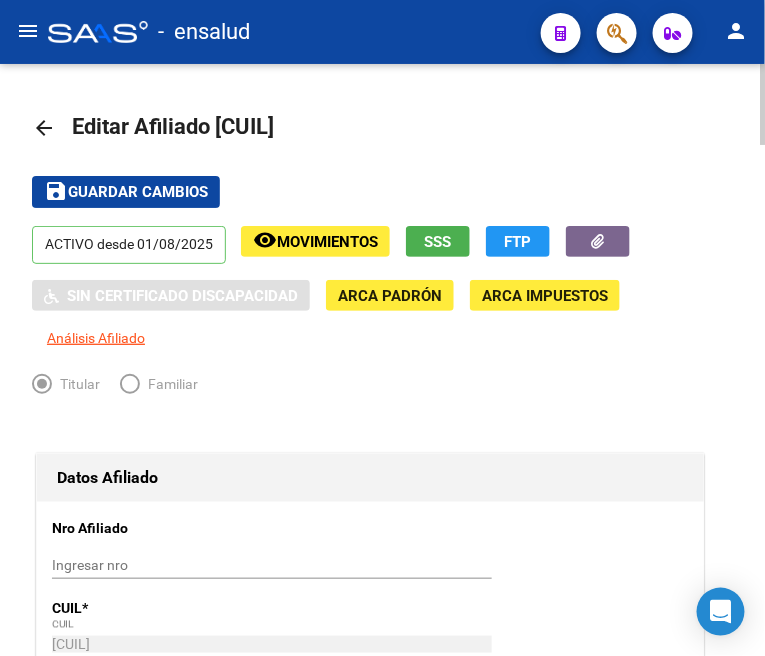 type on "FERNANDEZ" 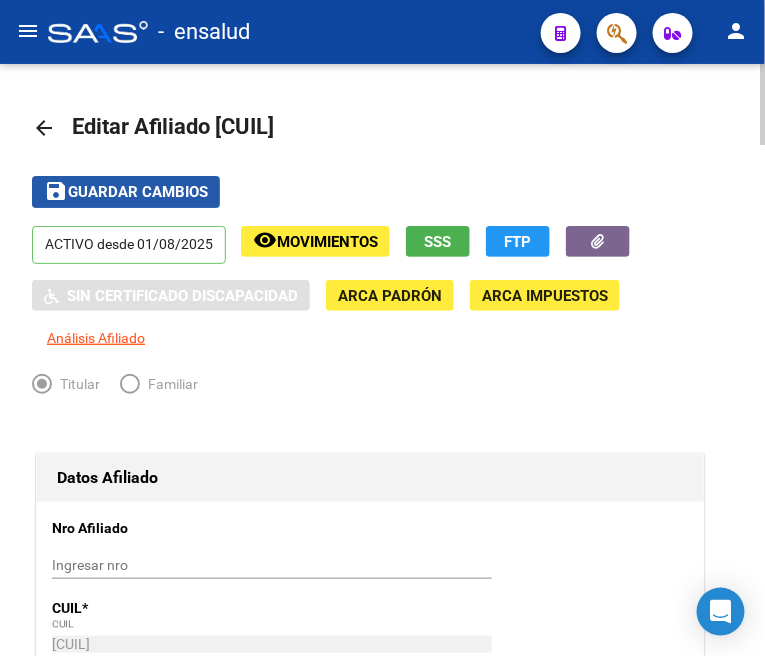 click on "Guardar cambios" 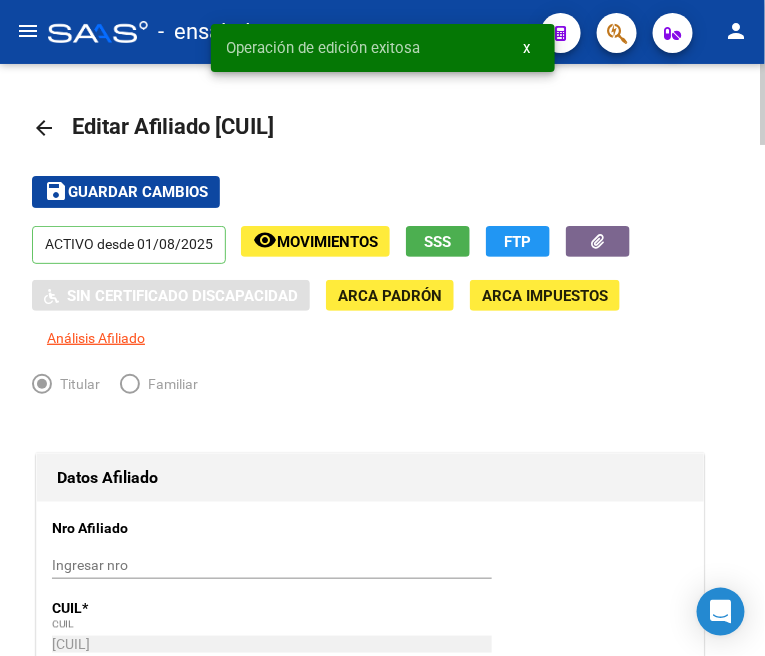 click on "arrow_back" 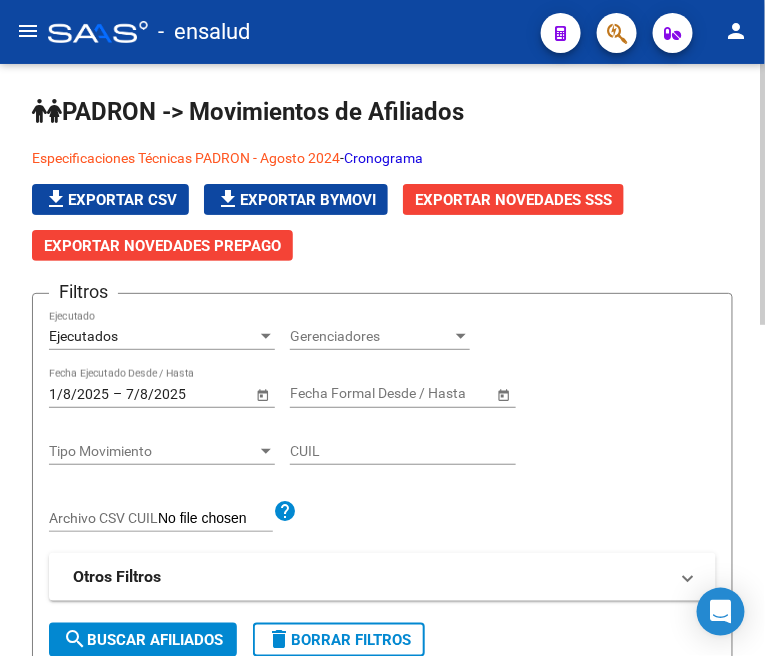 click on "CUIL" at bounding box center [403, 451] 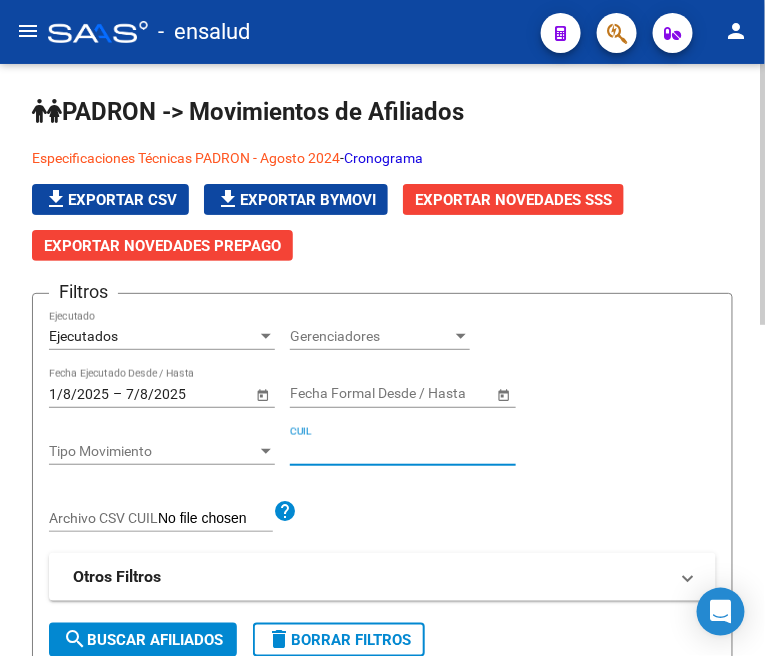 paste on "[NUMBER]" 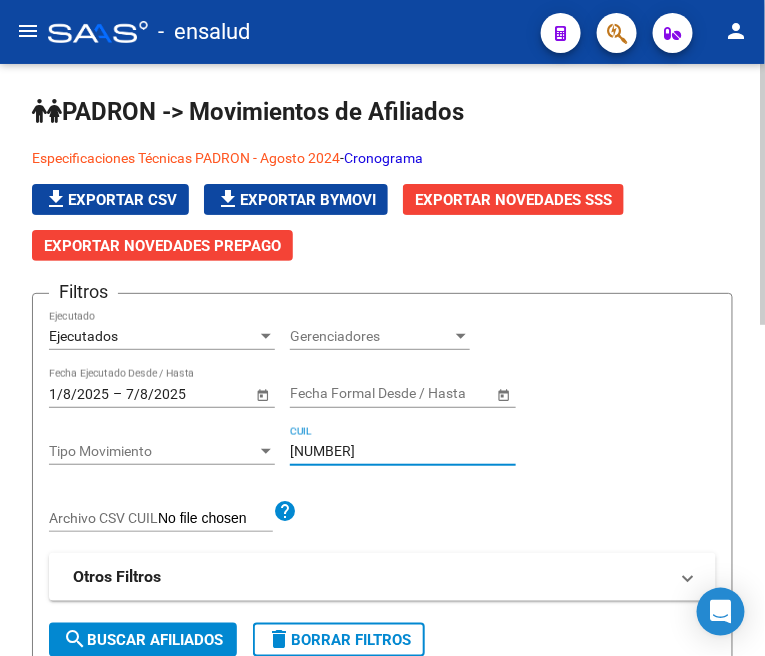 type on "[NUMBER]" 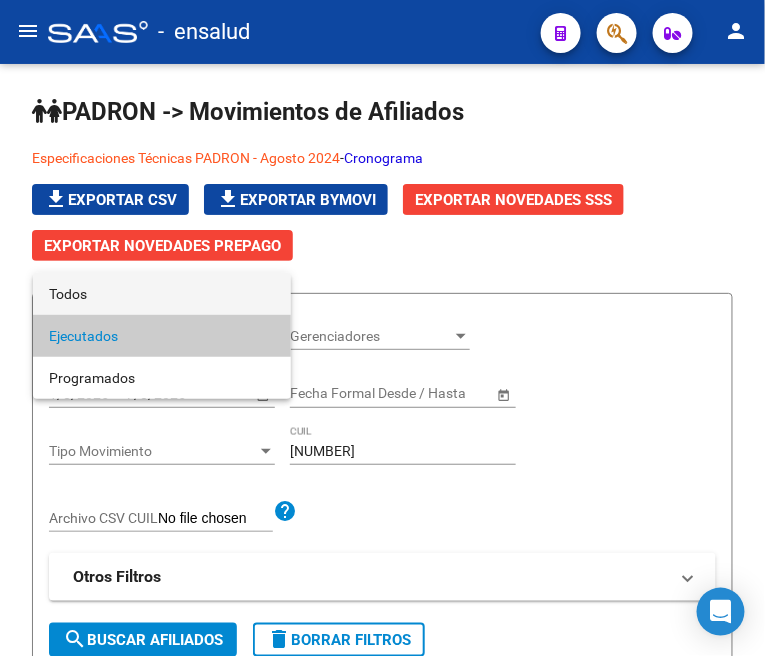 click on "Todos" at bounding box center [162, 294] 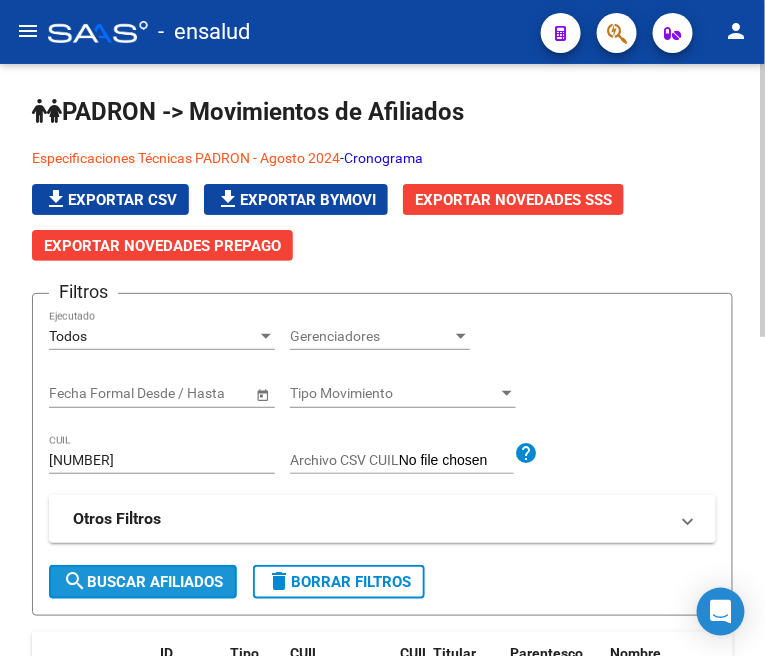 click on "search  Buscar Afiliados" 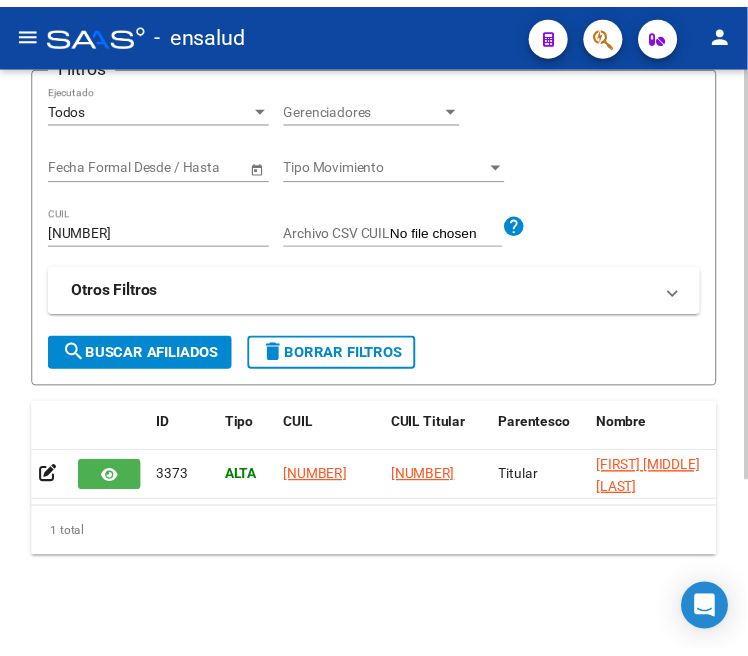 scroll, scrollTop: 245, scrollLeft: 0, axis: vertical 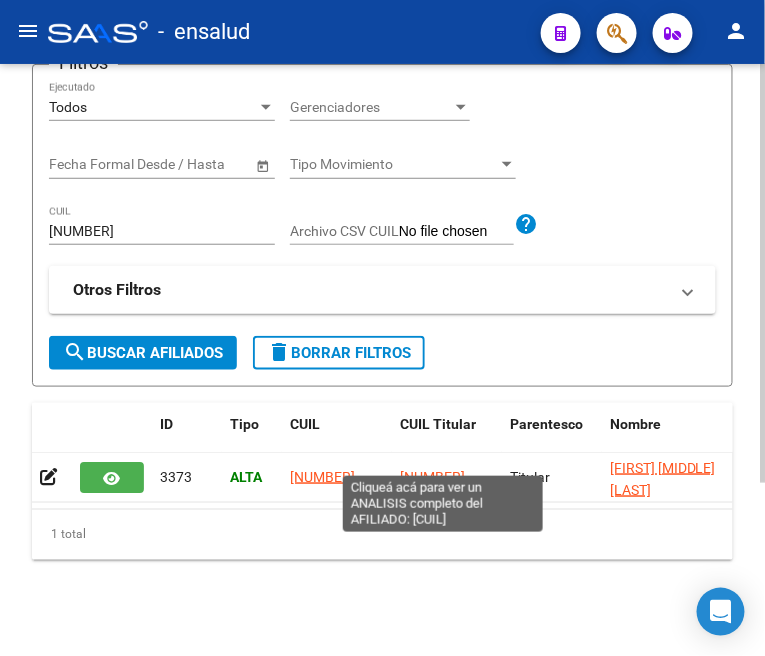 click on "[NUMBER]" 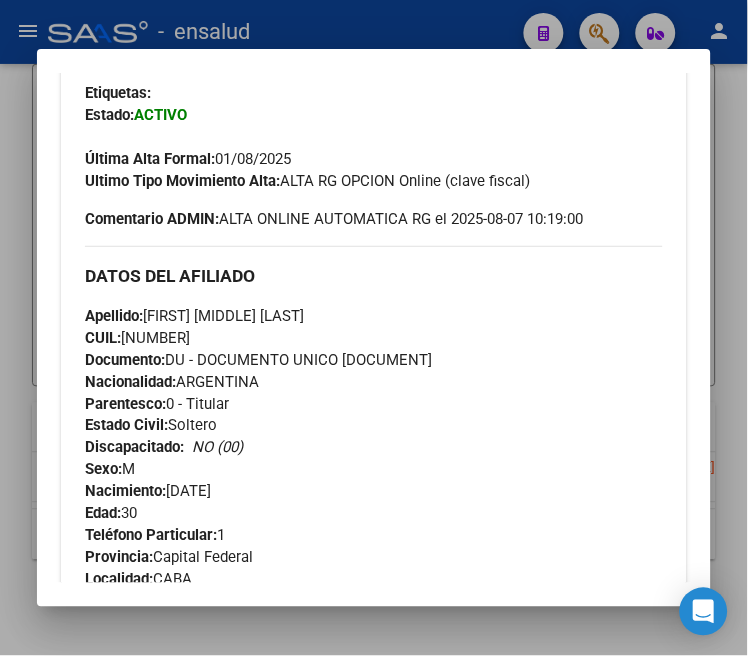 scroll, scrollTop: 333, scrollLeft: 0, axis: vertical 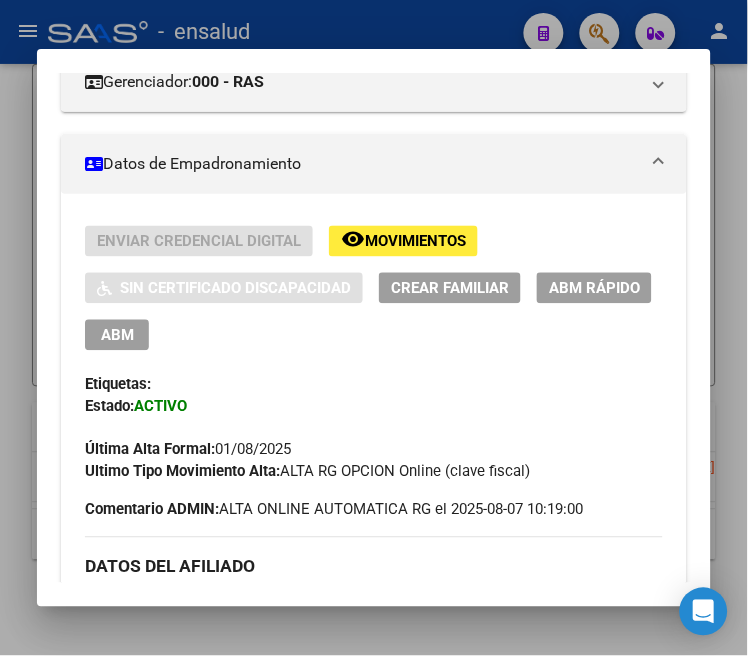 drag, startPoint x: 117, startPoint y: 340, endPoint x: 128, endPoint y: 337, distance: 11.401754 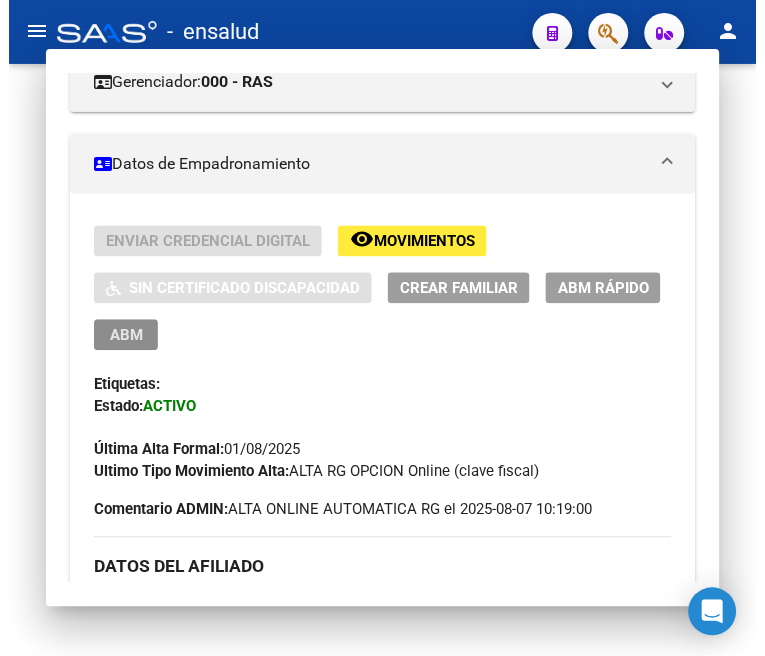 scroll, scrollTop: 0, scrollLeft: 0, axis: both 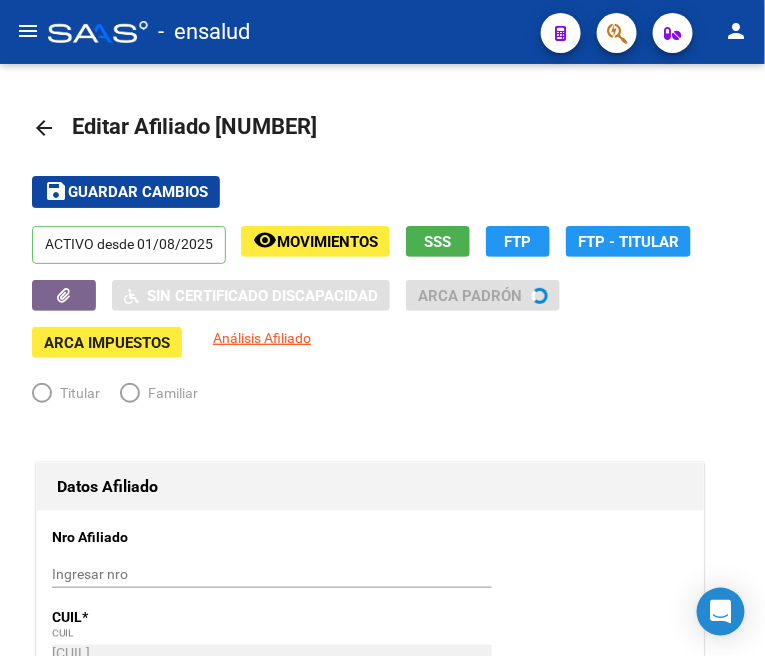 radio on "true" 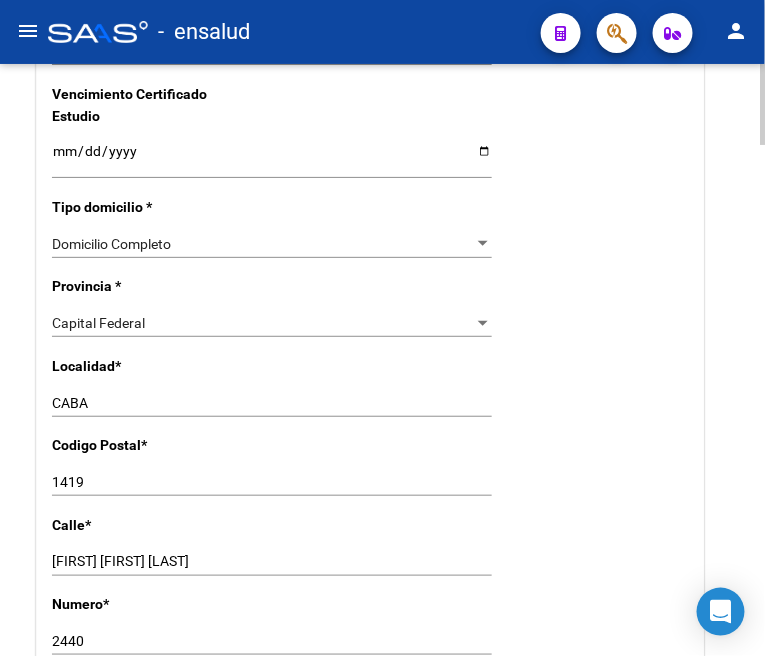 scroll, scrollTop: 1444, scrollLeft: 0, axis: vertical 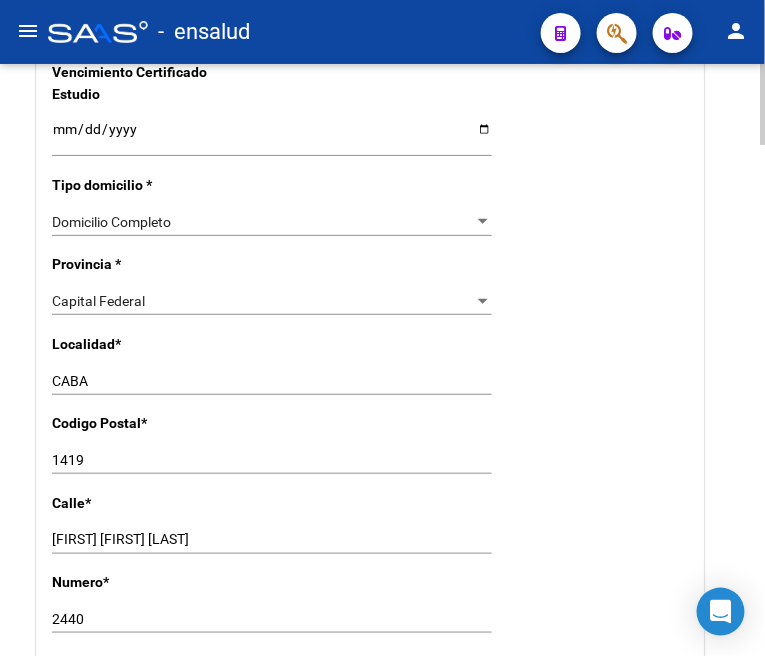 click on "Capital Federal" at bounding box center [263, 301] 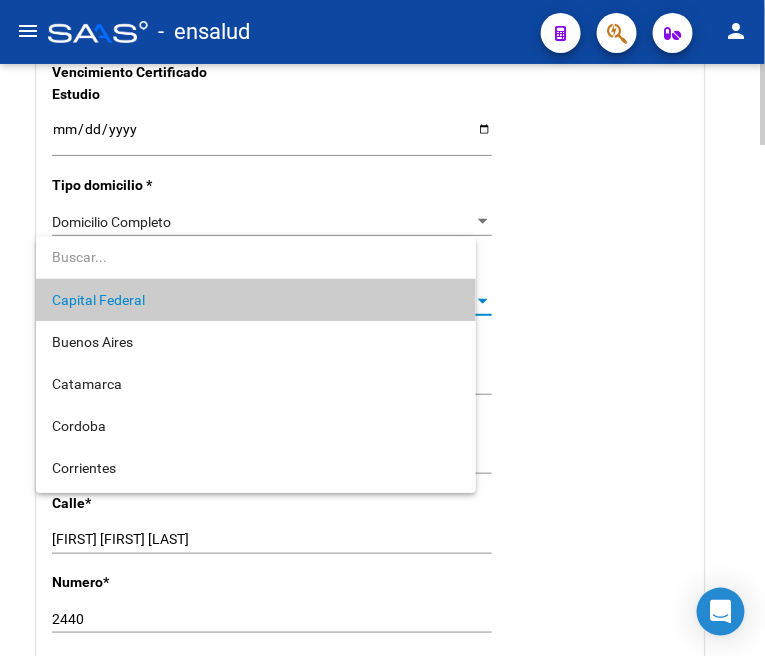 click on "Capital Federal" at bounding box center (256, 300) 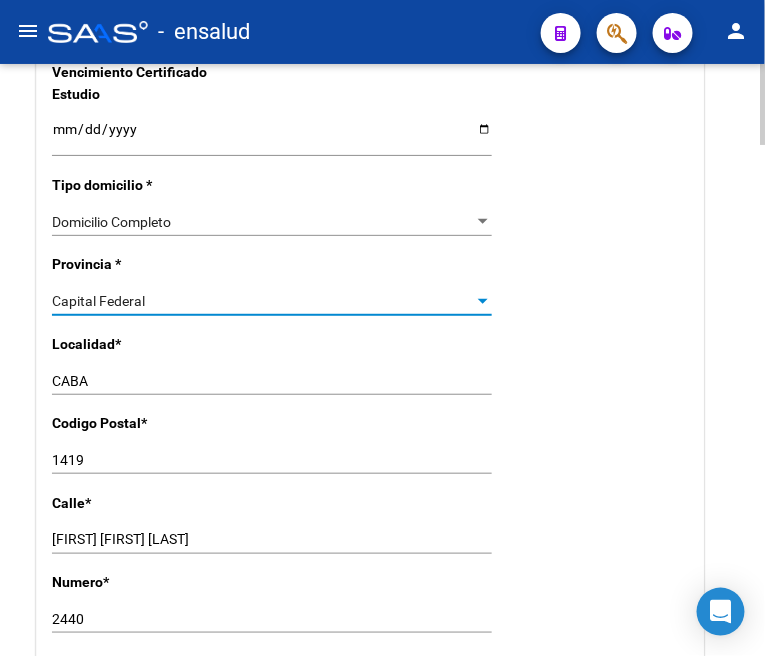 click on "Capital Federal" at bounding box center [263, 301] 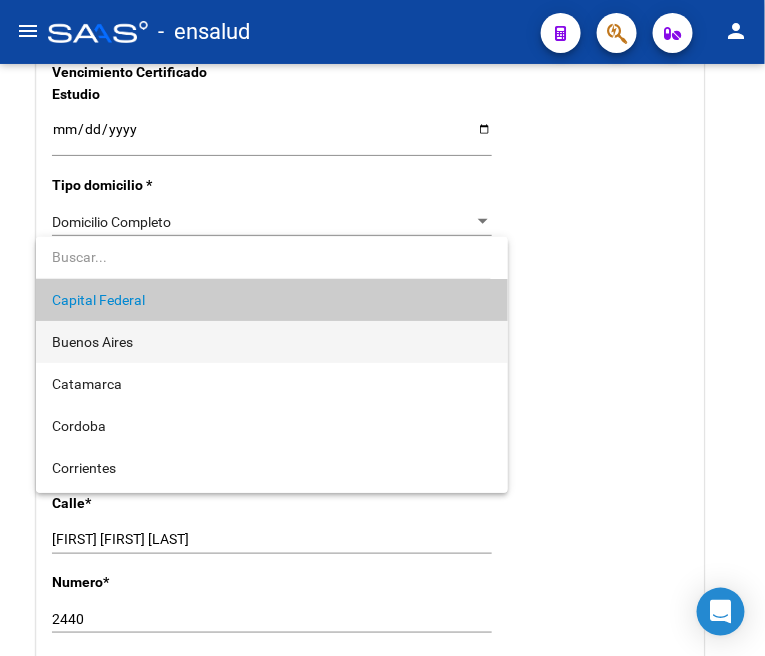 click on "Buenos Aires" at bounding box center (272, 342) 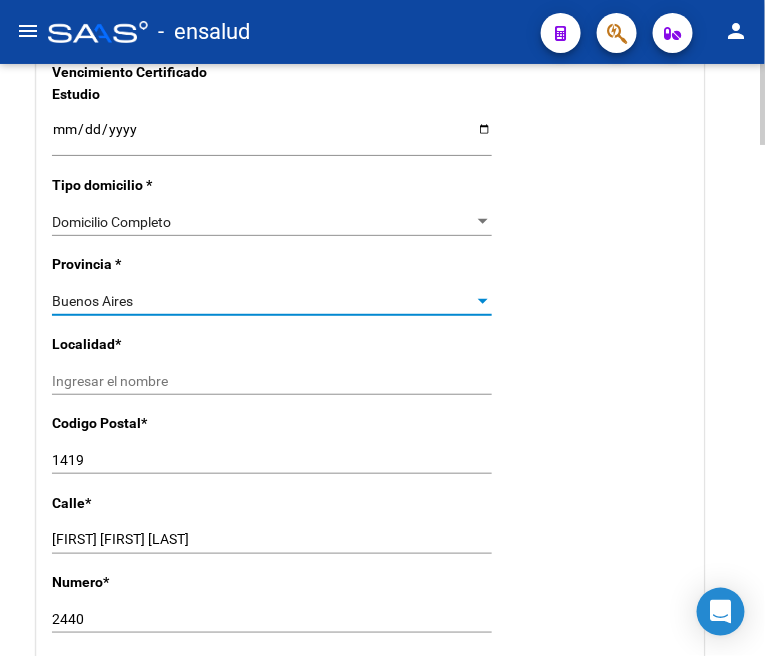 click on "Ingresar el nombre" at bounding box center [272, 381] 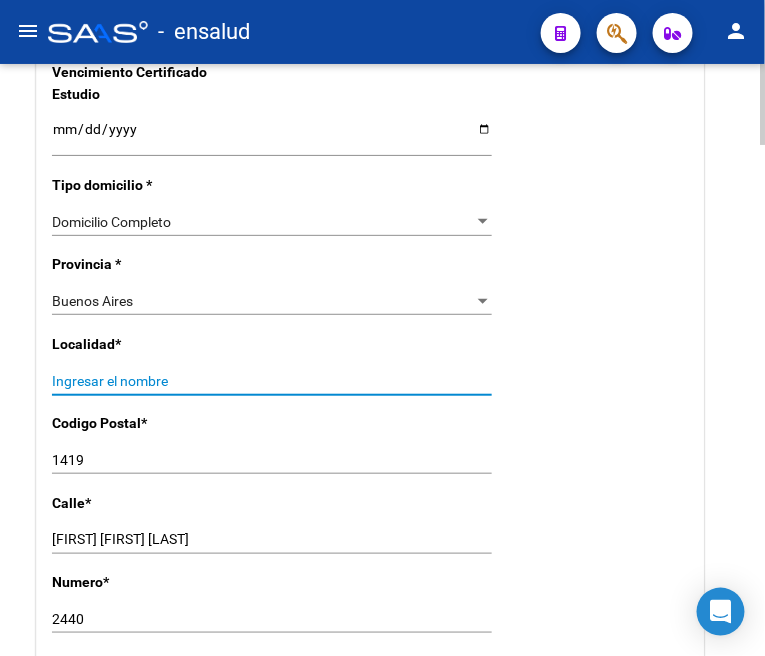 type on "H" 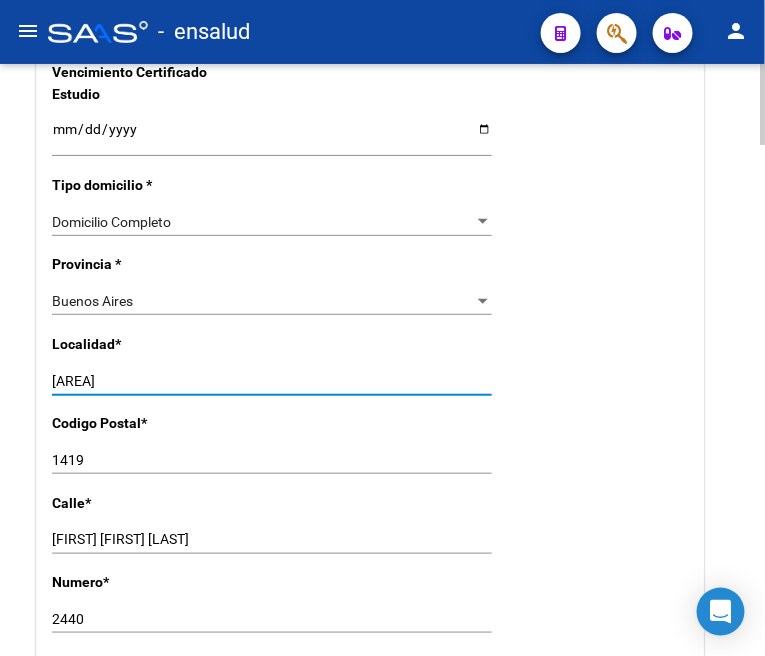 type on "[AREA]" 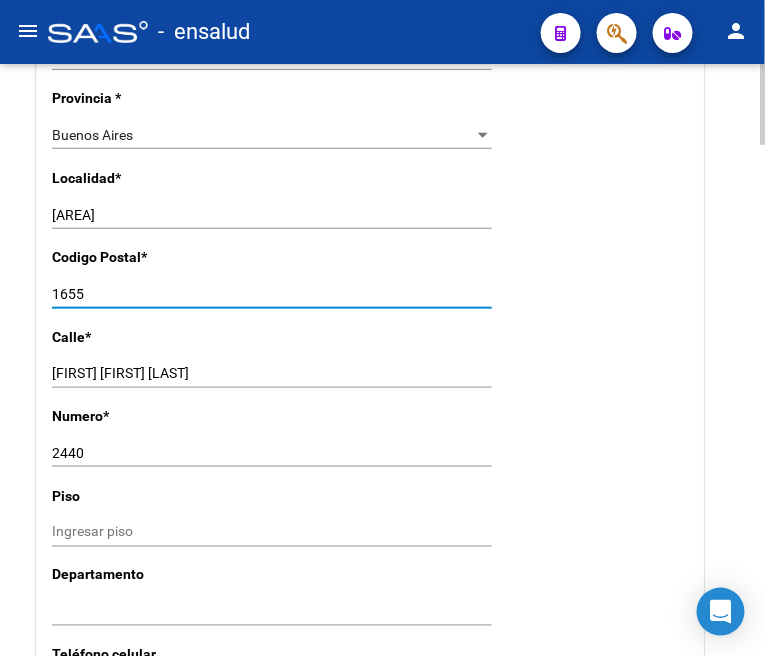 scroll, scrollTop: 1666, scrollLeft: 0, axis: vertical 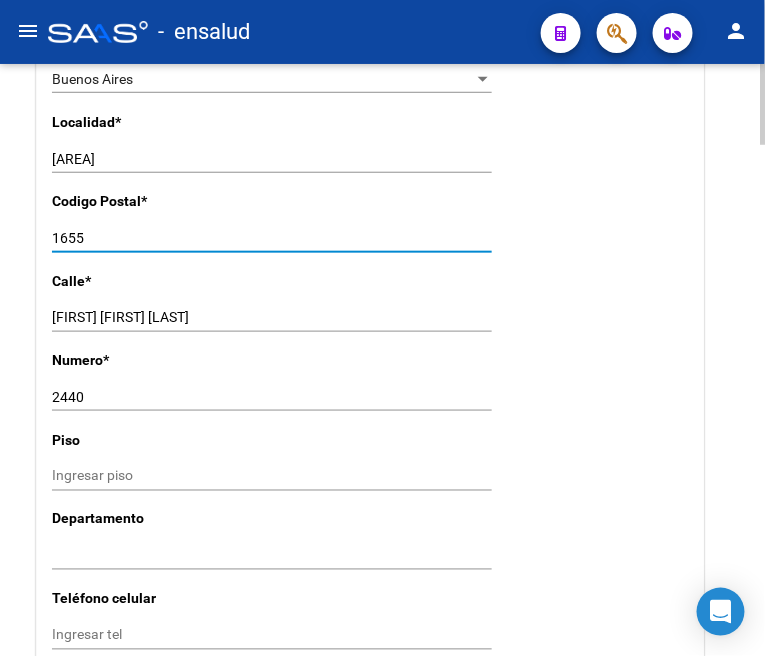 type on "1655" 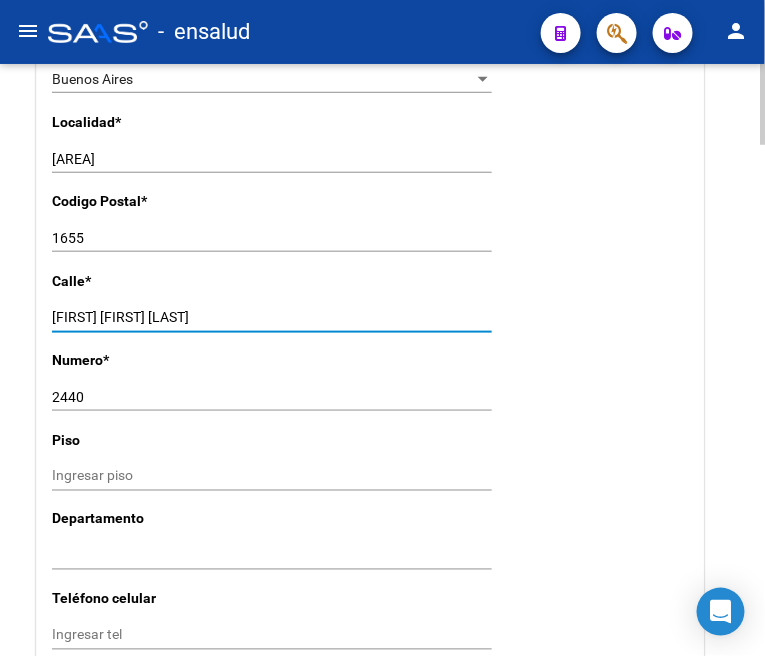 drag, startPoint x: 265, startPoint y: 318, endPoint x: 18, endPoint y: 314, distance: 247.03238 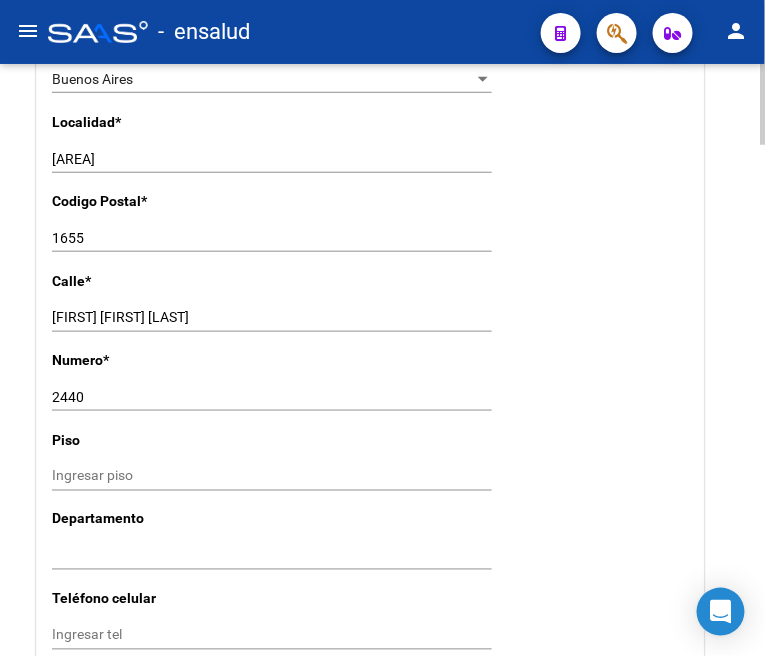 drag, startPoint x: 252, startPoint y: 333, endPoint x: 184, endPoint y: 333, distance: 68 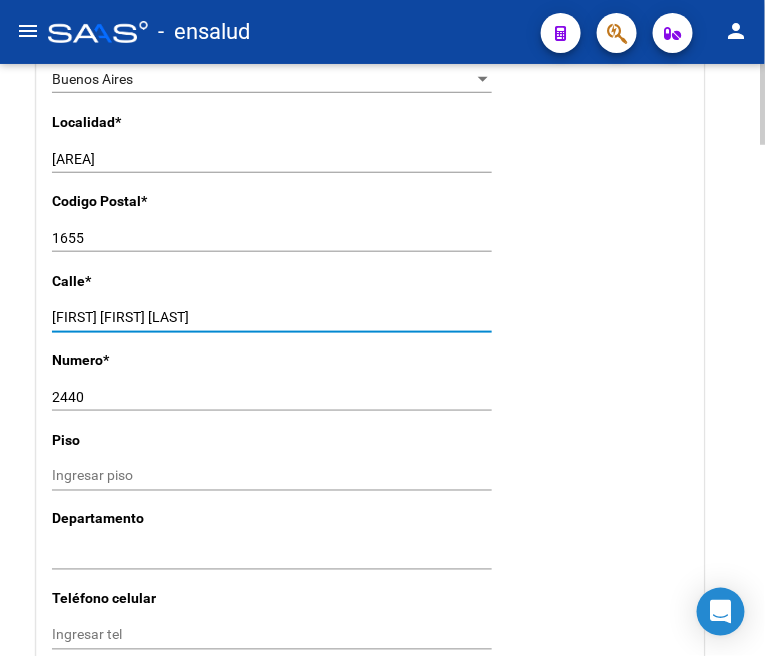 drag, startPoint x: 185, startPoint y: 313, endPoint x: 43, endPoint y: 313, distance: 142 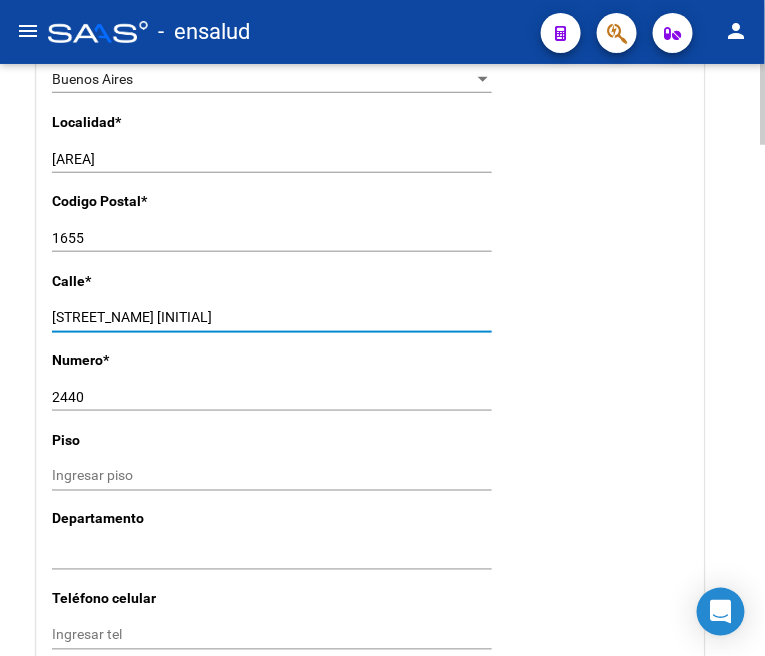 type on "[STREET_NAME] [INITIAL]" 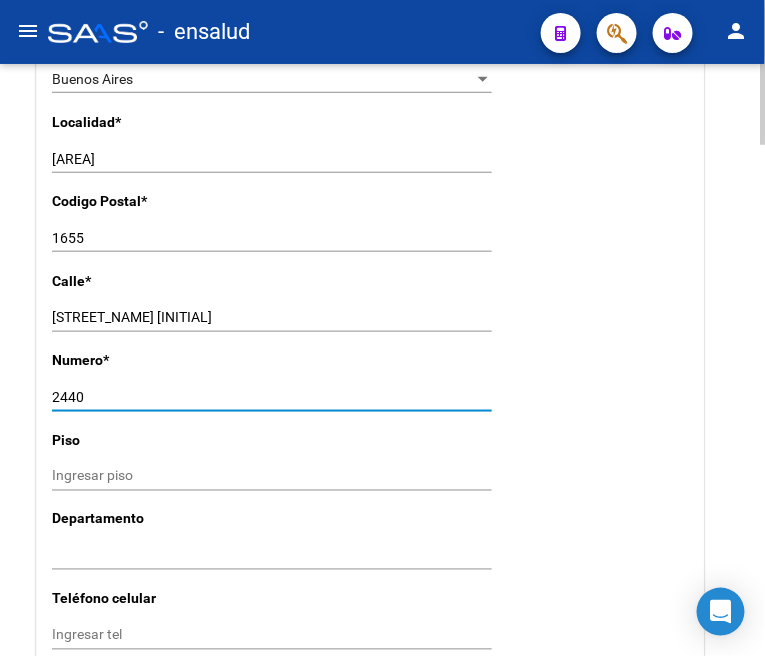 drag, startPoint x: 94, startPoint y: 402, endPoint x: 52, endPoint y: 402, distance: 42 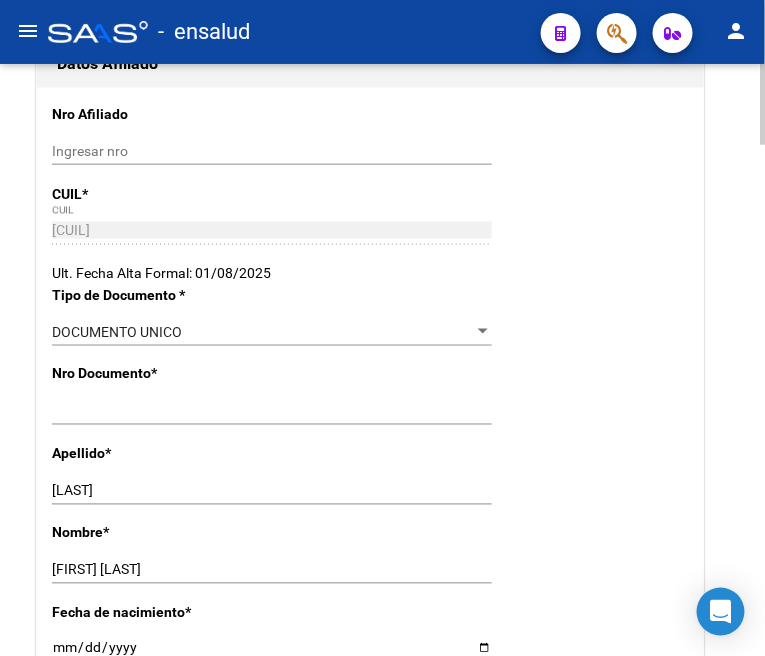 scroll, scrollTop: 0, scrollLeft: 0, axis: both 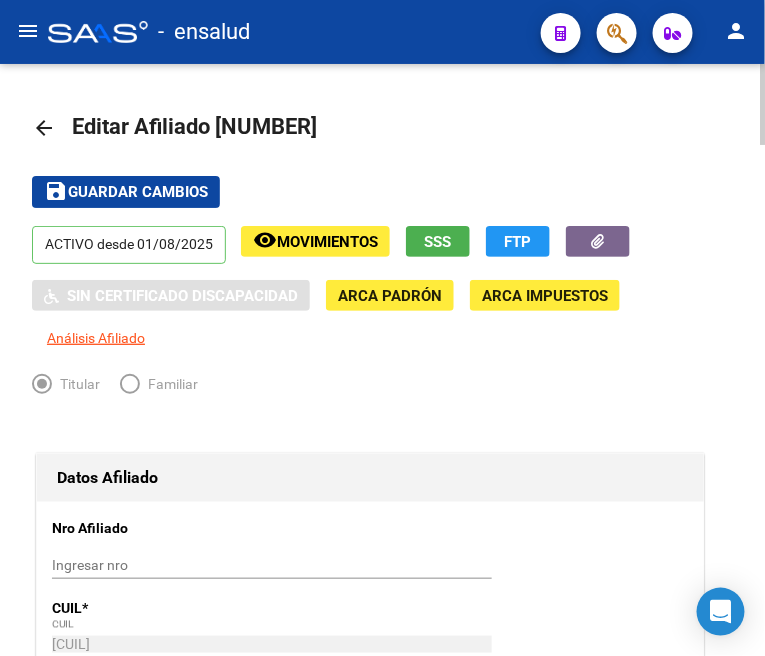 type on "2618" 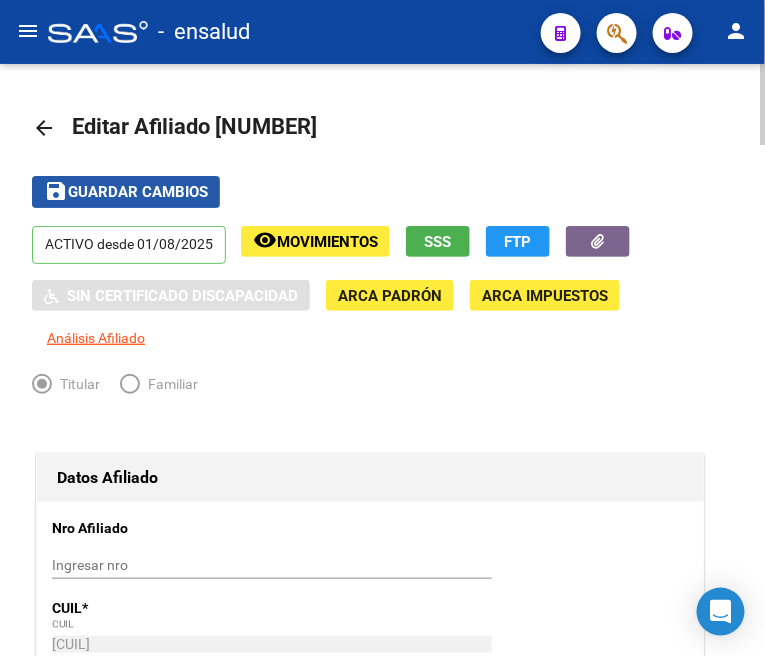 click on "Guardar cambios" 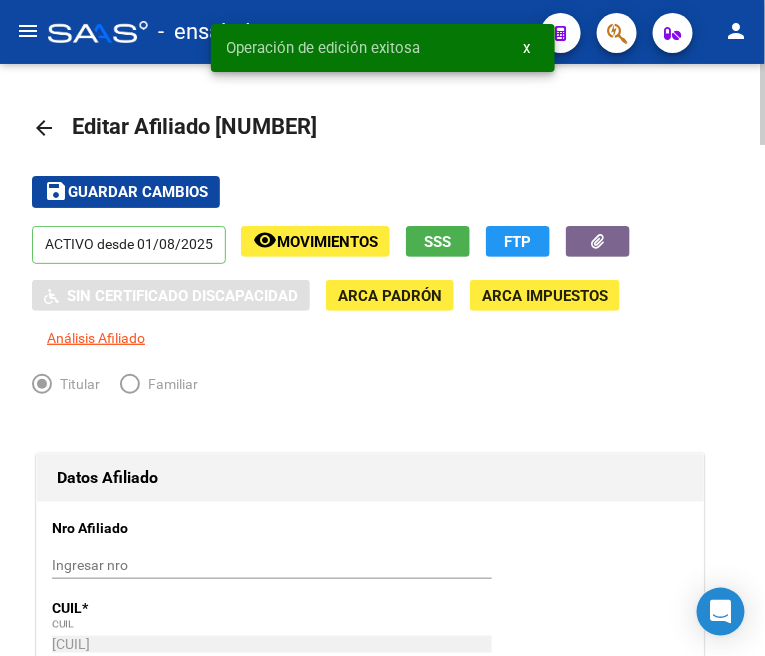 click on "arrow_back" 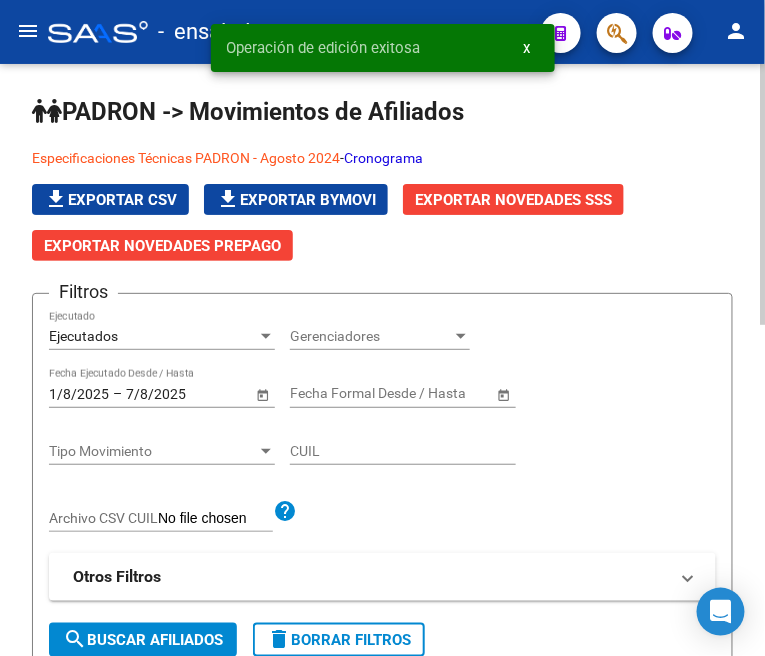 click on "Ejecutados" at bounding box center (153, 336) 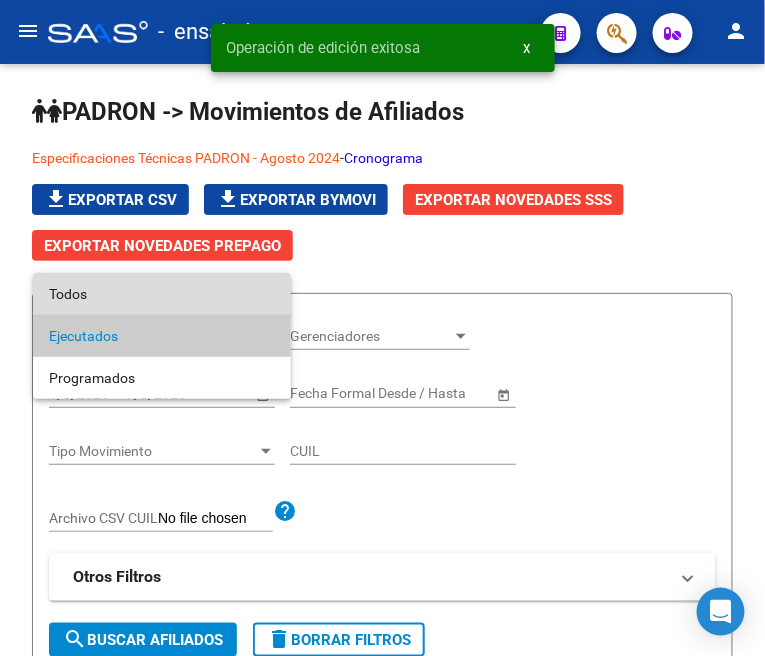 click on "Todos" at bounding box center (162, 294) 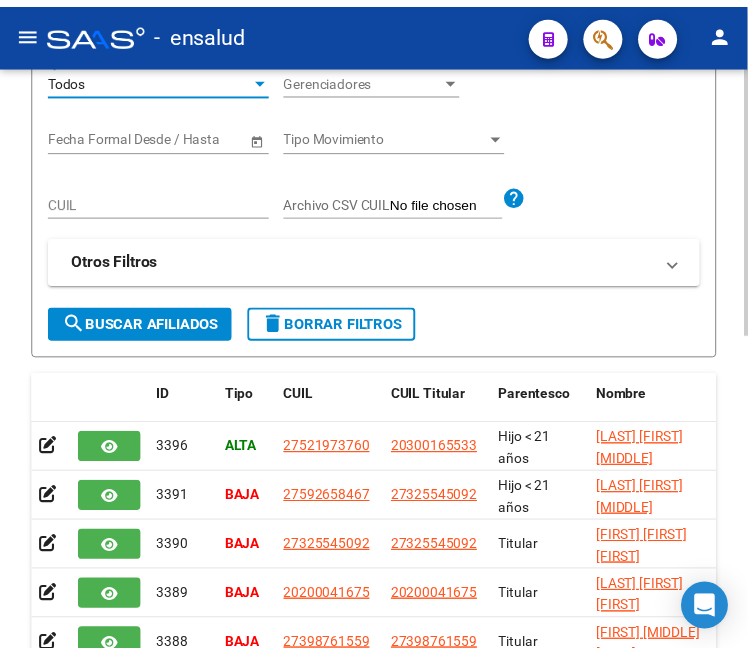 scroll, scrollTop: 222, scrollLeft: 0, axis: vertical 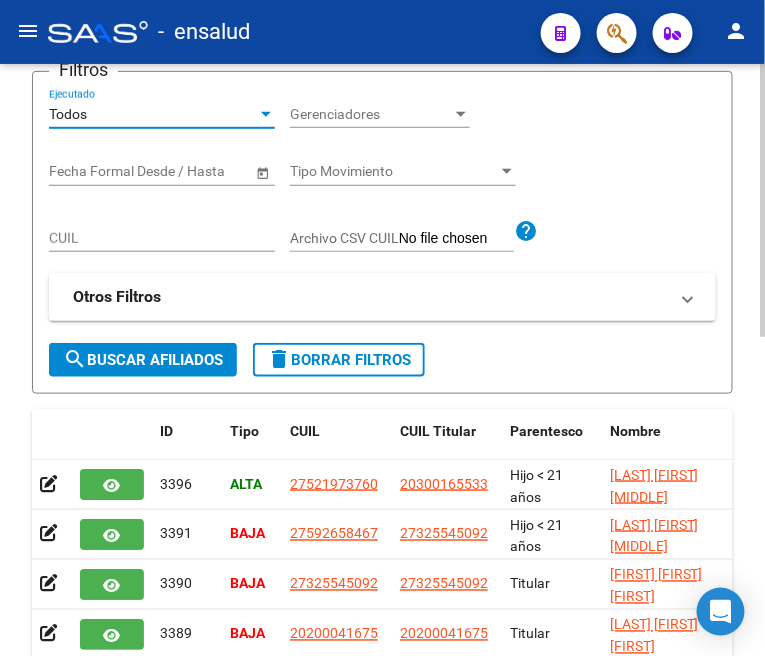 click on "CUIL" at bounding box center (162, 238) 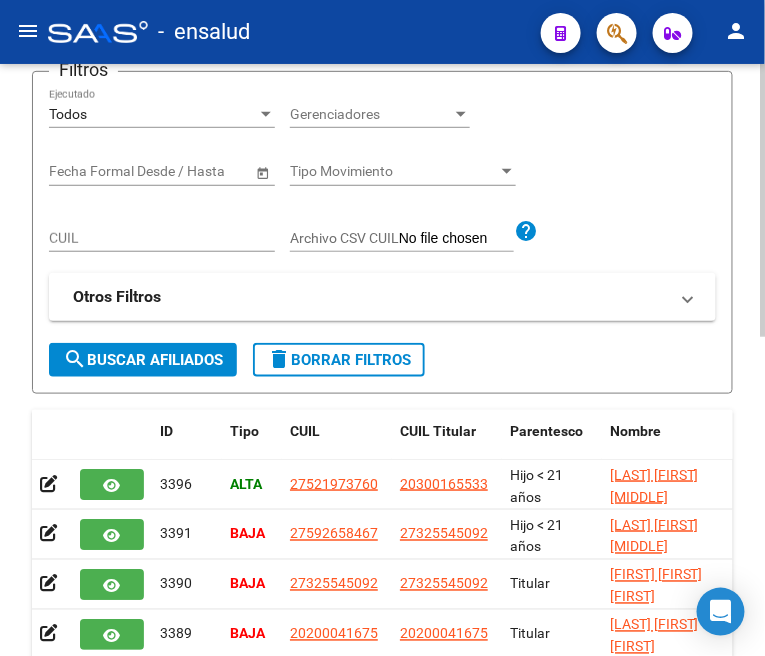click on "CUIL" at bounding box center [162, 238] 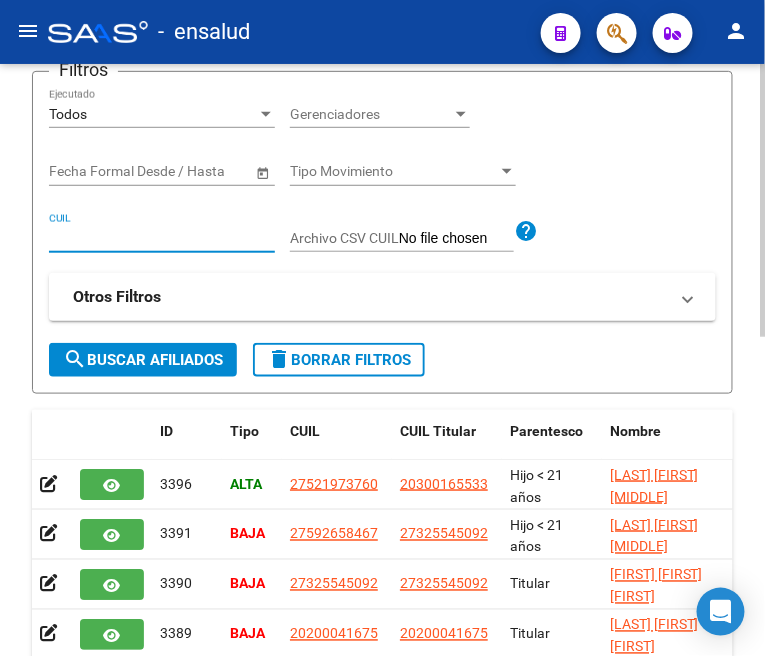 click on "CUIL" at bounding box center [162, 238] 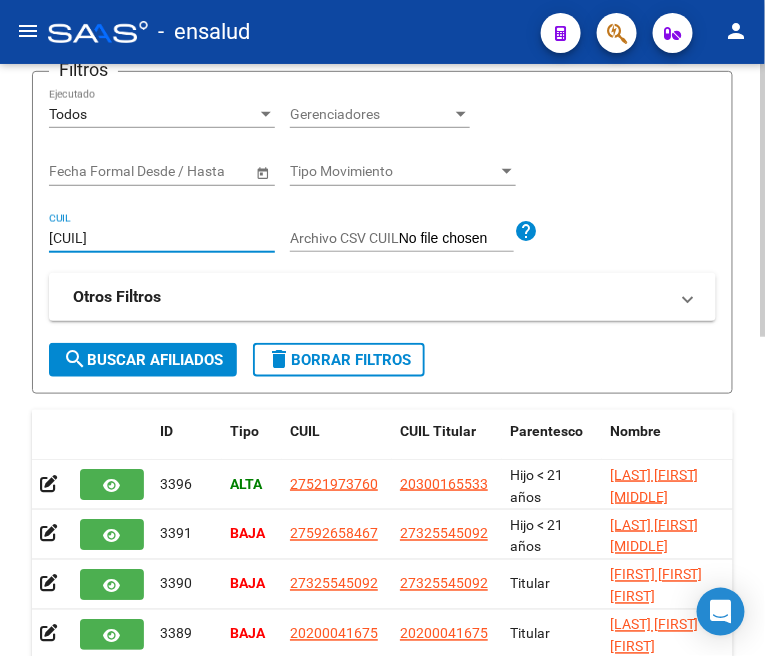 type on "[CUIL]" 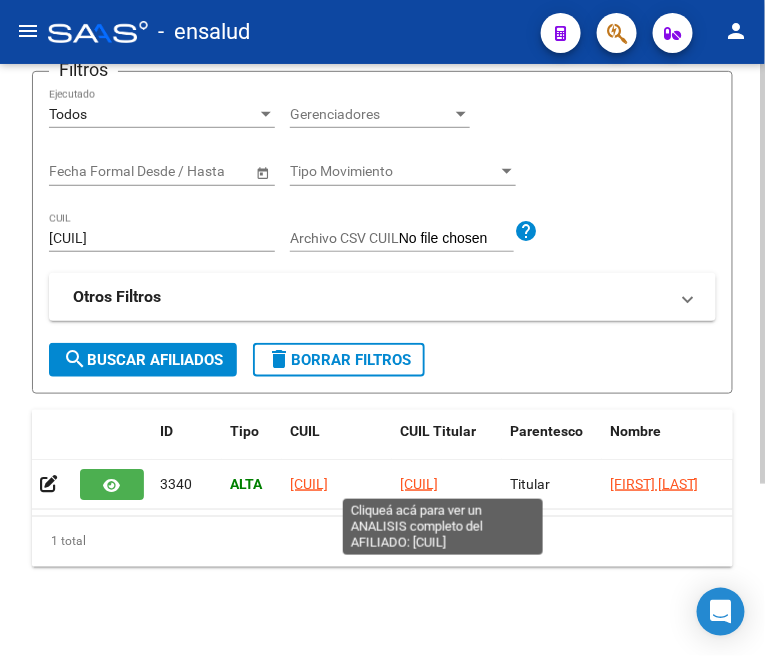 click on "[CUIL]" 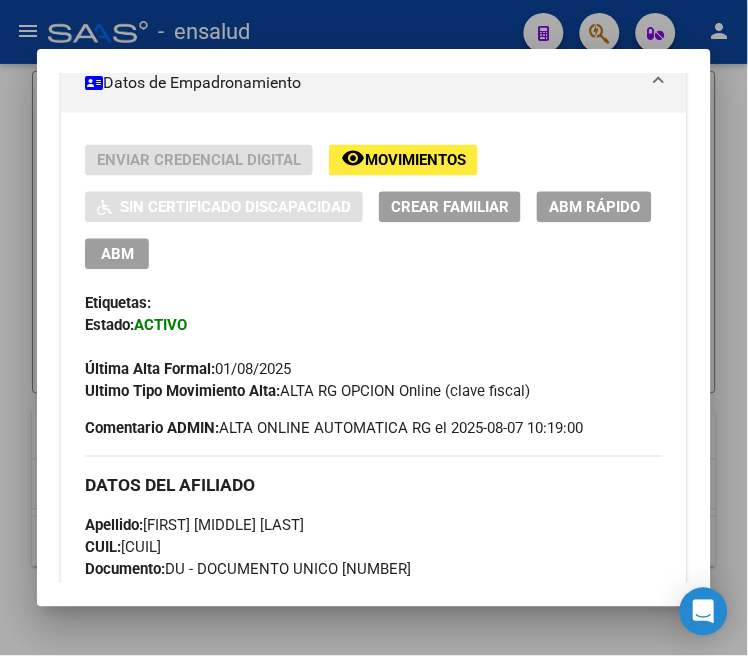 scroll, scrollTop: 333, scrollLeft: 0, axis: vertical 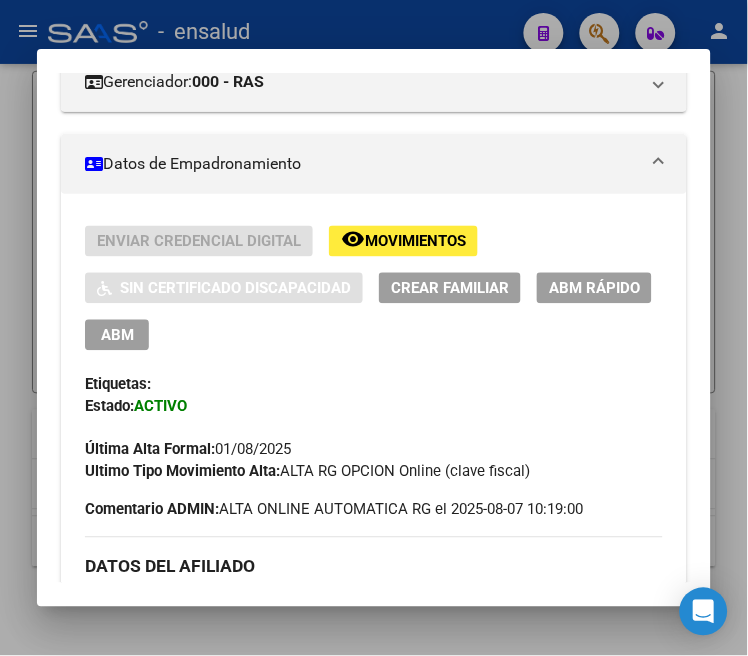 click at bounding box center [374, 328] 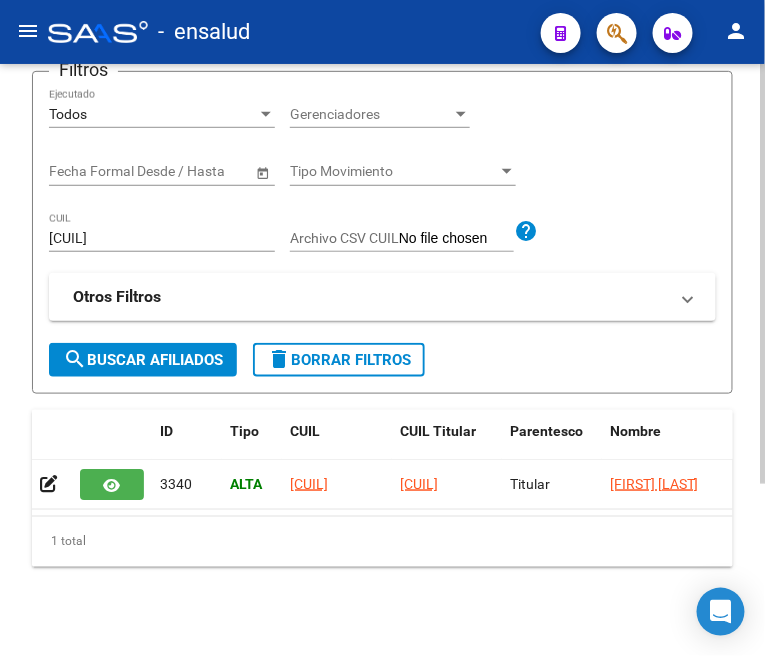 click on "[CUIL]" at bounding box center [162, 238] 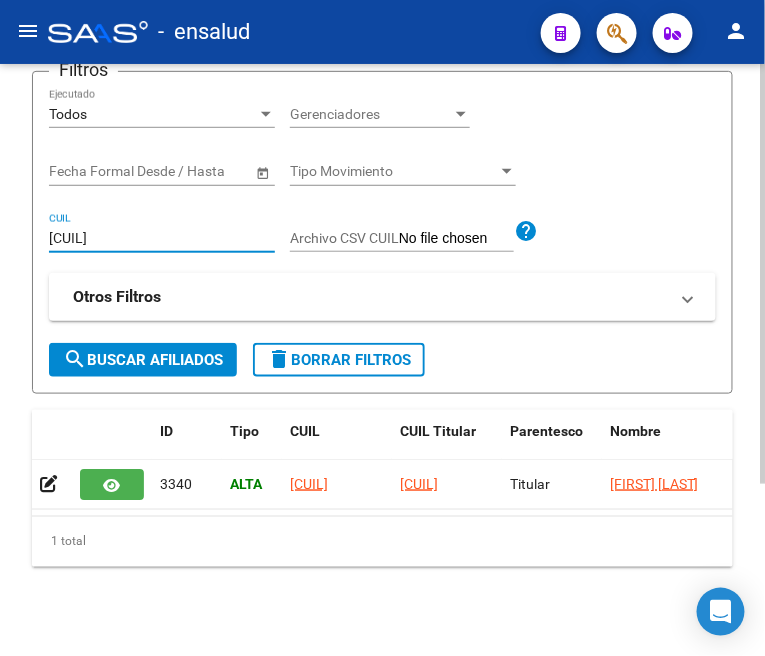 click on "[CUIL]" at bounding box center (162, 238) 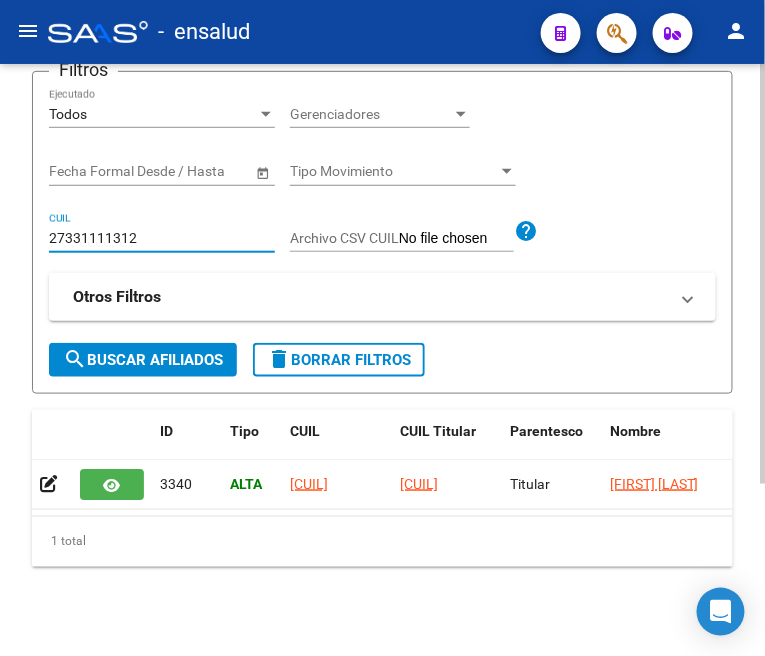 type on "27331111312" 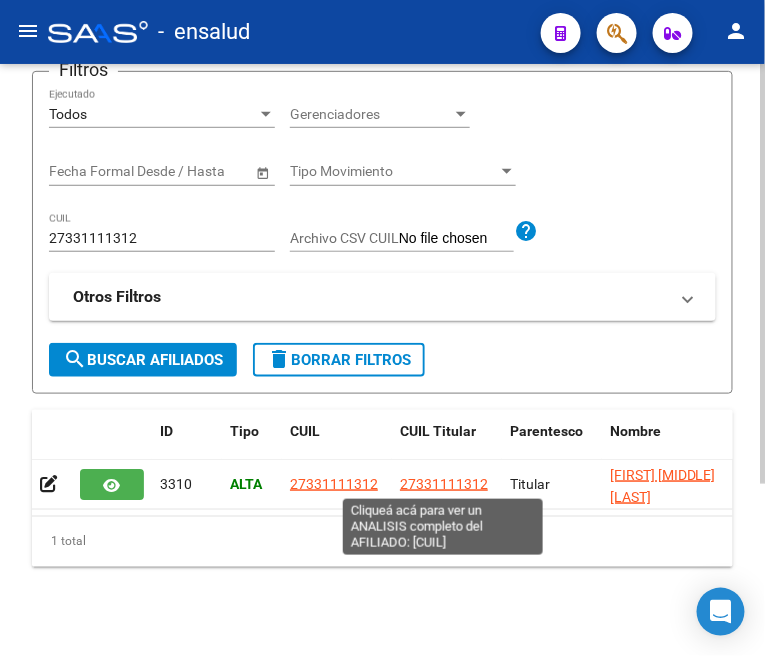 click on "27331111312" 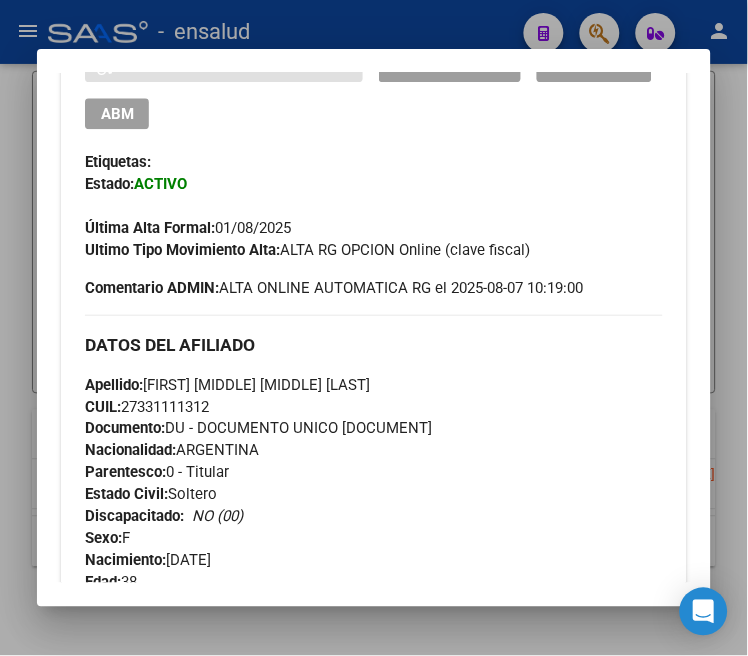 scroll, scrollTop: 444, scrollLeft: 0, axis: vertical 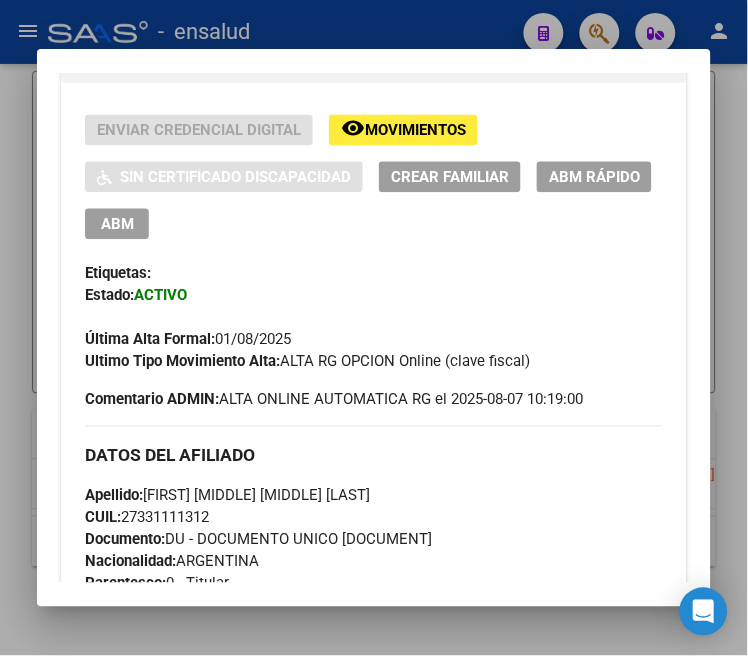 drag, startPoint x: 131, startPoint y: 222, endPoint x: 145, endPoint y: 226, distance: 14.56022 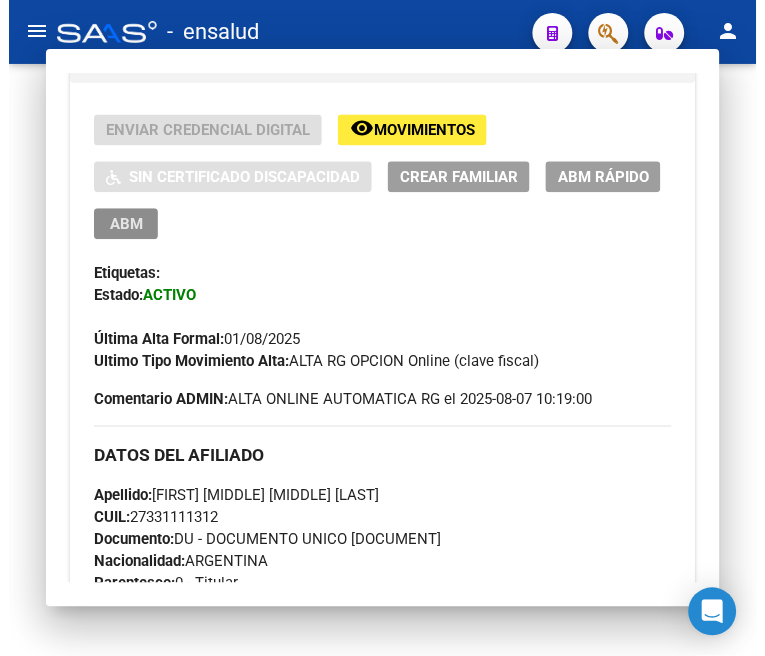 scroll, scrollTop: 0, scrollLeft: 0, axis: both 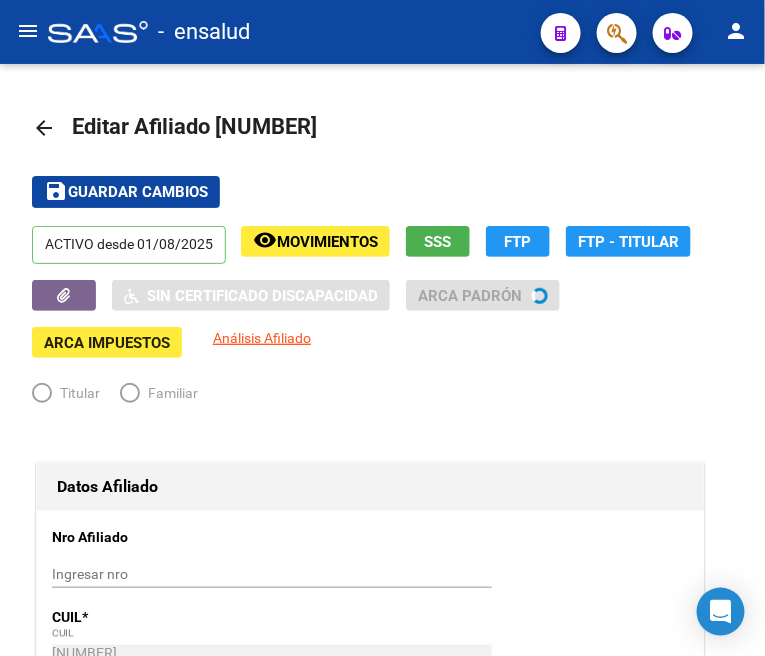 radio on "true" 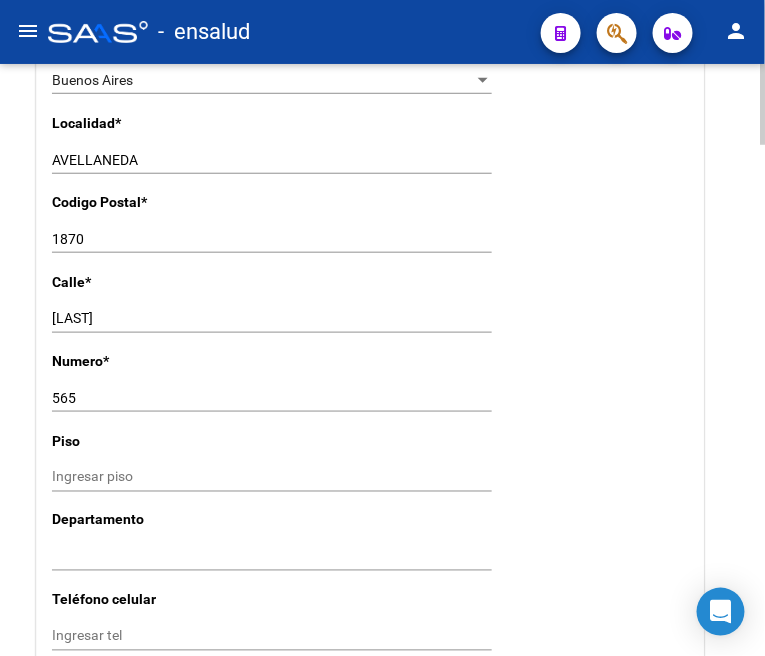 scroll, scrollTop: 1666, scrollLeft: 0, axis: vertical 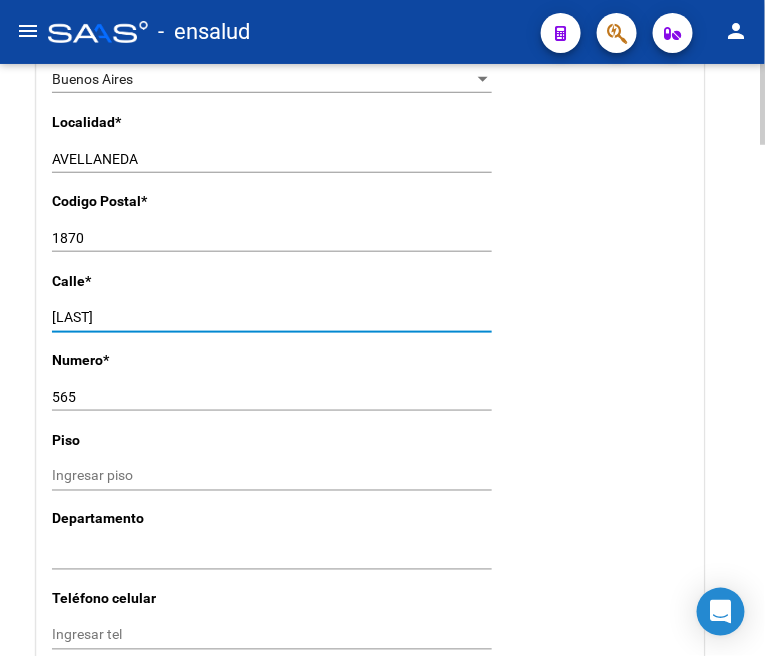 click on "[LAST]" at bounding box center [272, 317] 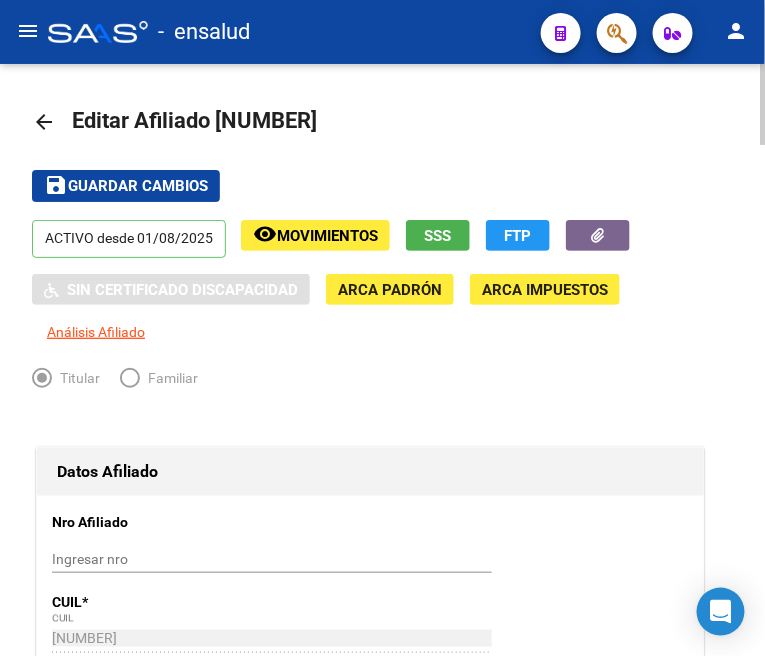 scroll, scrollTop: 0, scrollLeft: 0, axis: both 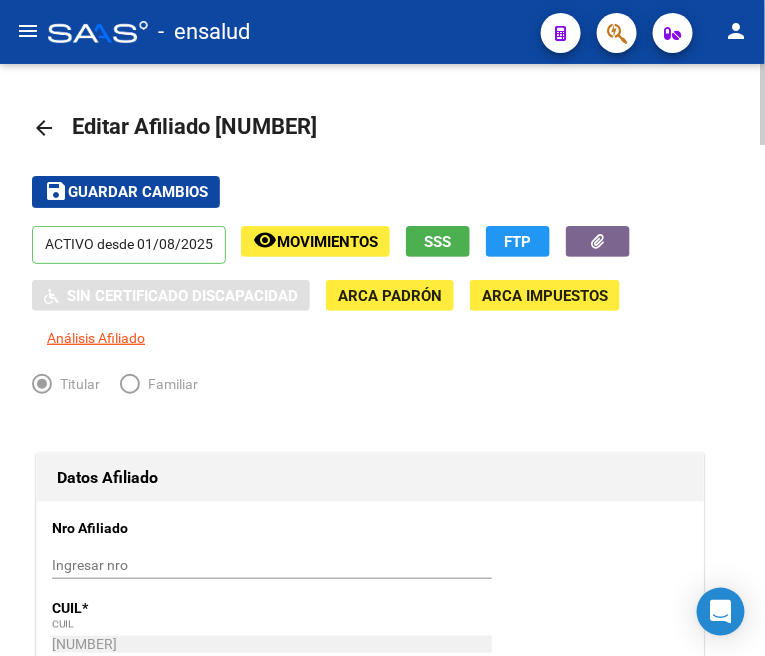 type on "385" 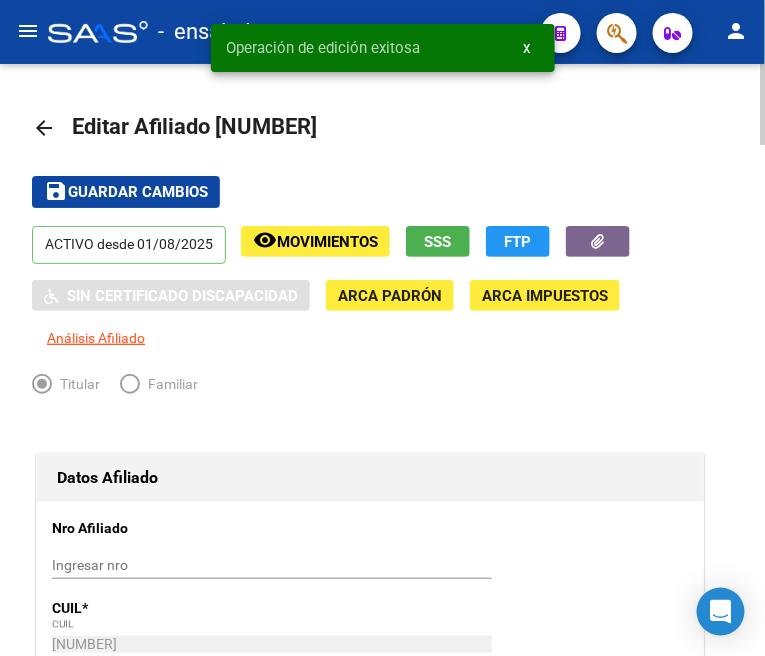 click on "arrow_back" 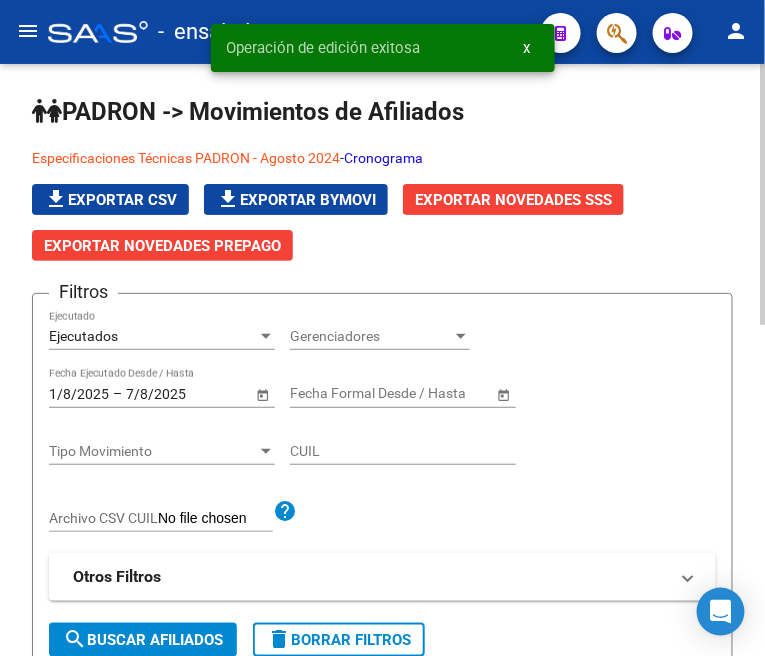 click on "Ejecutados" at bounding box center (153, 336) 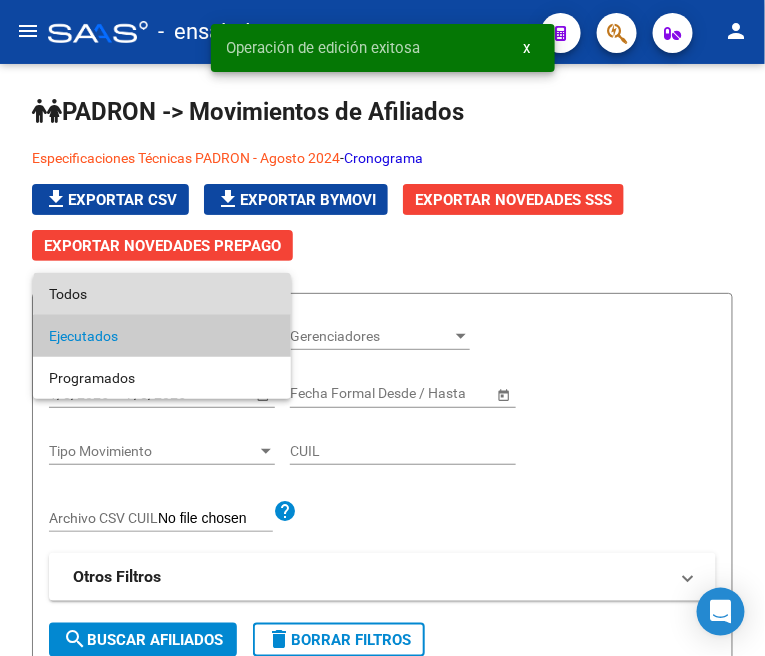 click on "Todos" at bounding box center [162, 294] 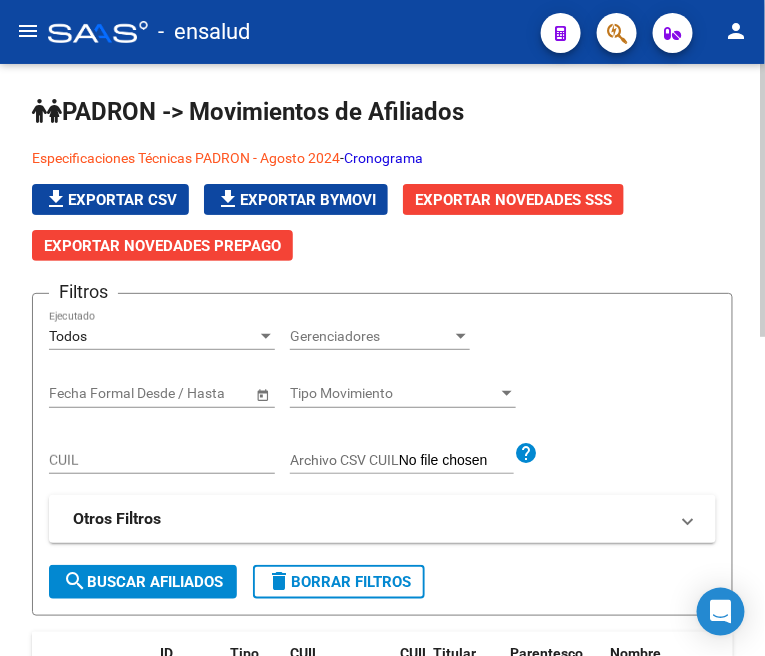 click on "CUIL" at bounding box center [162, 460] 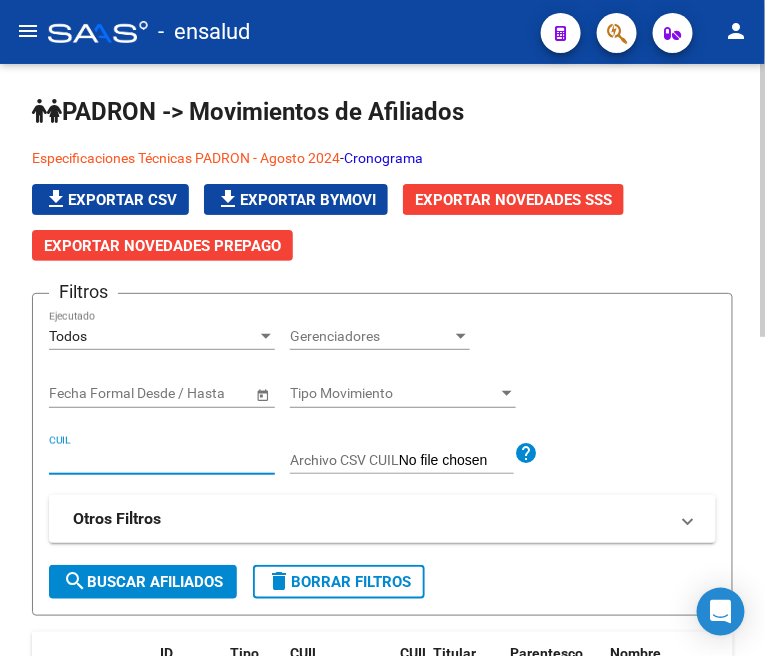 paste on "[CUIL]" 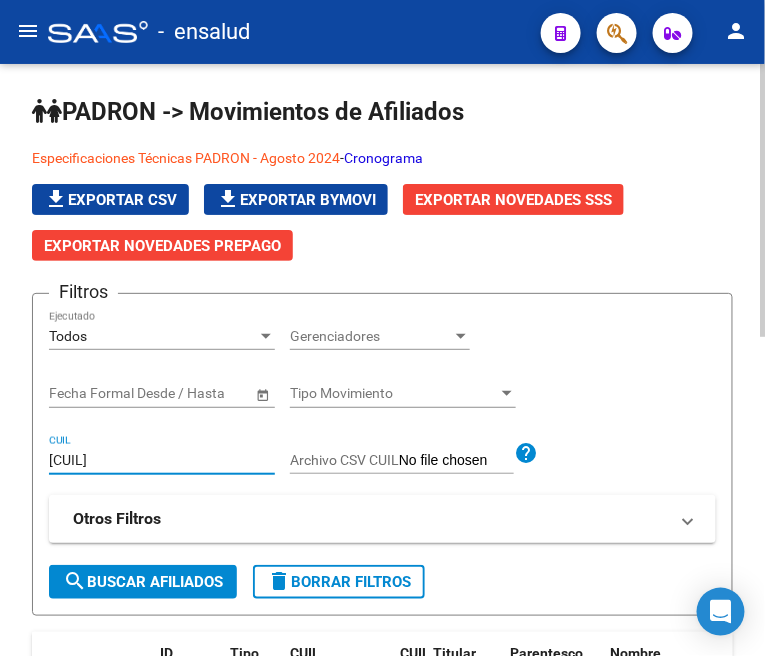 type on "[CUIL]" 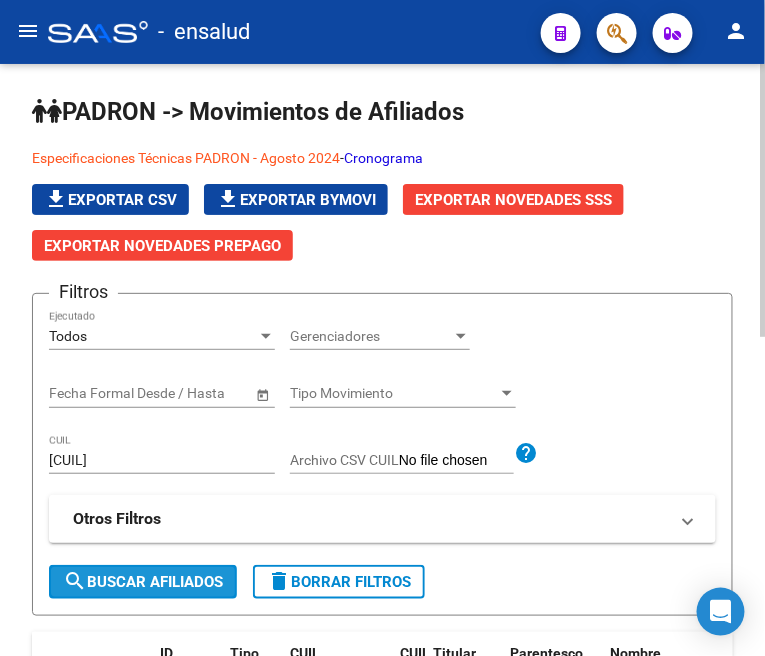 click on "search  Buscar Afiliados" 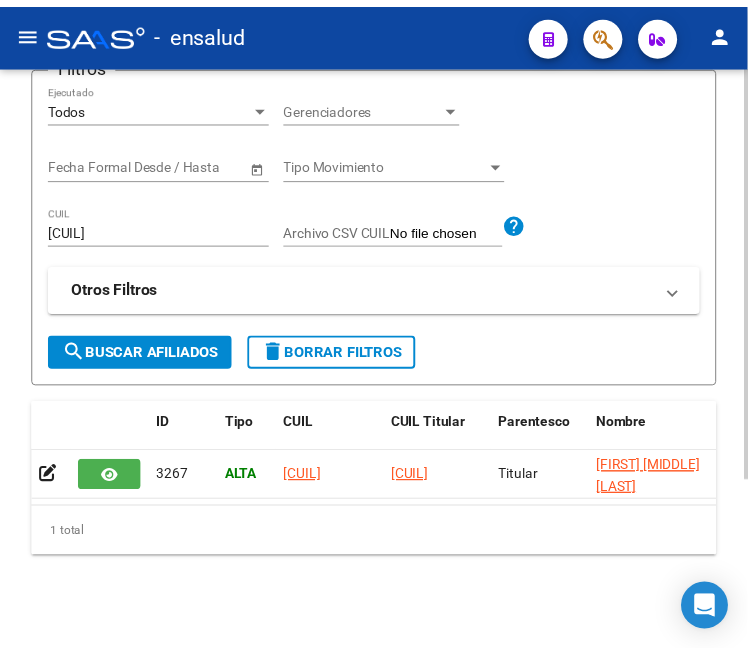scroll, scrollTop: 245, scrollLeft: 0, axis: vertical 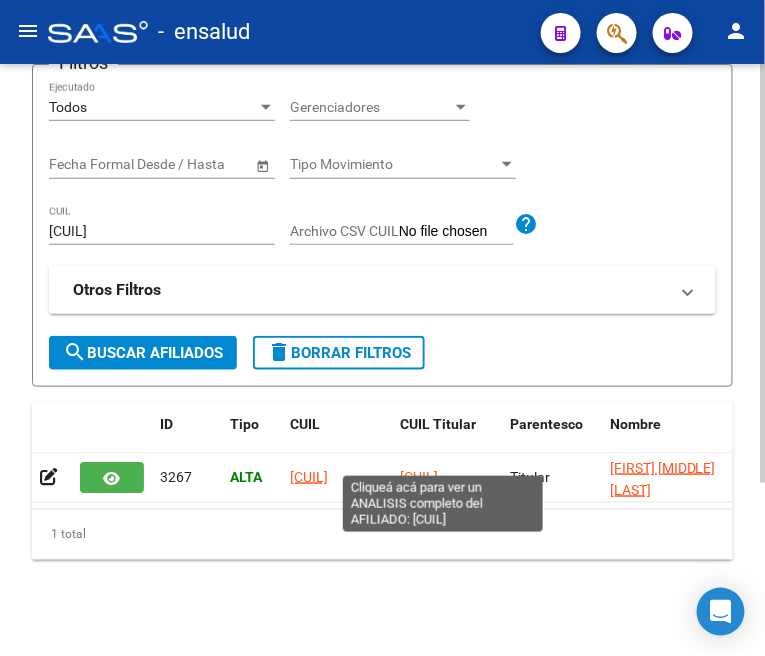 click on "[CUIL]" 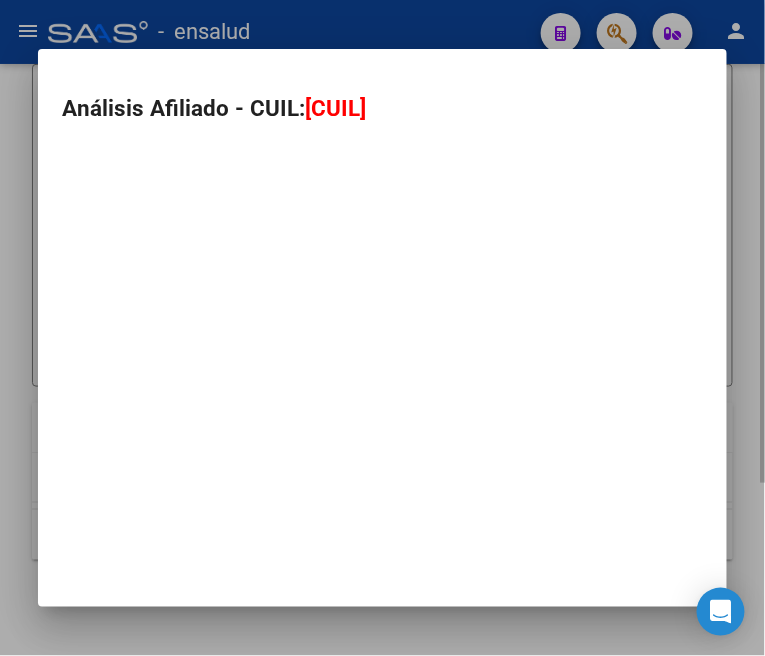 type on "[CUIL]" 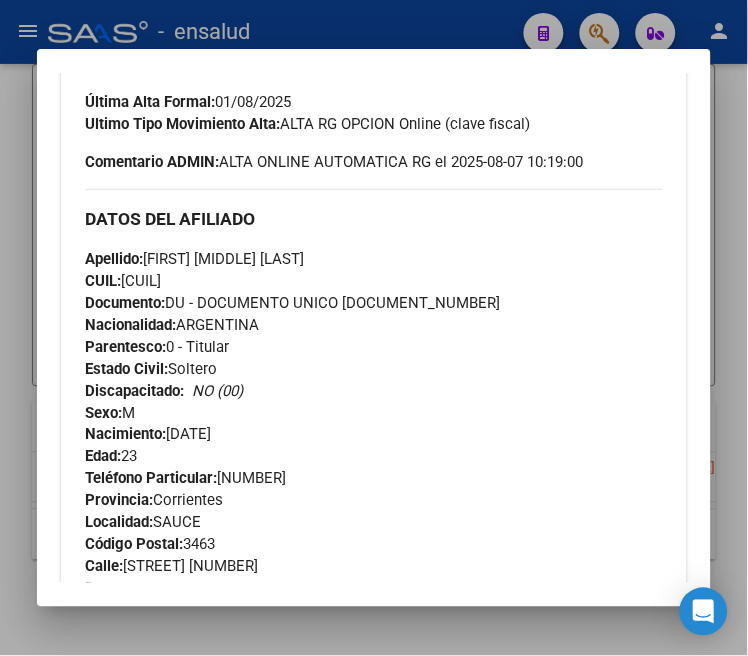 scroll, scrollTop: 555, scrollLeft: 0, axis: vertical 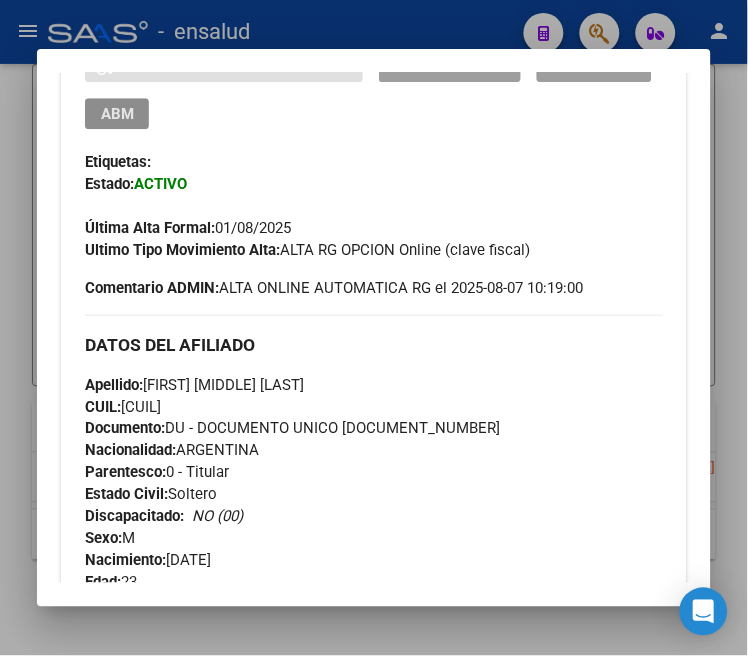 click on "ABM" at bounding box center [117, 113] 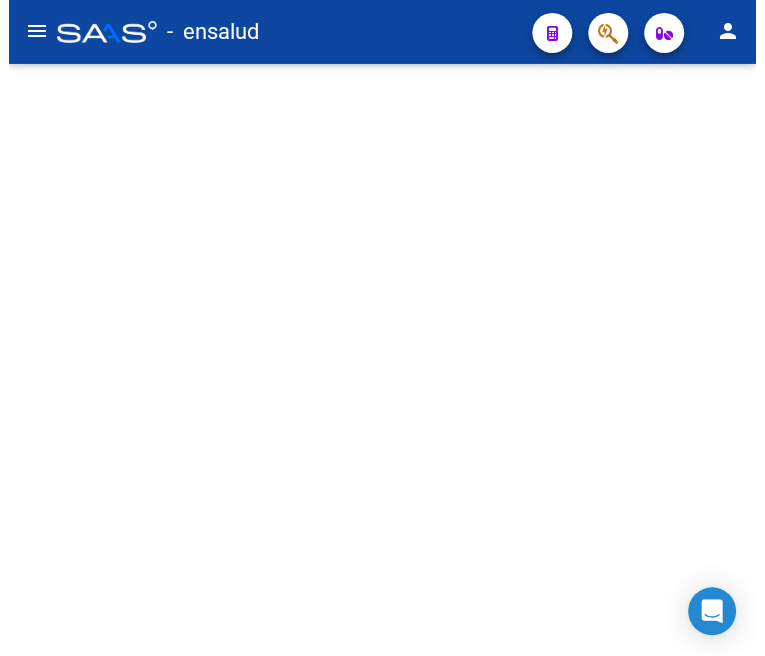 scroll, scrollTop: 0, scrollLeft: 0, axis: both 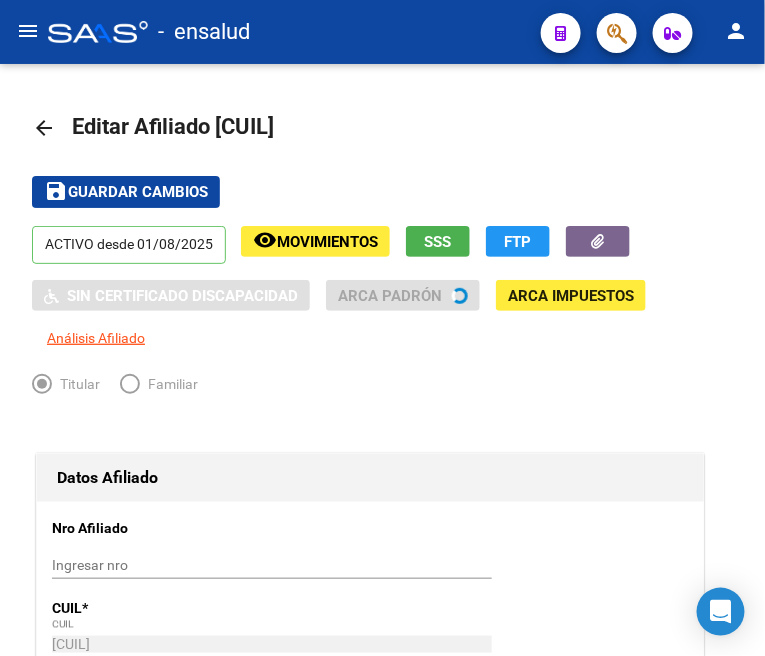 radio on "true" 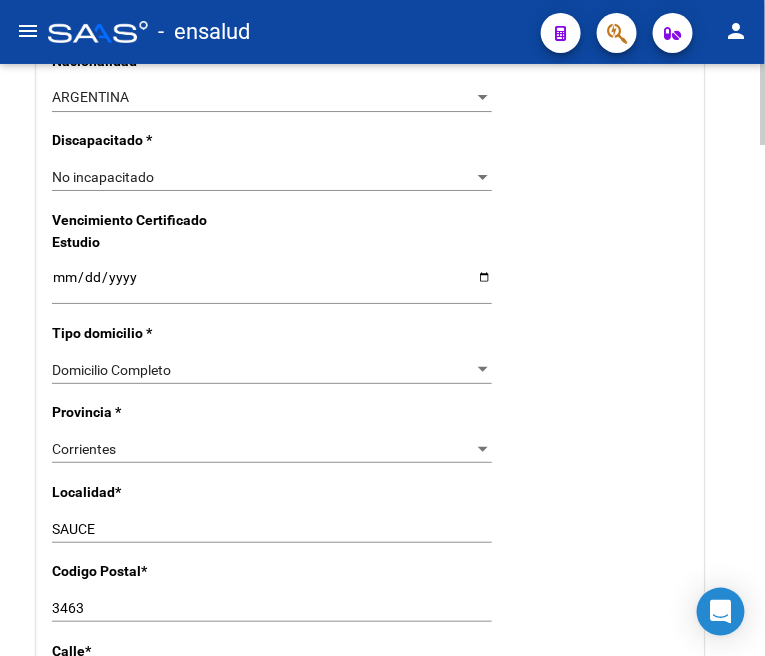 scroll, scrollTop: 1333, scrollLeft: 0, axis: vertical 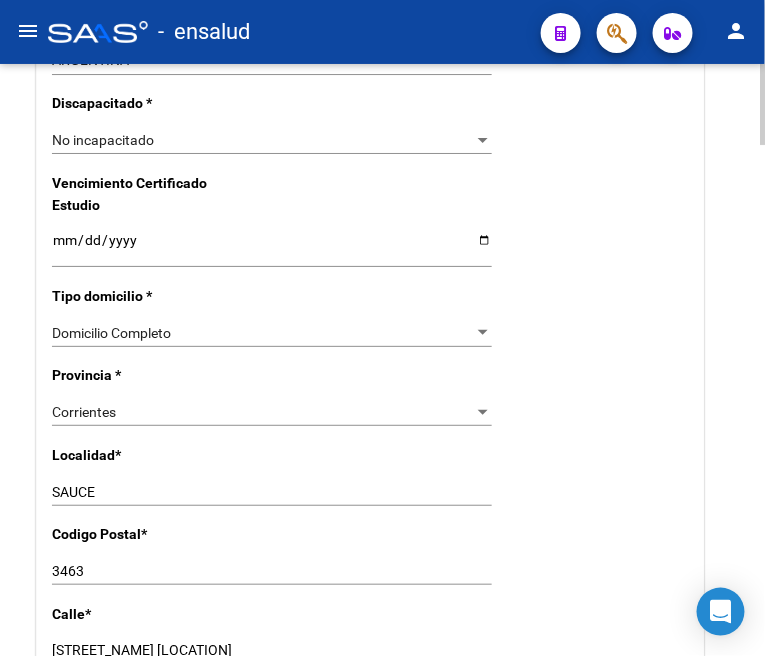 click on "Corrientes" at bounding box center (263, 412) 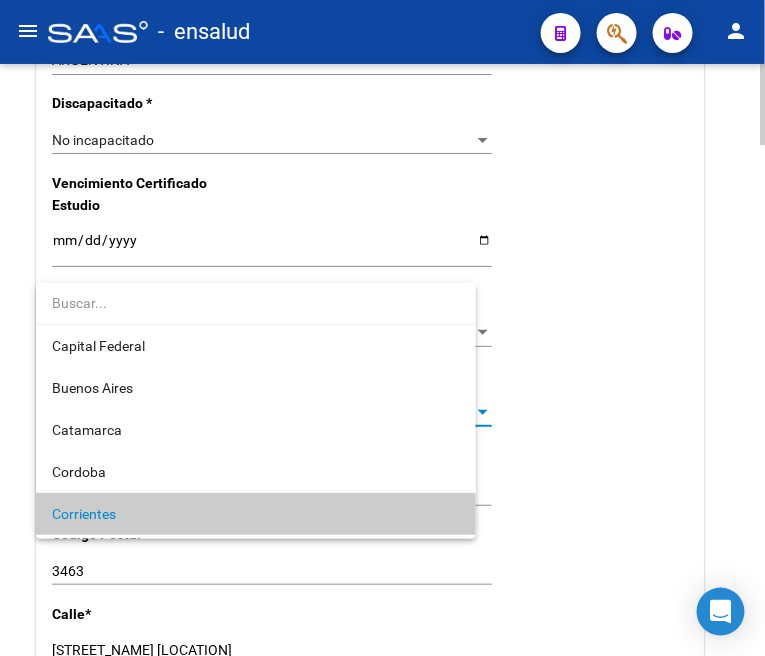 scroll, scrollTop: 103, scrollLeft: 0, axis: vertical 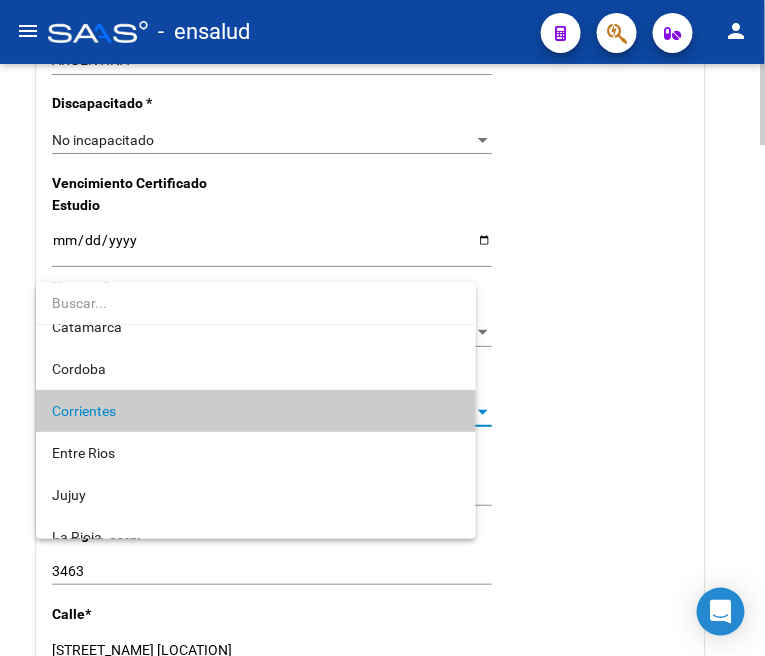 click on "Corrientes" at bounding box center (256, 411) 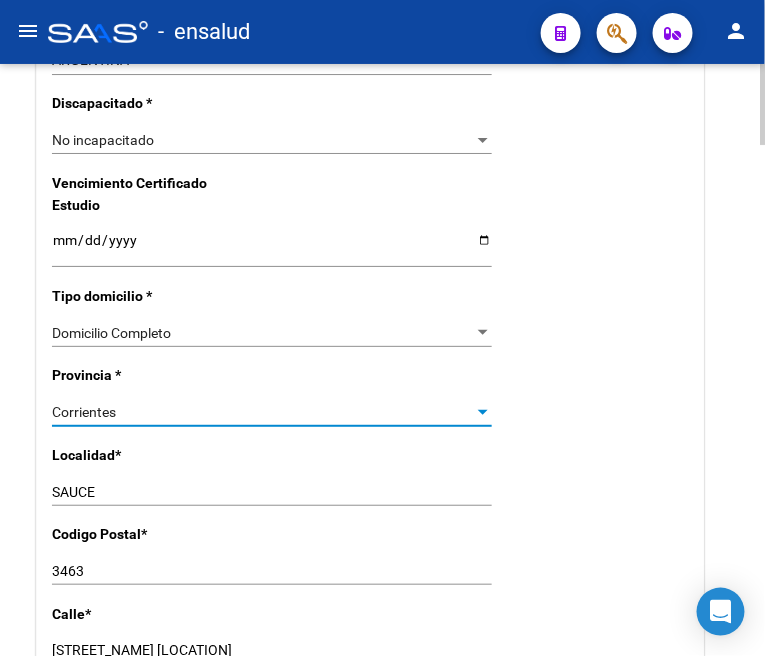 click at bounding box center (483, 412) 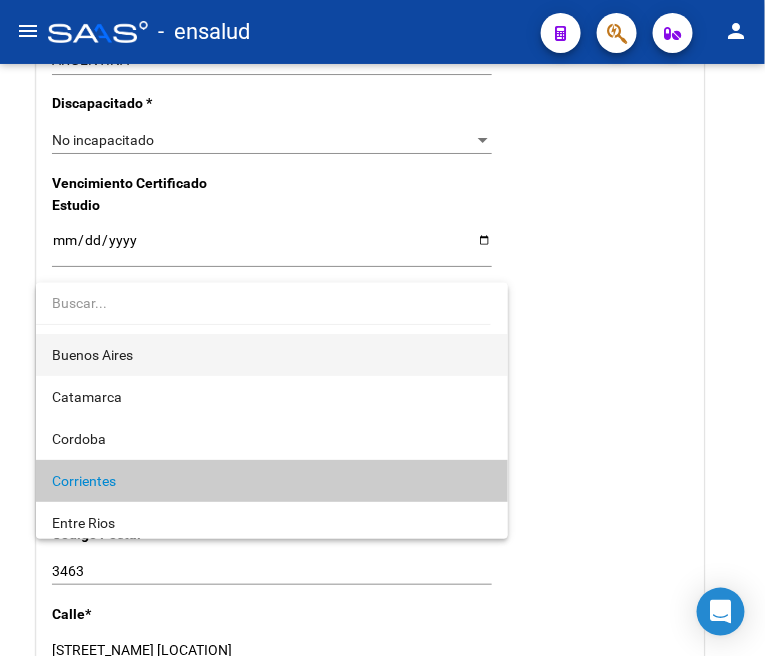 scroll, scrollTop: 0, scrollLeft: 0, axis: both 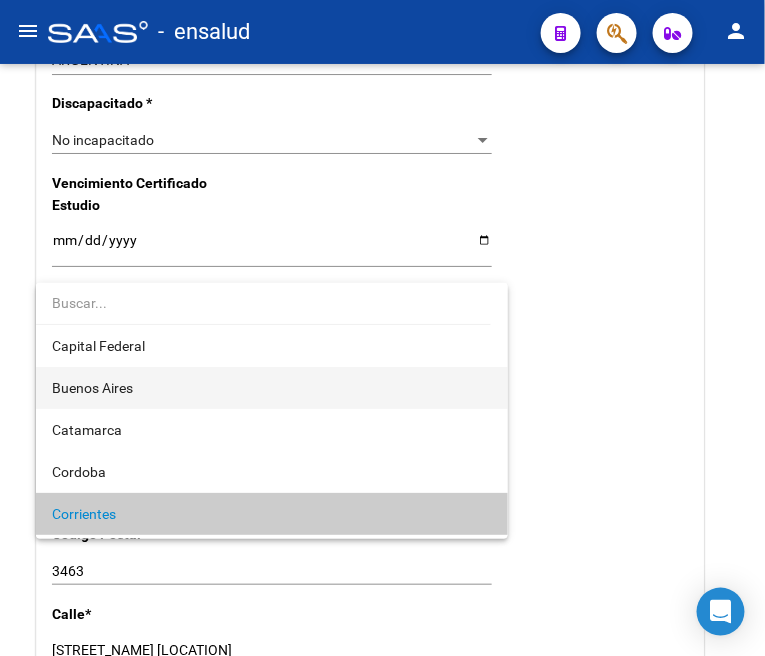click on "Buenos Aires" at bounding box center [272, 388] 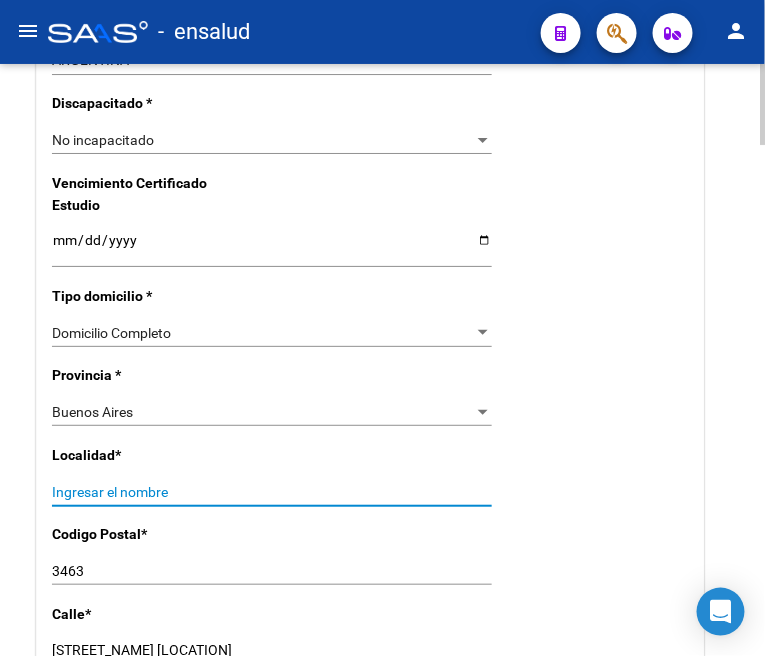click on "Ingresar el nombre" at bounding box center [272, 492] 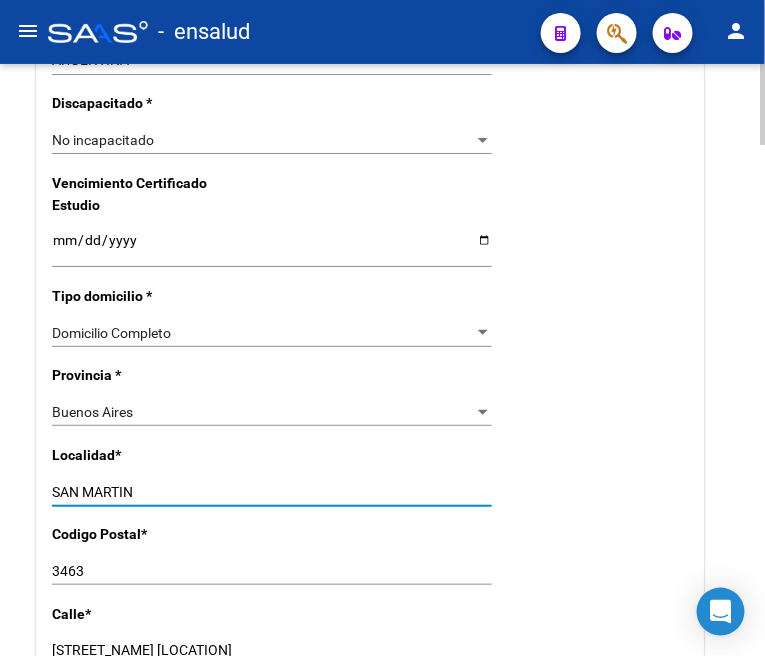 type on "SAN MARTIN" 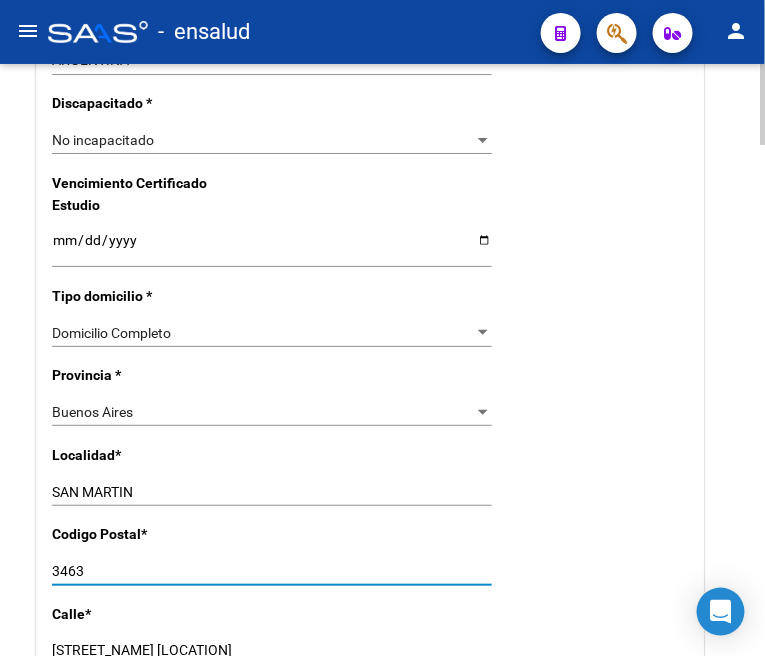 click on "3463" at bounding box center (272, 571) 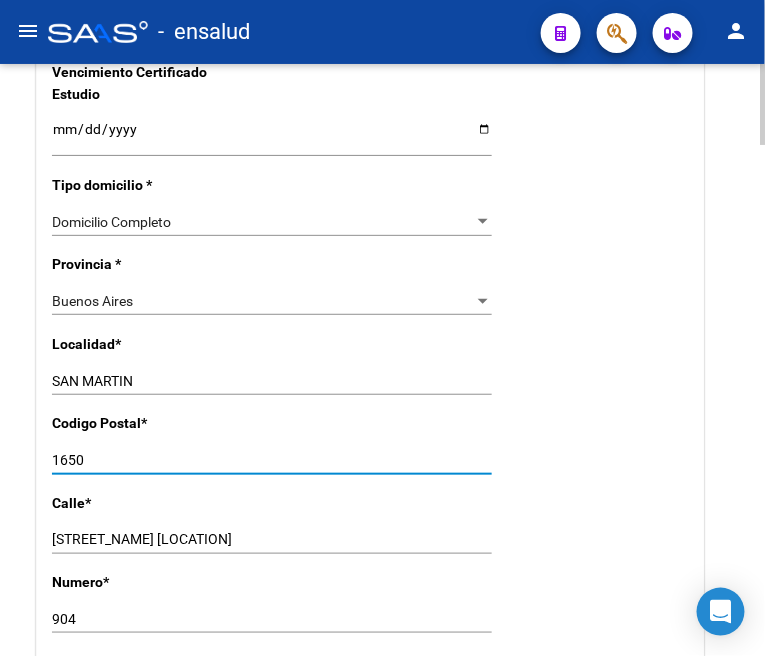 scroll, scrollTop: 1555, scrollLeft: 0, axis: vertical 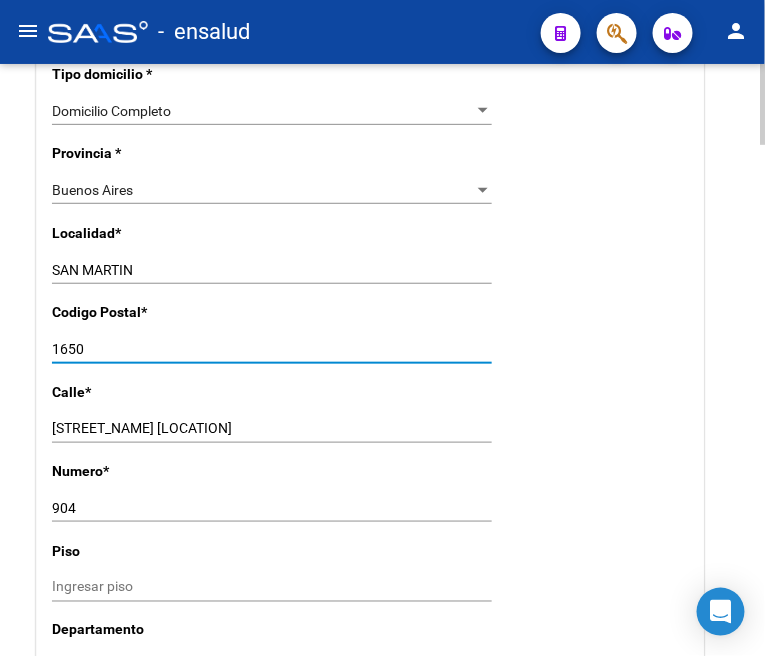type on "1650" 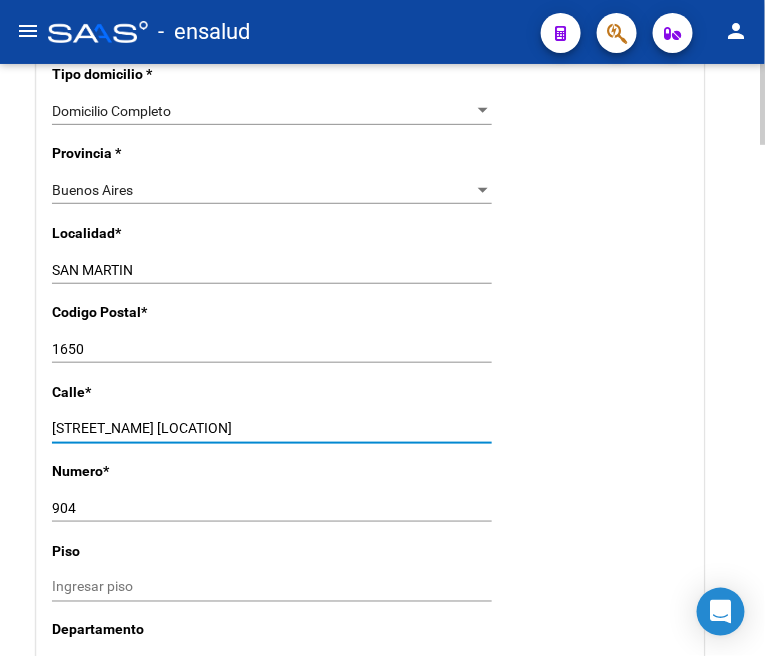 click on "[STREET_NAME] [LOCATION]" at bounding box center (272, 428) 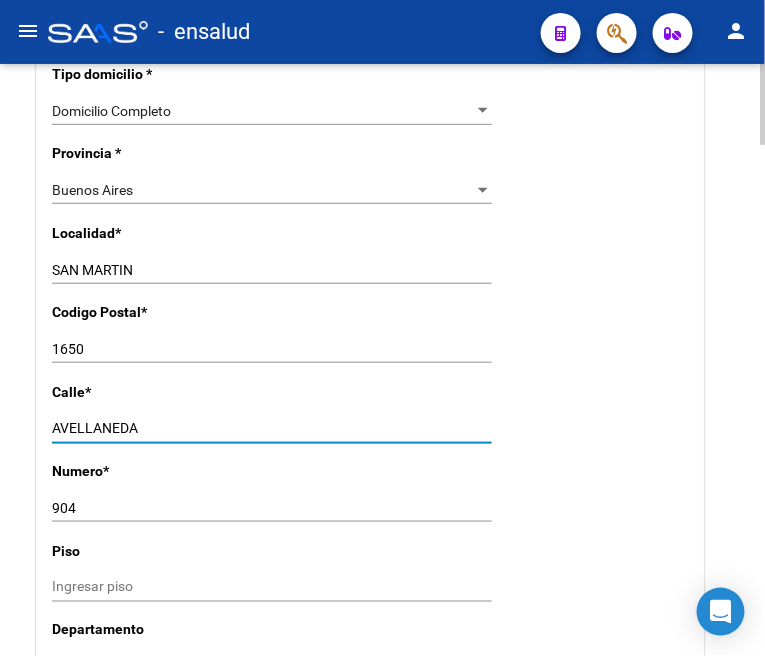 type on "AVELLANEDA" 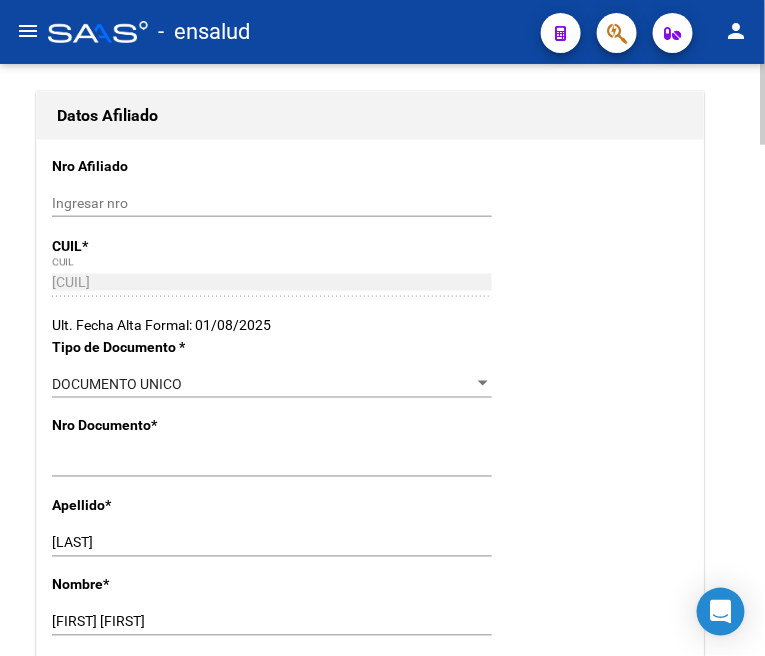 scroll, scrollTop: 0, scrollLeft: 0, axis: both 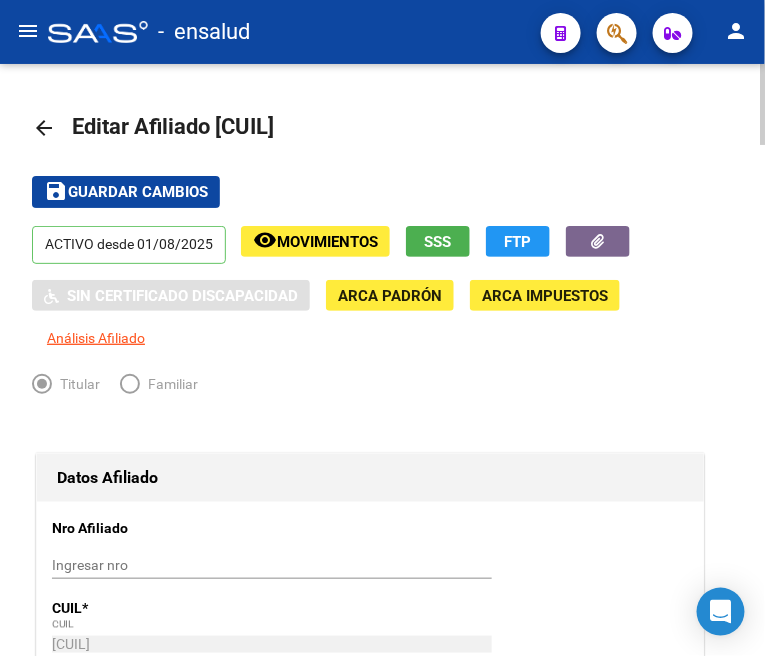 type on "3076" 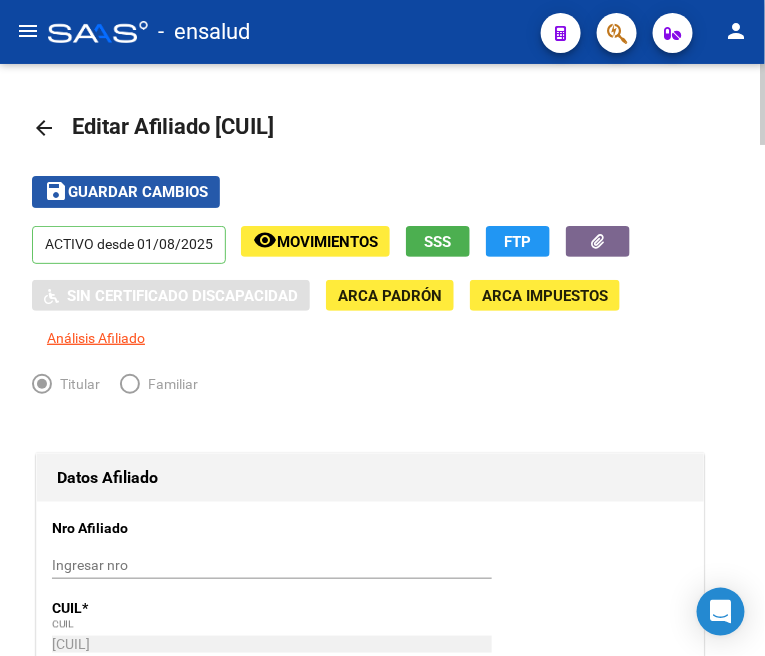 click on "Guardar cambios" 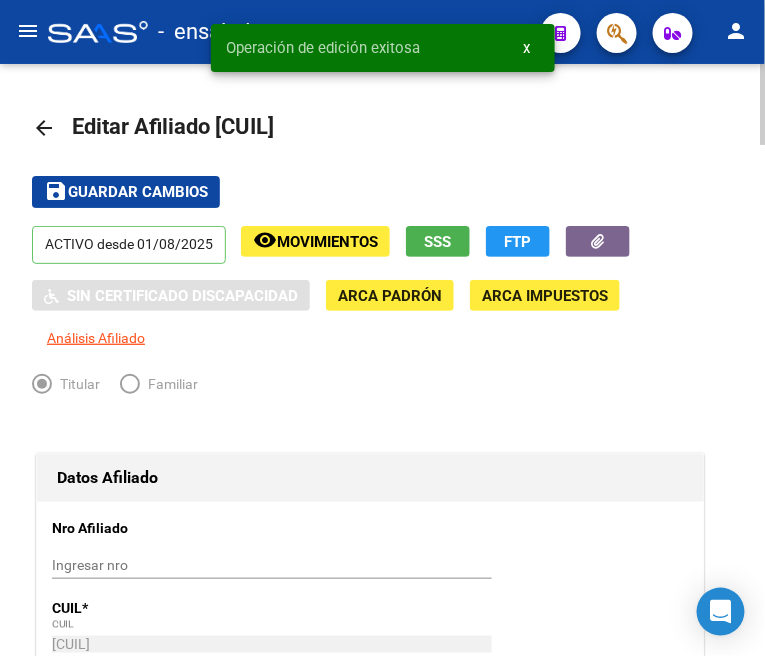 click on "arrow_back" 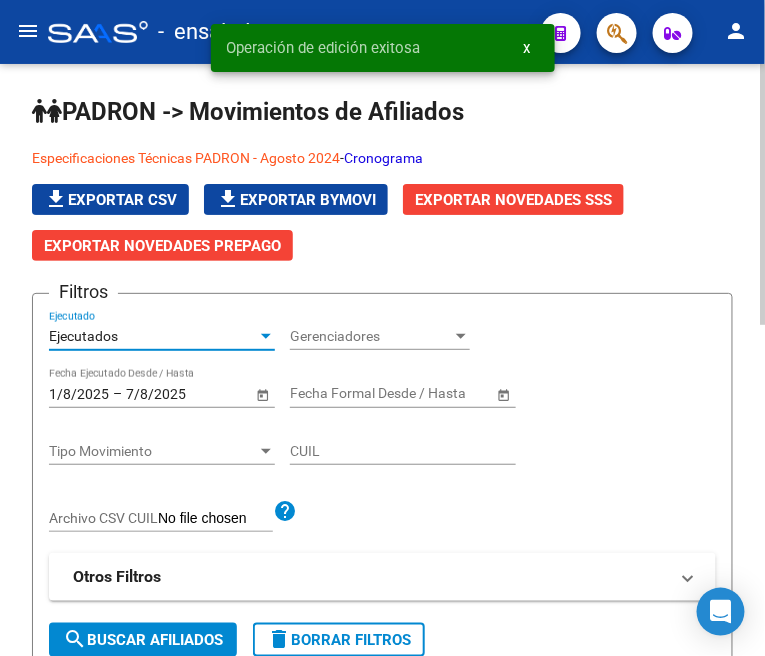 click on "Ejecutados" at bounding box center (153, 336) 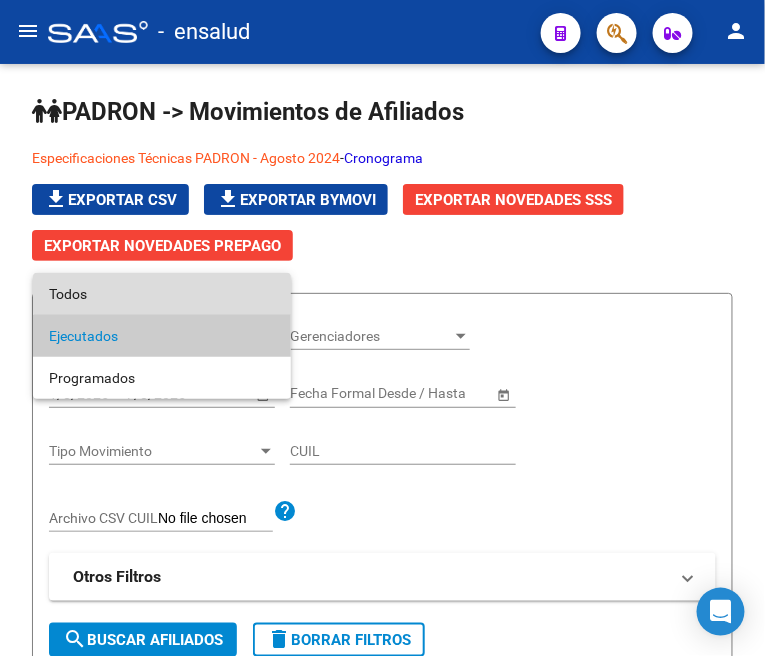 click on "Todos" at bounding box center [162, 294] 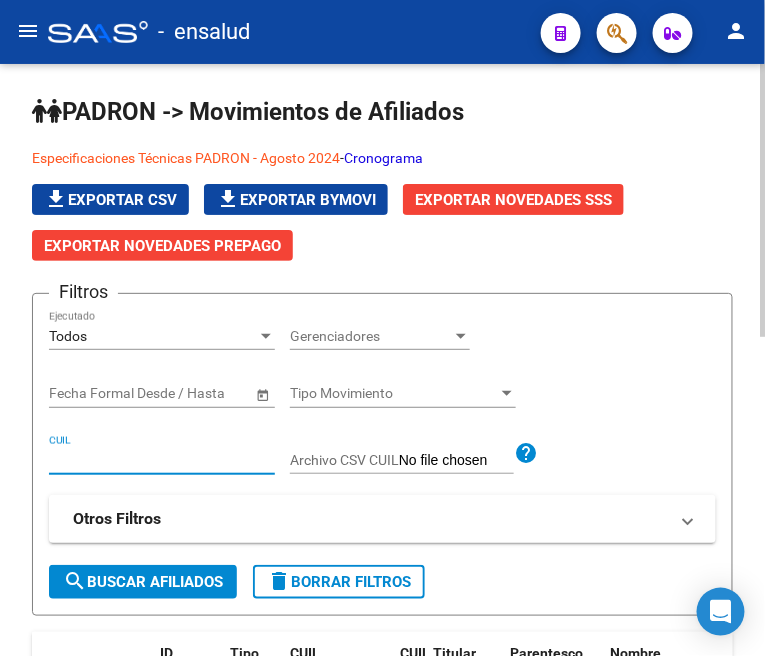 click on "CUIL" at bounding box center [162, 460] 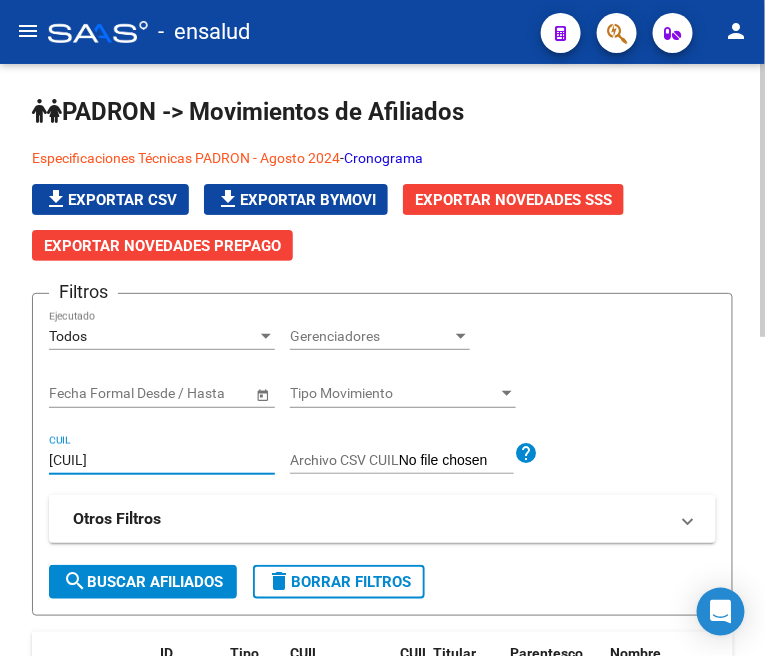 type on "[CUIL]" 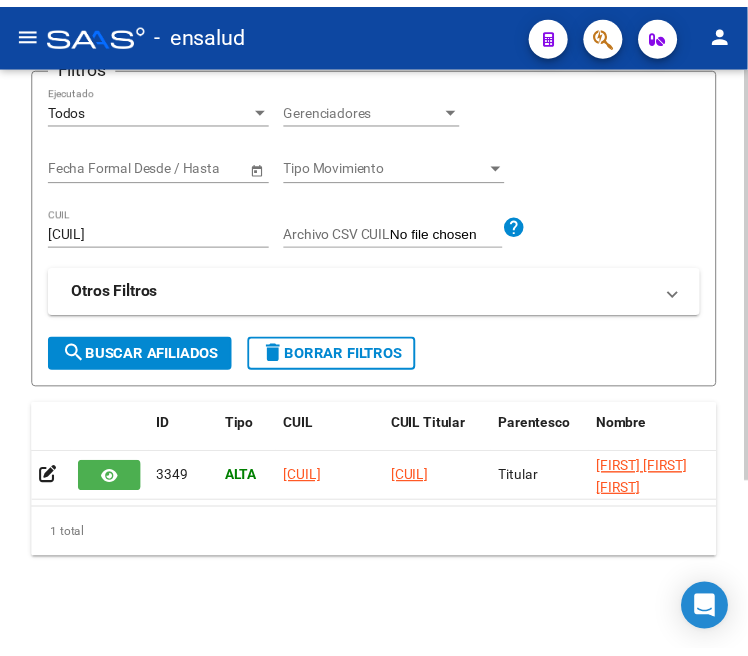 scroll, scrollTop: 245, scrollLeft: 0, axis: vertical 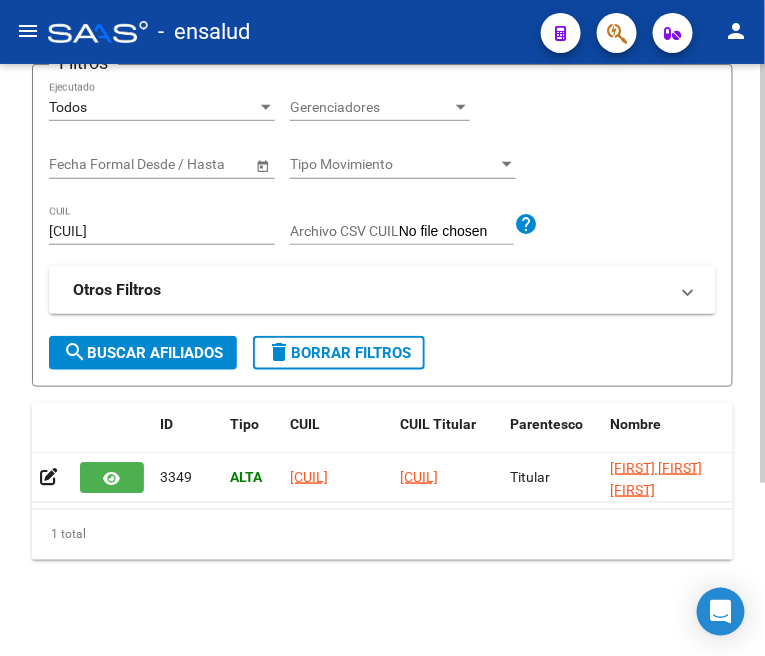 click on "[CUIL]" 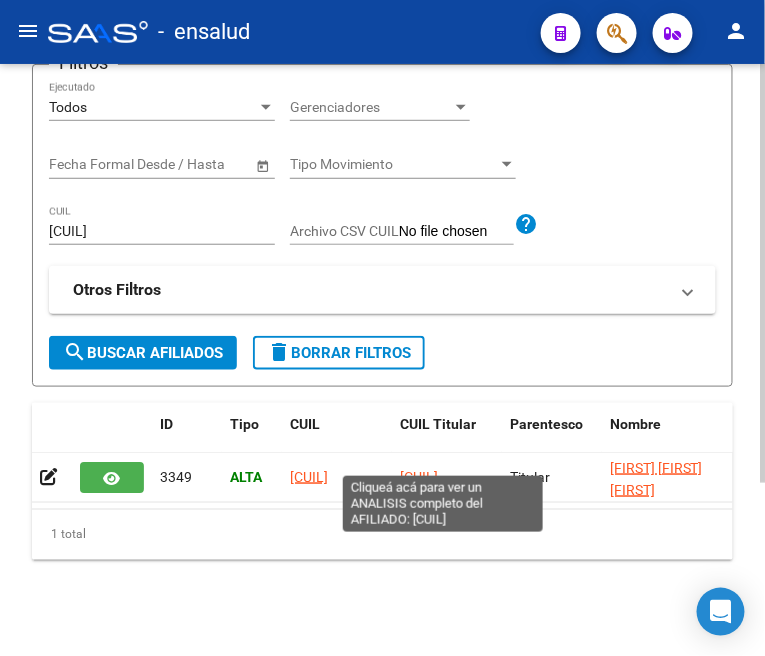 click on "[CUIL]" 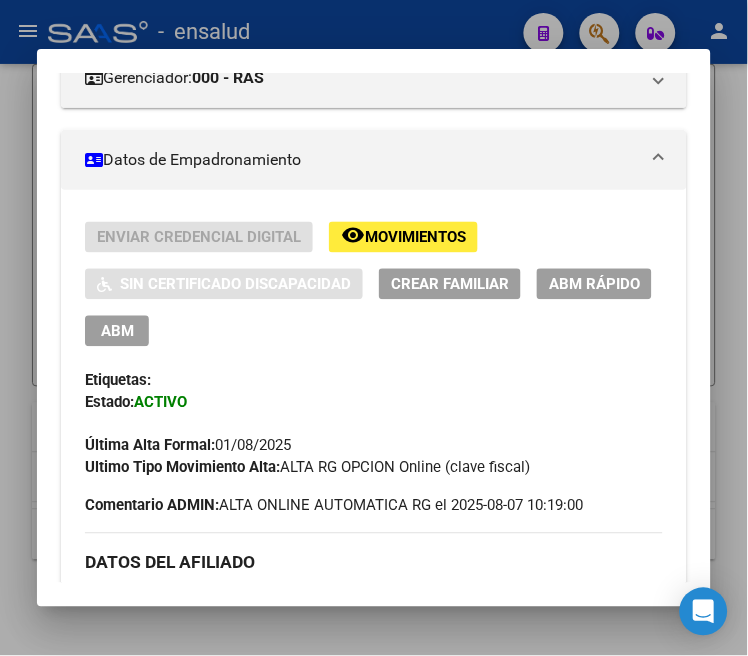 scroll, scrollTop: 333, scrollLeft: 0, axis: vertical 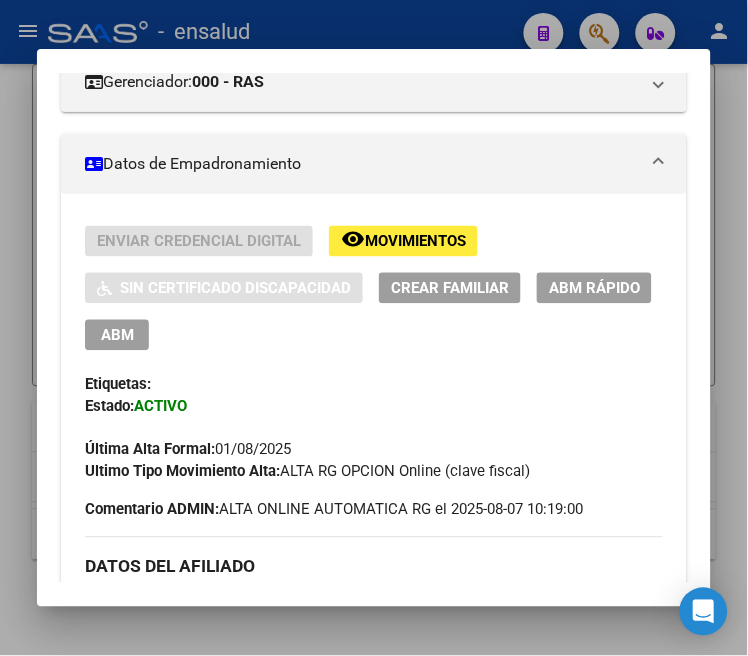 drag, startPoint x: 86, startPoint y: 334, endPoint x: 127, endPoint y: 334, distance: 41 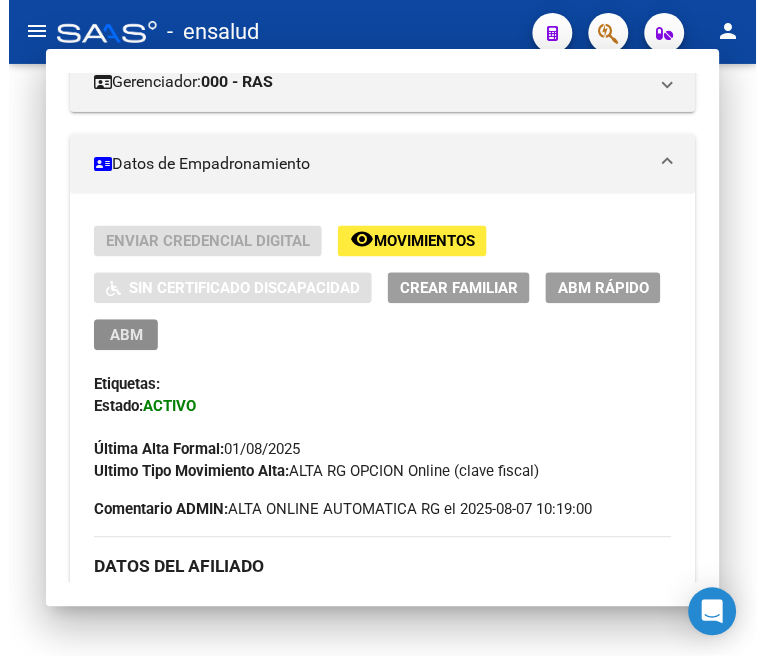 scroll, scrollTop: 0, scrollLeft: 0, axis: both 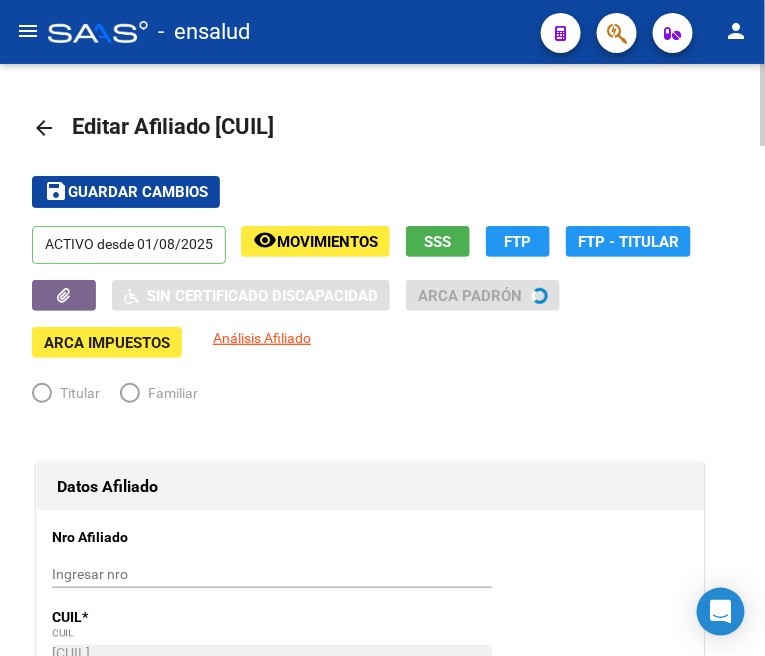 radio on "true" 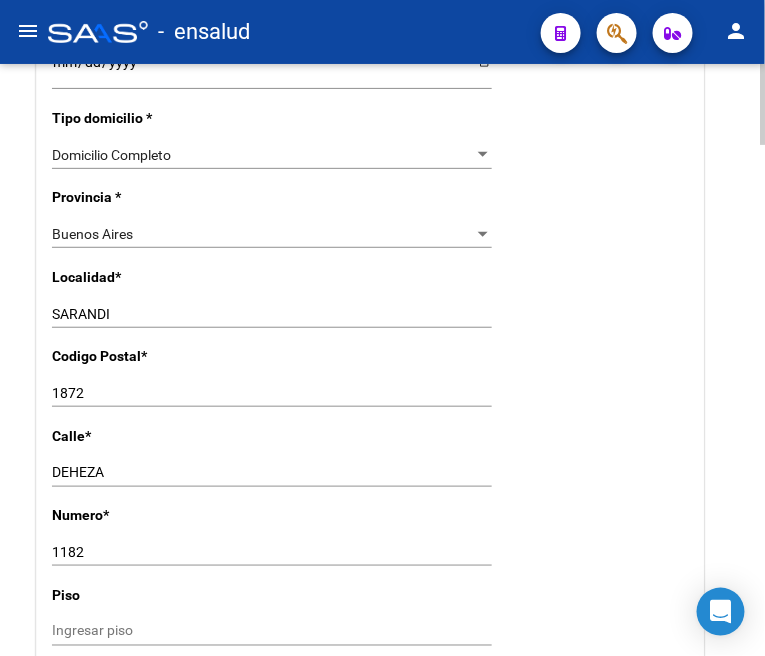 scroll, scrollTop: 1444, scrollLeft: 0, axis: vertical 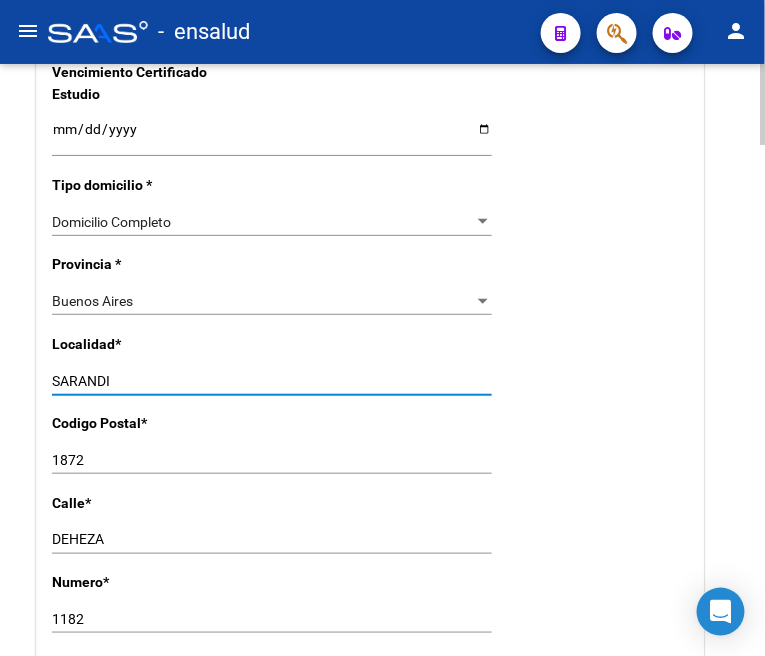 click on "SARANDI" at bounding box center (272, 381) 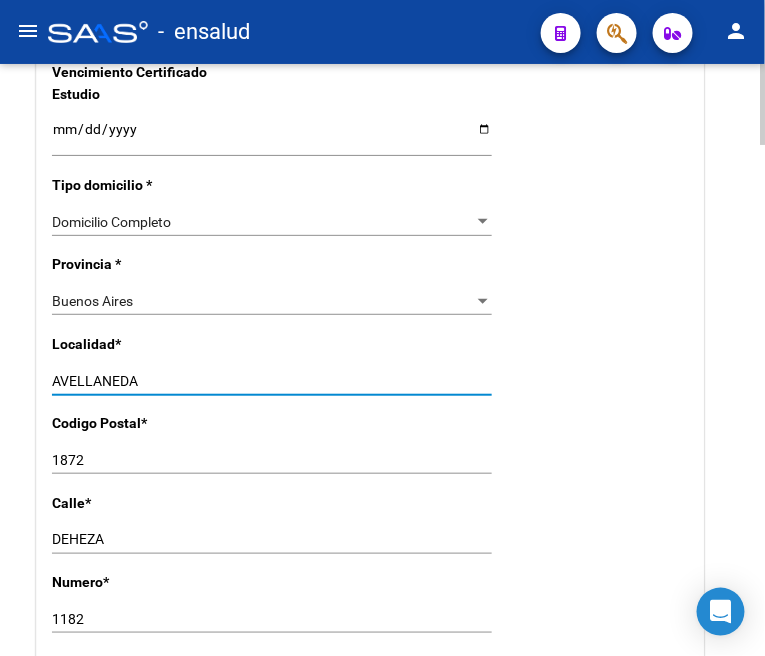 type on "AVELLANEDA" 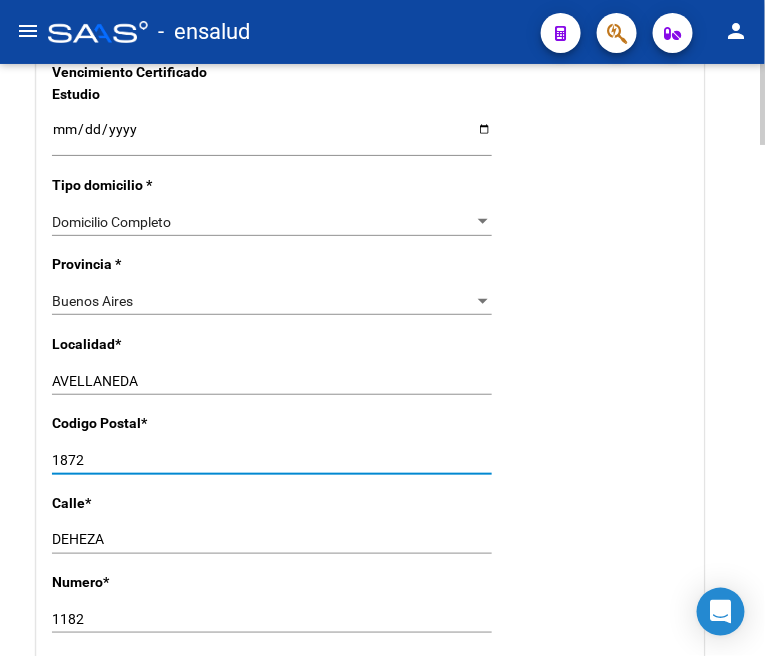 click on "1872" at bounding box center (272, 460) 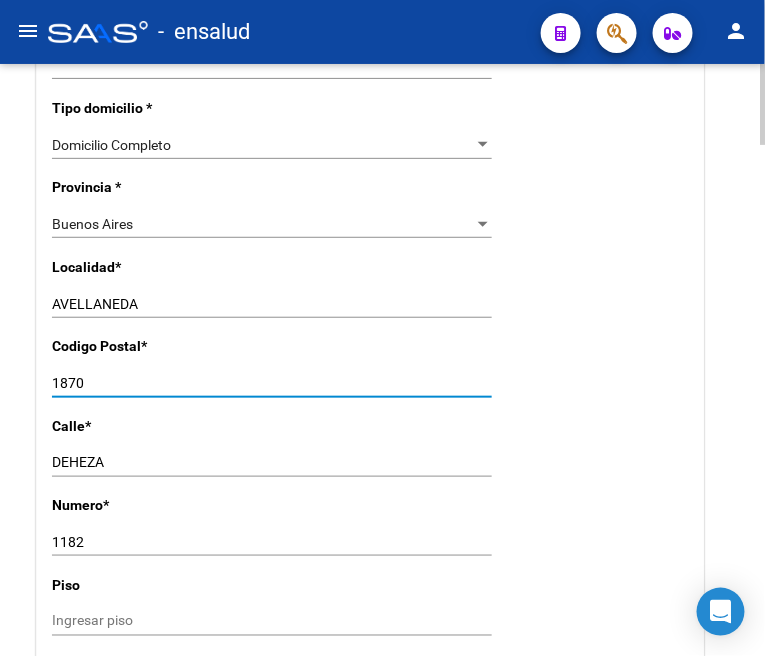 scroll, scrollTop: 1555, scrollLeft: 0, axis: vertical 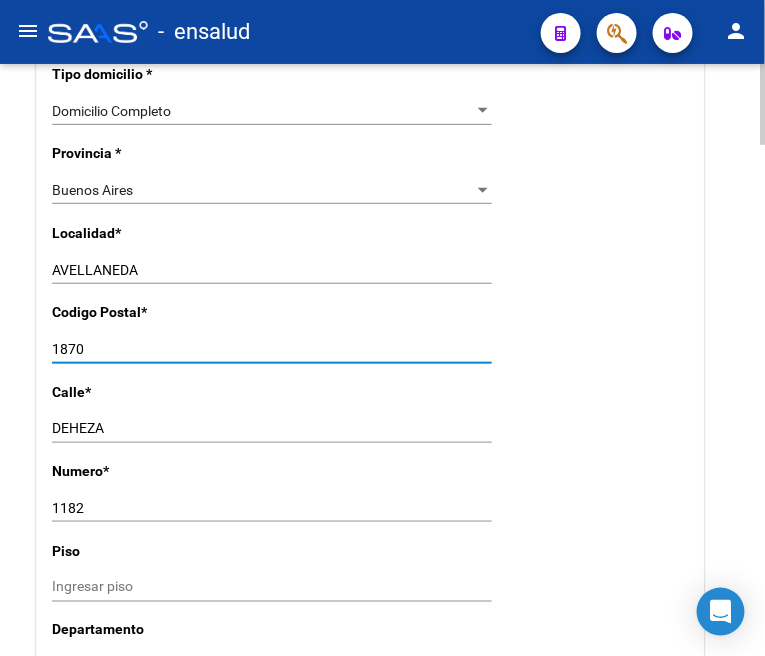 type on "1870" 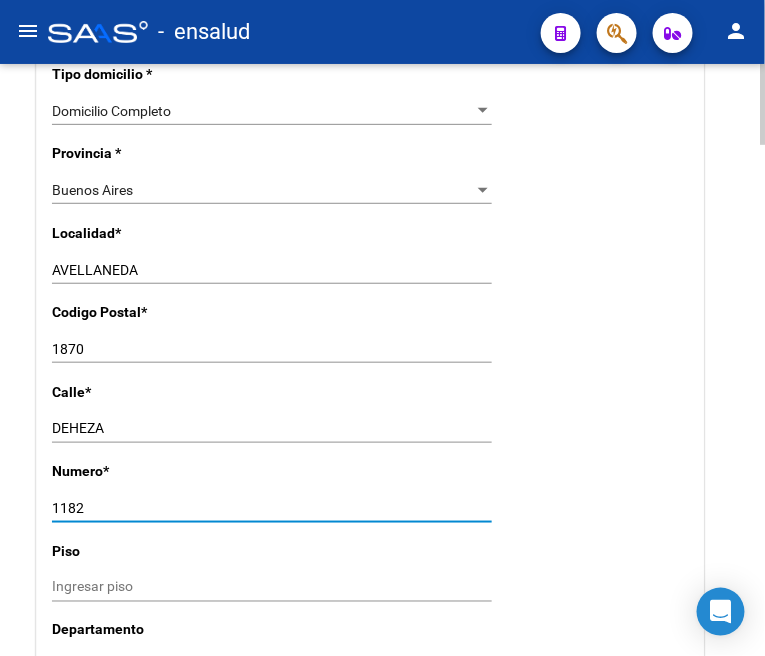 click on "1182" at bounding box center [272, 508] 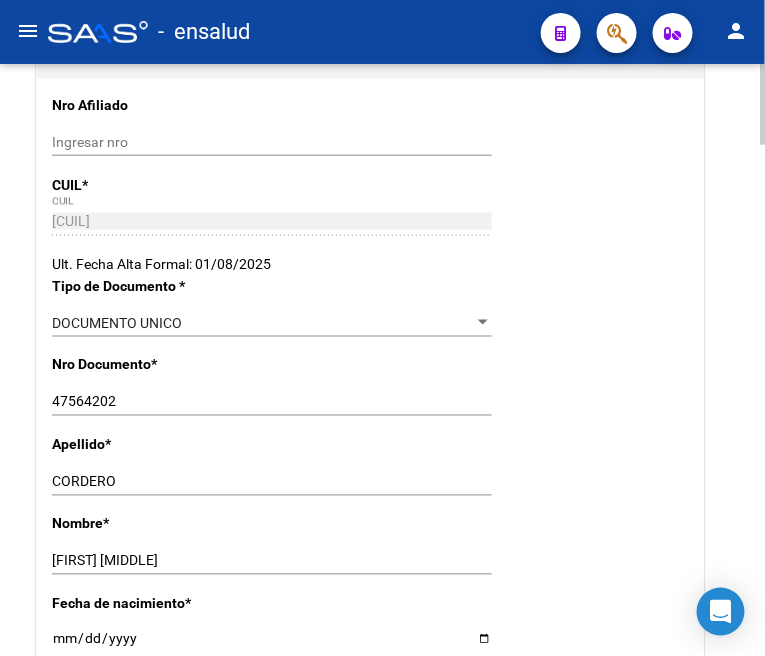 scroll, scrollTop: 0, scrollLeft: 0, axis: both 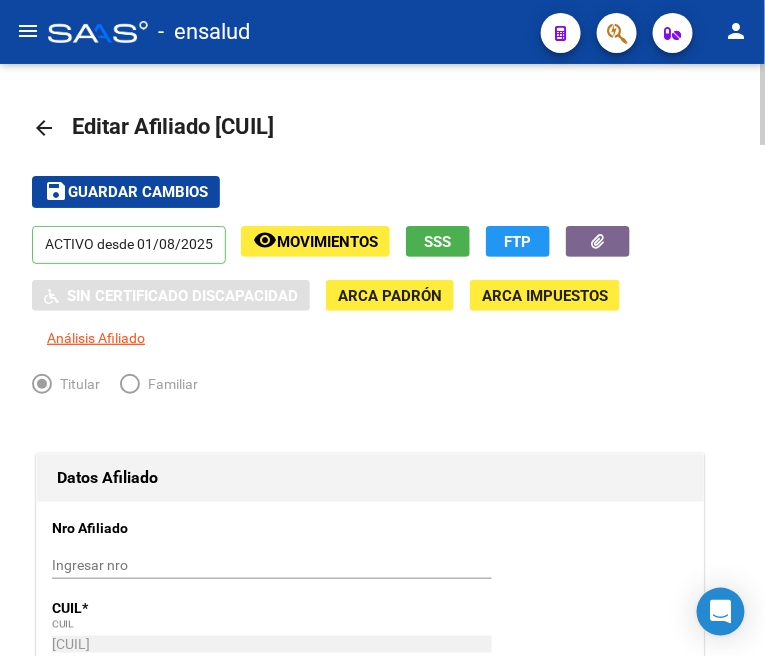 type on "1181" 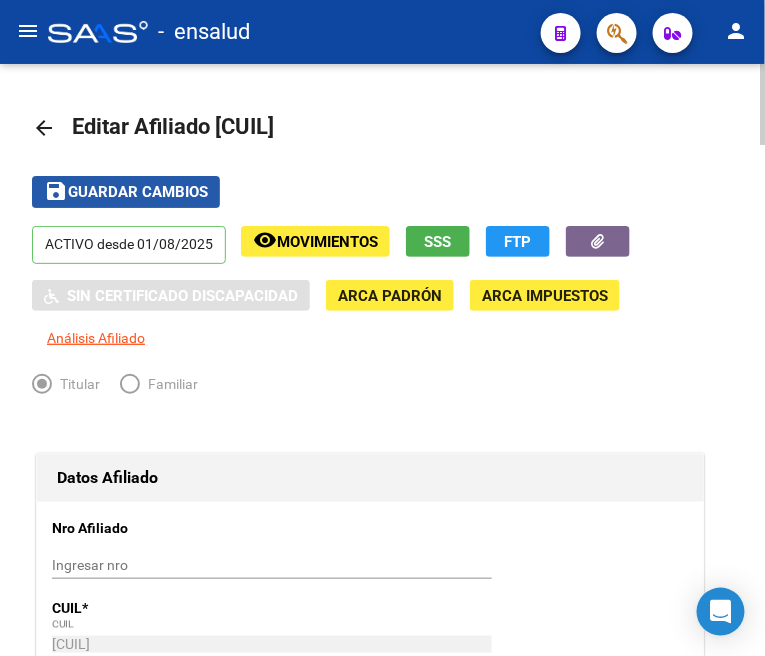 click on "Guardar cambios" 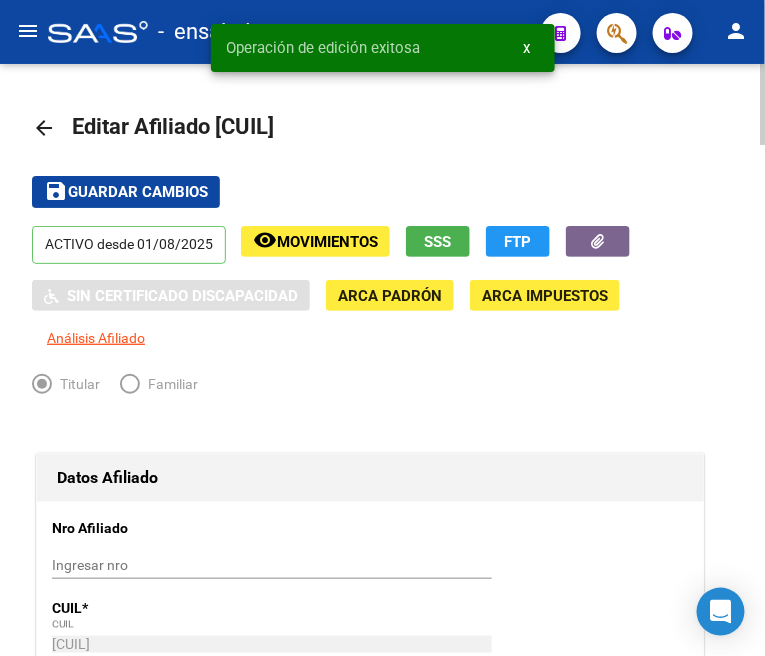 click on "arrow_back" 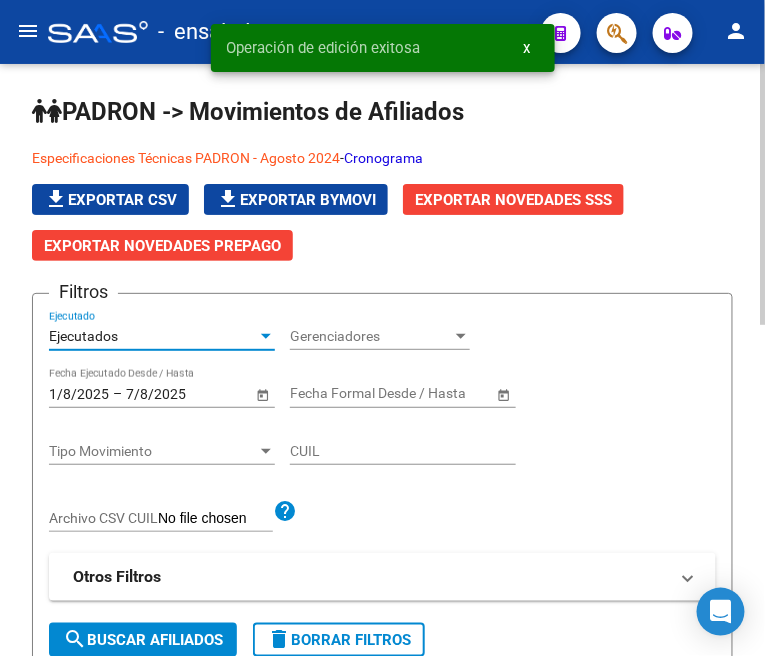 click on "Ejecutados" at bounding box center [153, 336] 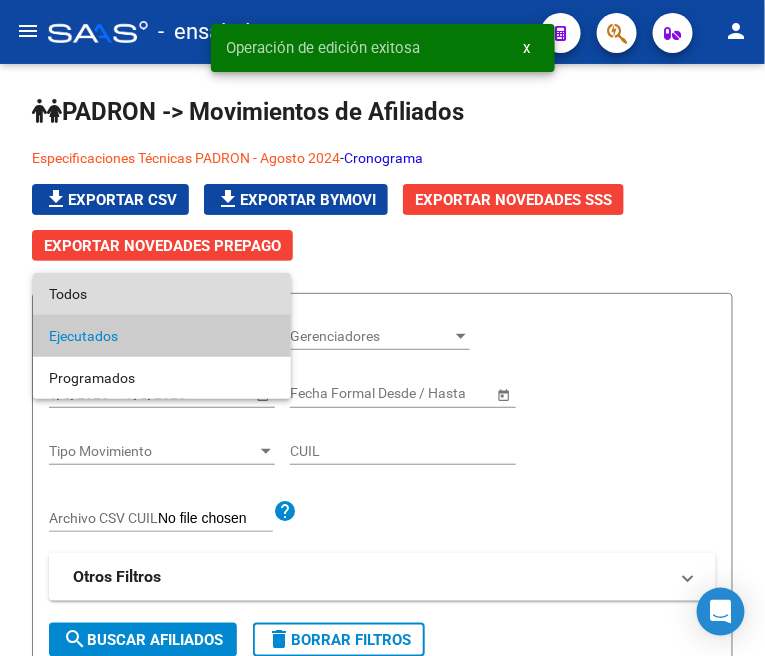 click on "Todos" at bounding box center (162, 294) 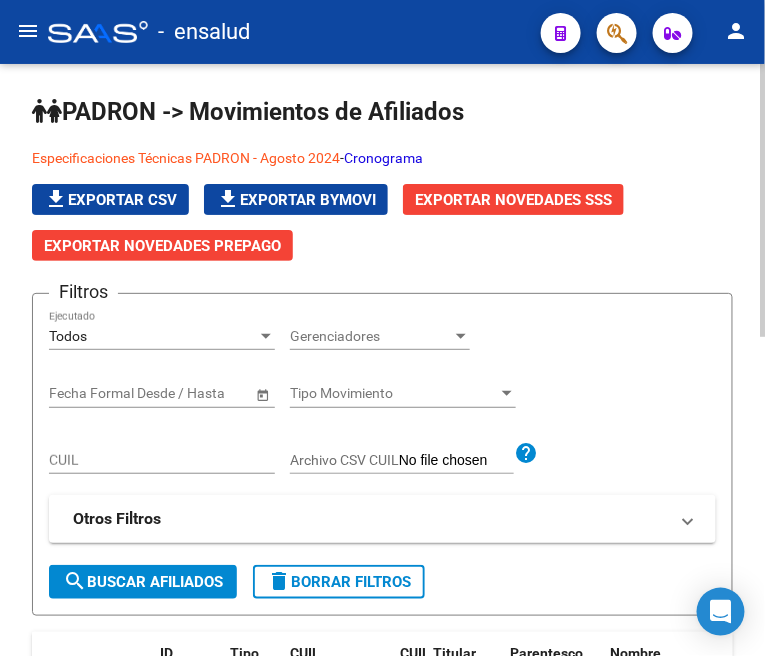 click on "CUIL" at bounding box center [162, 460] 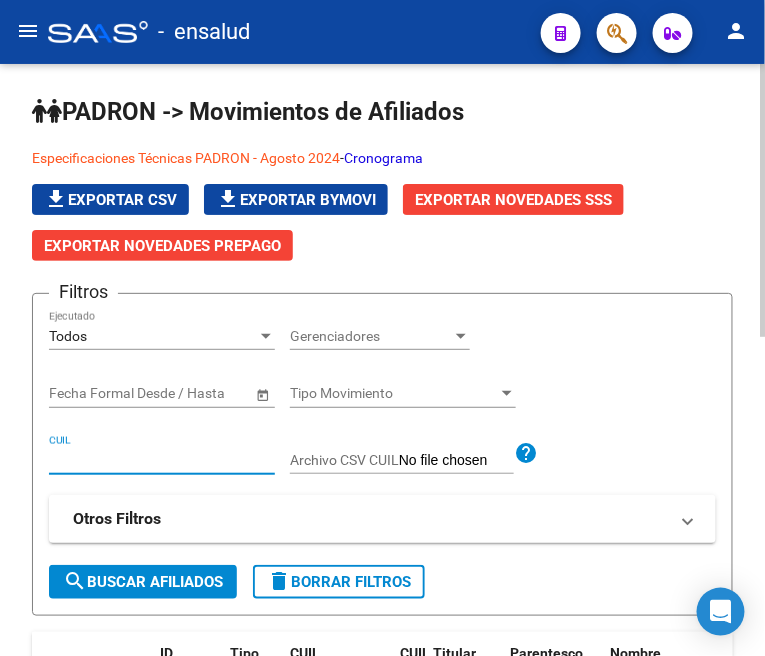 paste on "[CUIL]" 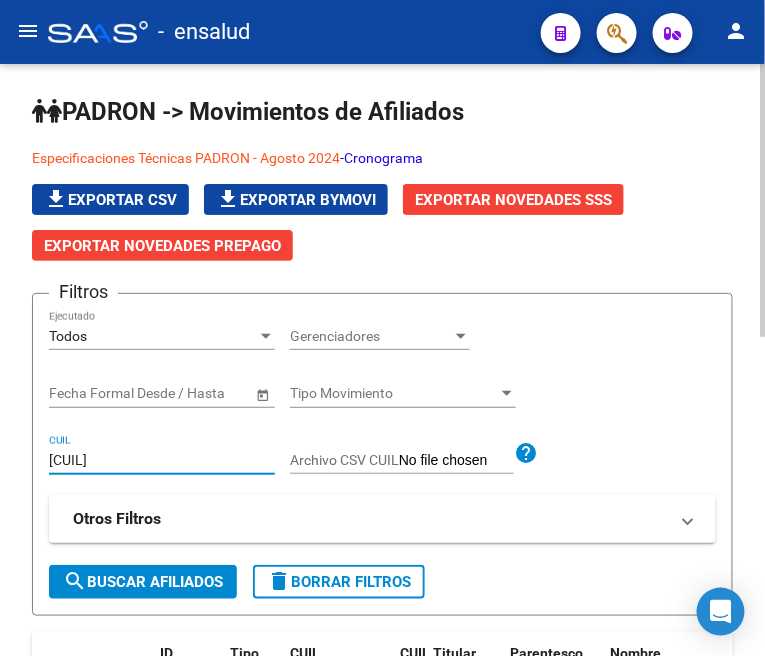 type on "[CUIL]" 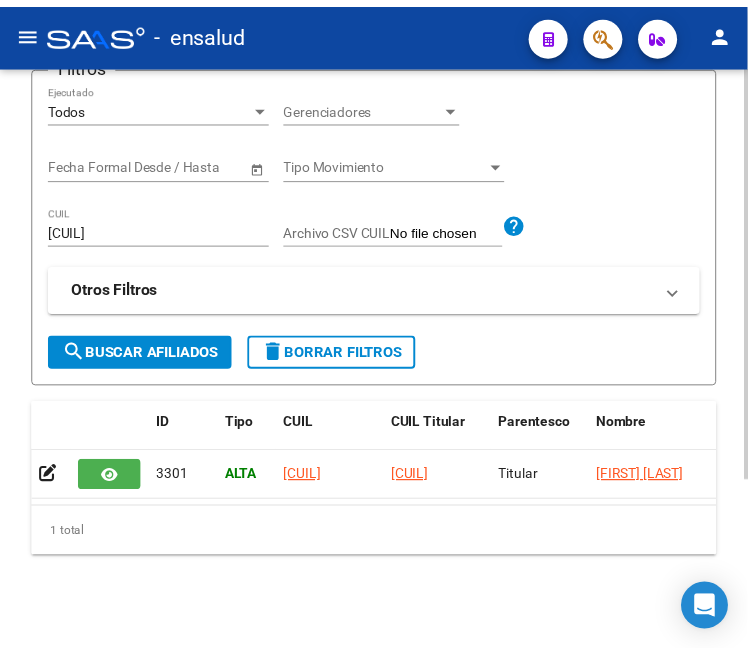 scroll, scrollTop: 245, scrollLeft: 0, axis: vertical 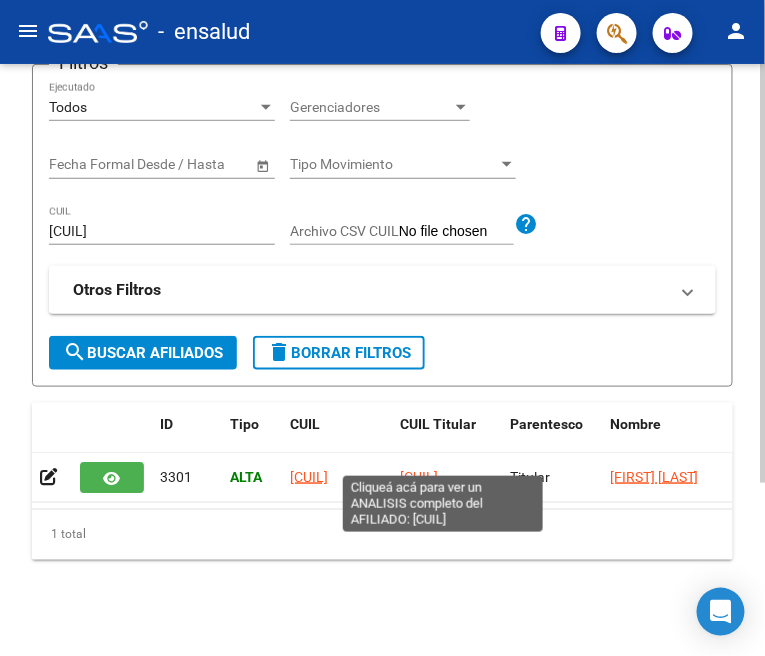 click on "[CUIL]" 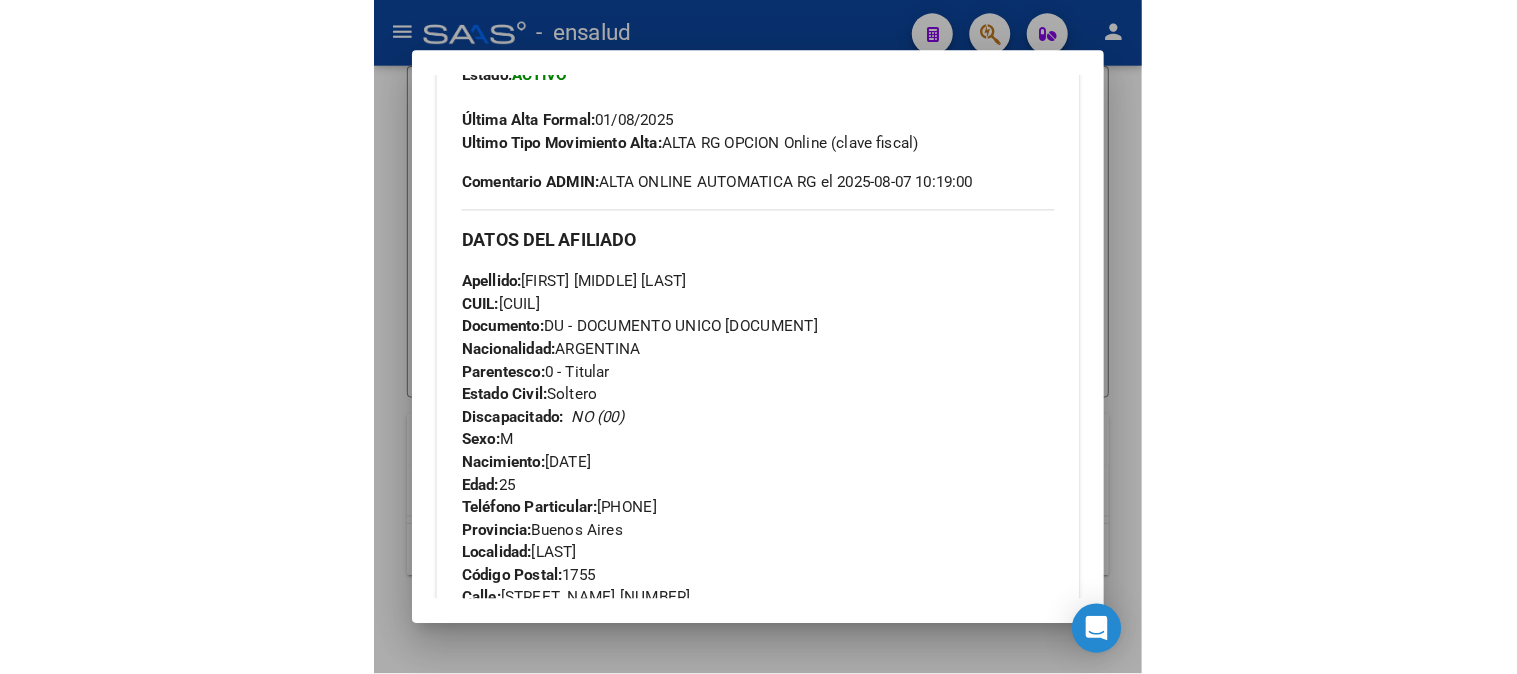 scroll, scrollTop: 777, scrollLeft: 0, axis: vertical 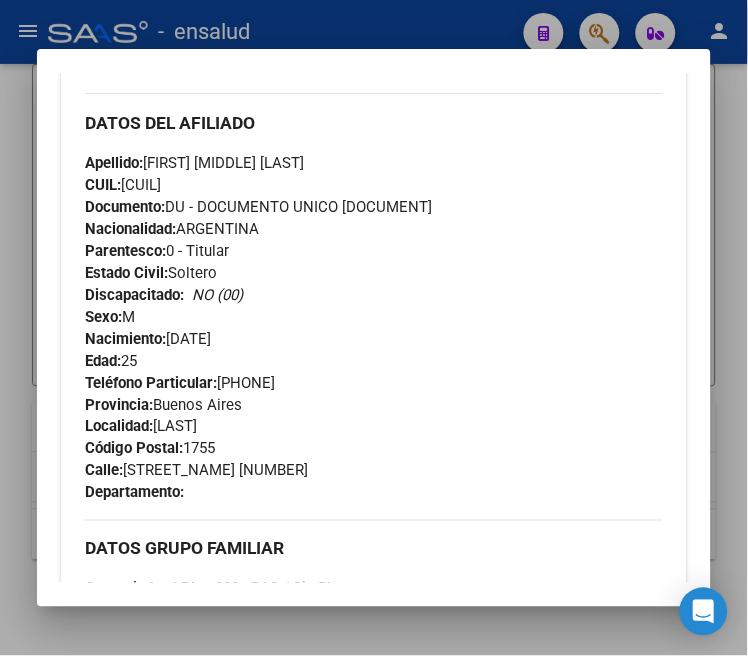 click at bounding box center [374, 328] 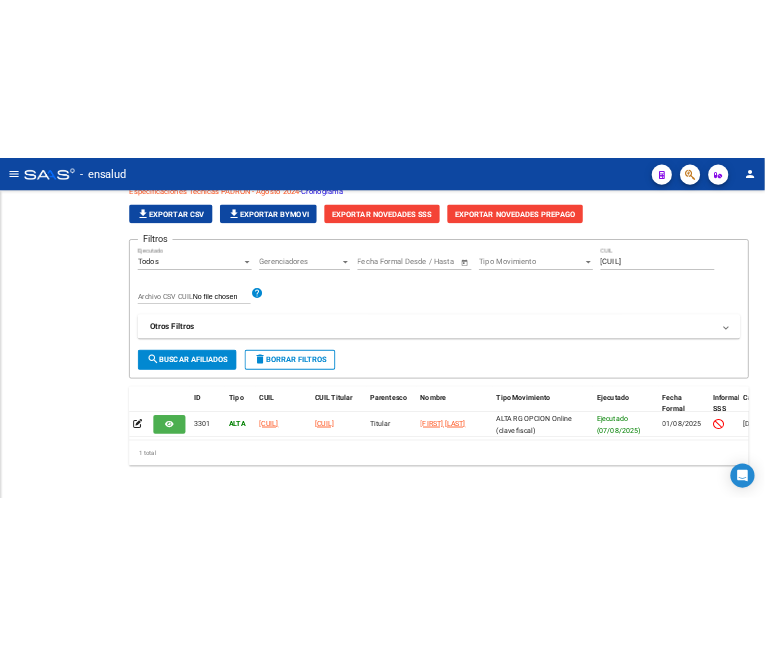 scroll, scrollTop: 108, scrollLeft: 0, axis: vertical 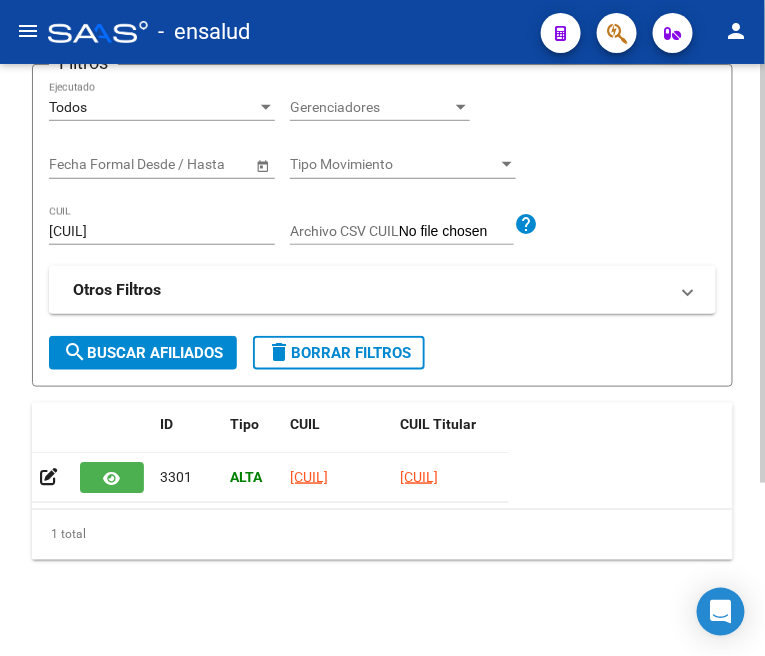 click on "[CUIL]" at bounding box center [162, 231] 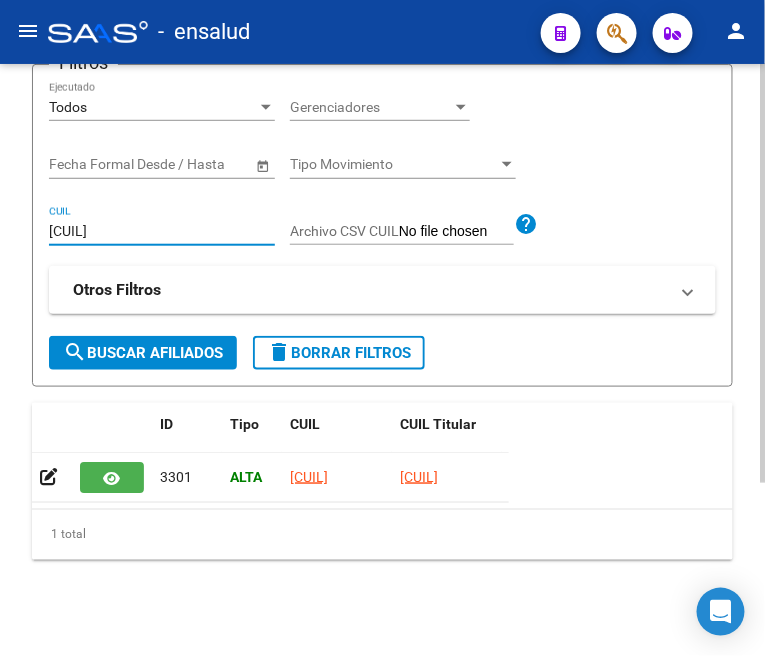 click on "[CUIL]" at bounding box center (162, 231) 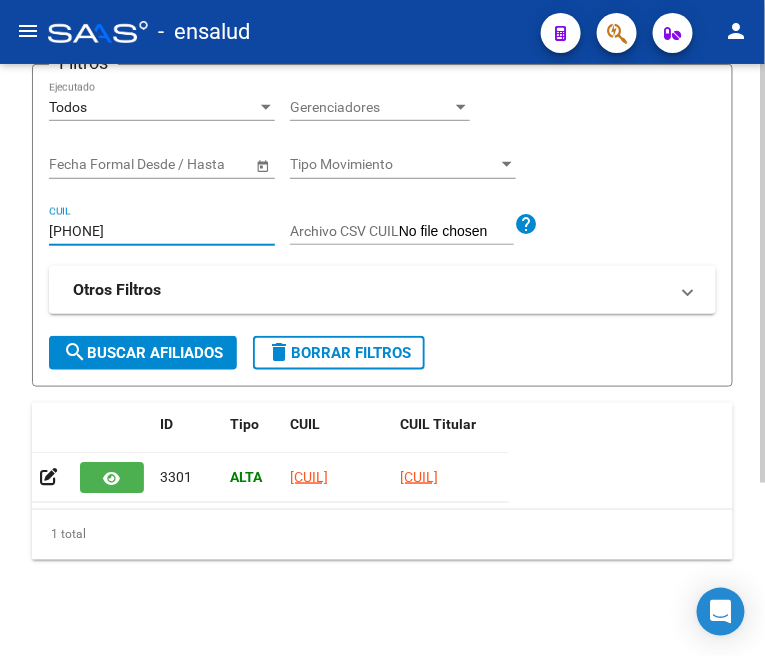 type on "[PHONE]" 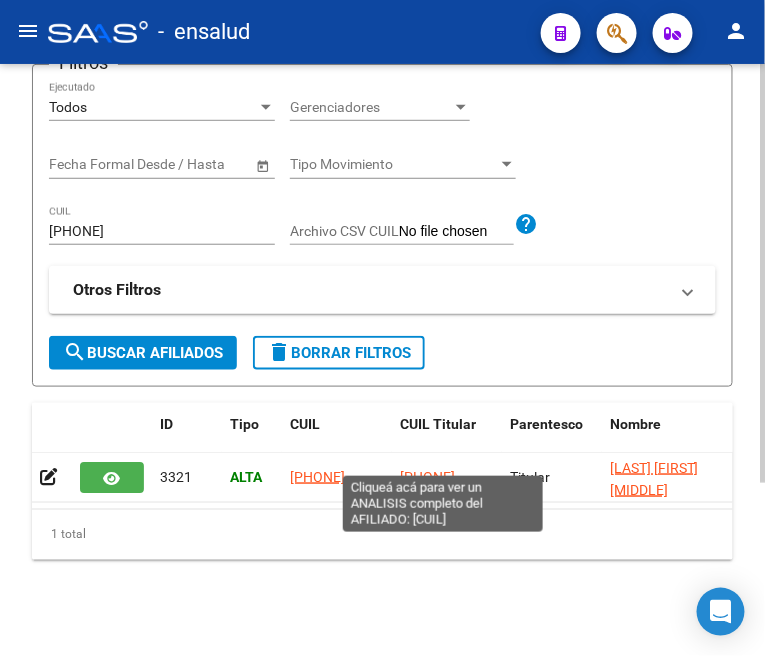 click on "[PHONE]" 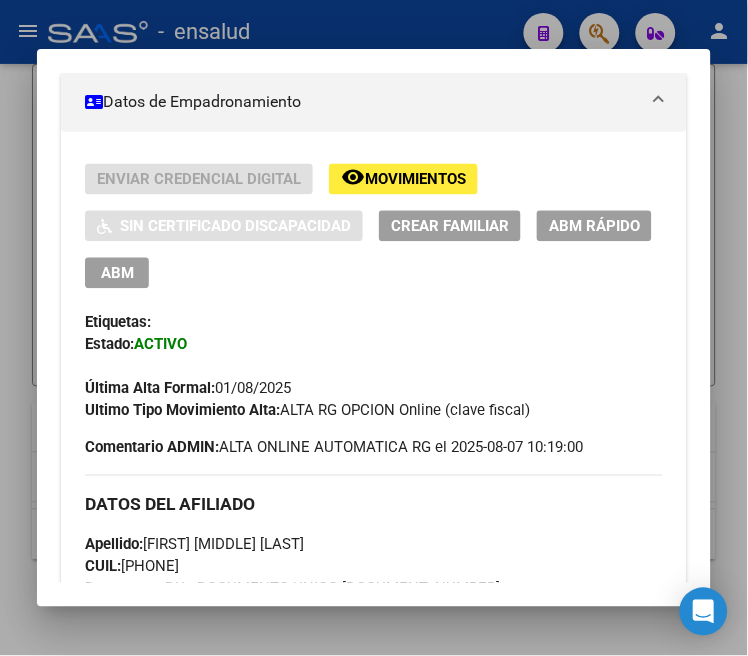 scroll, scrollTop: 333, scrollLeft: 0, axis: vertical 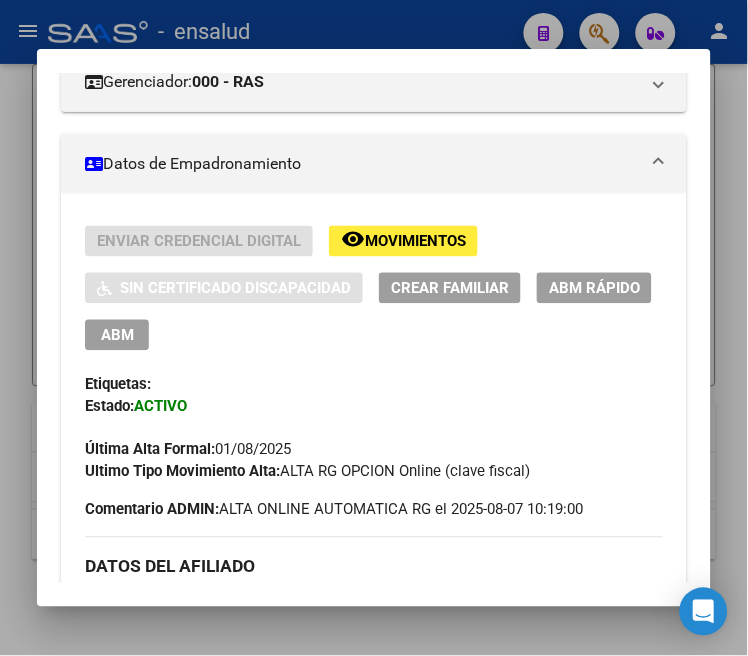 click on "ABM" at bounding box center (117, 335) 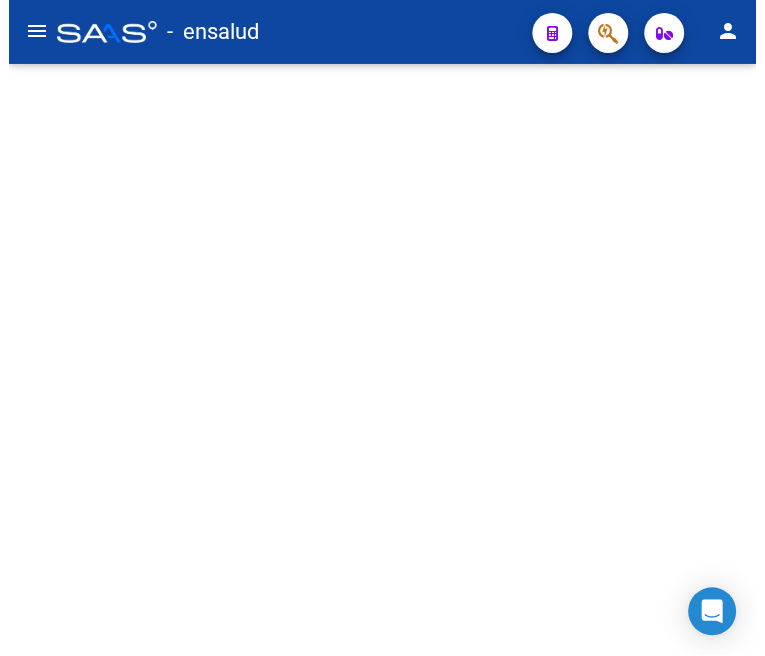 scroll, scrollTop: 0, scrollLeft: 0, axis: both 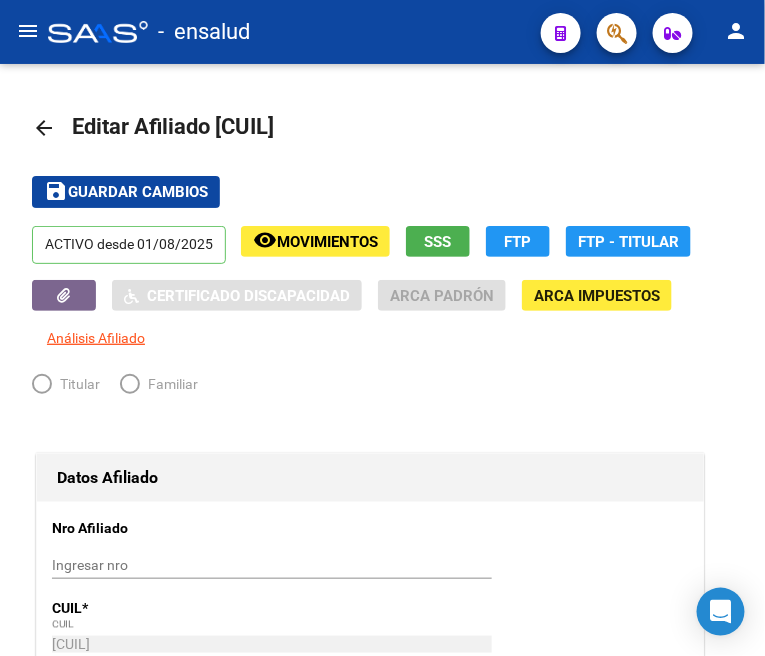 radio on "true" 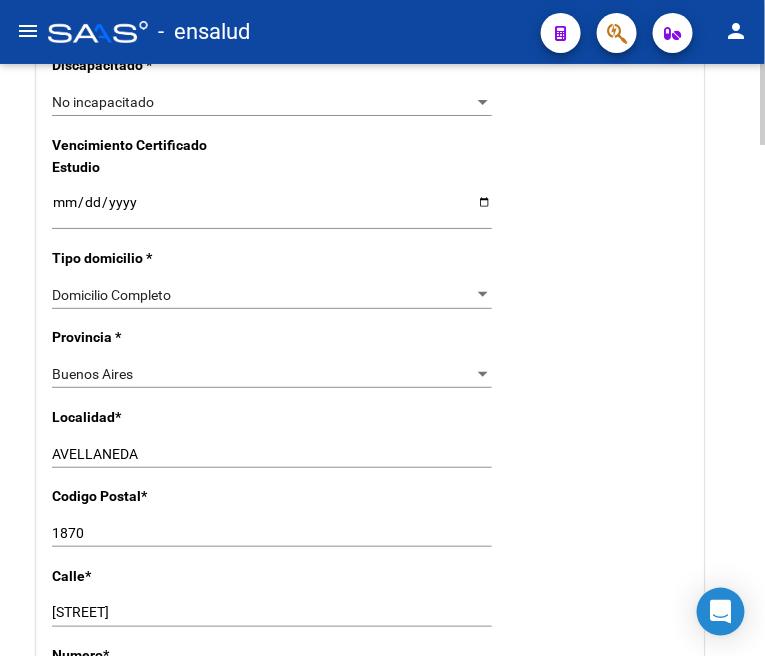 scroll, scrollTop: 1444, scrollLeft: 0, axis: vertical 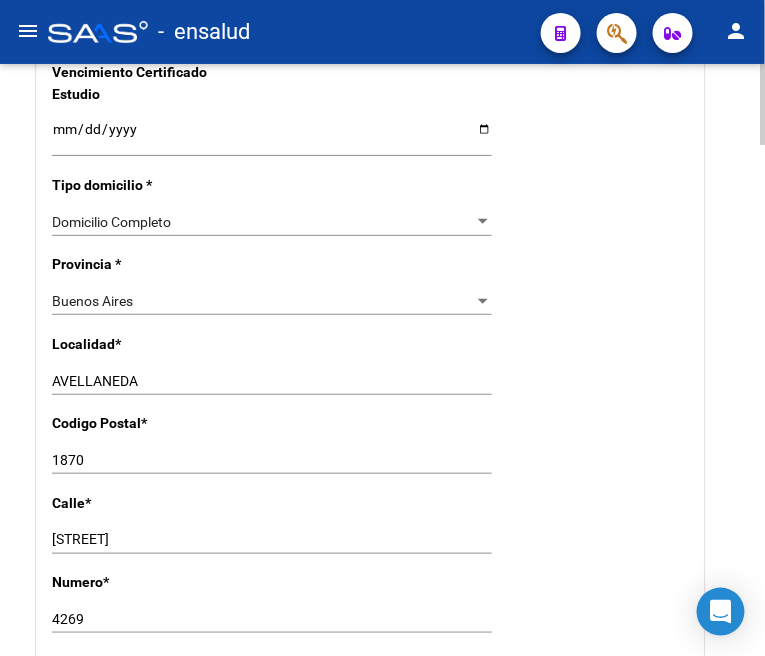 click on "AVELLANEDA" at bounding box center (272, 381) 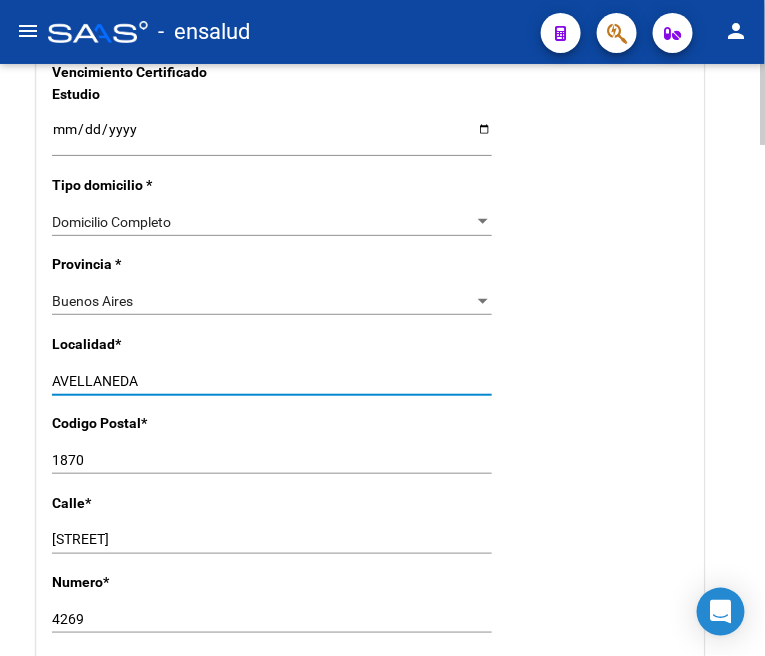 click on "AVELLANEDA" at bounding box center [272, 381] 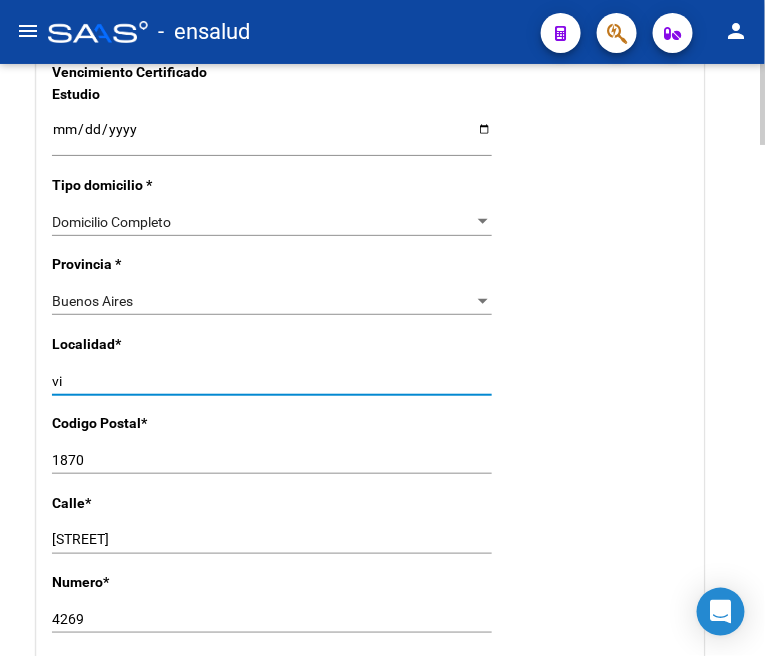 type on "v" 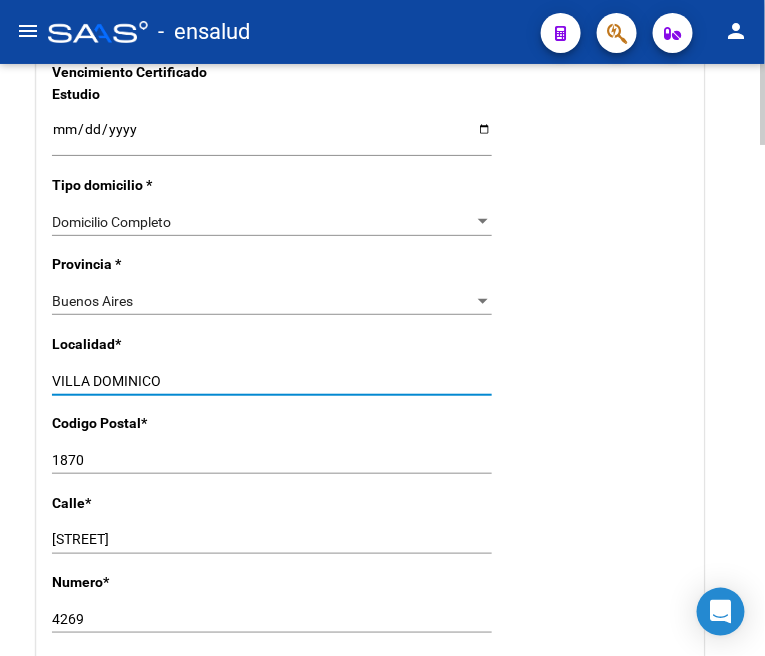 type on "VILLA DOMINICO" 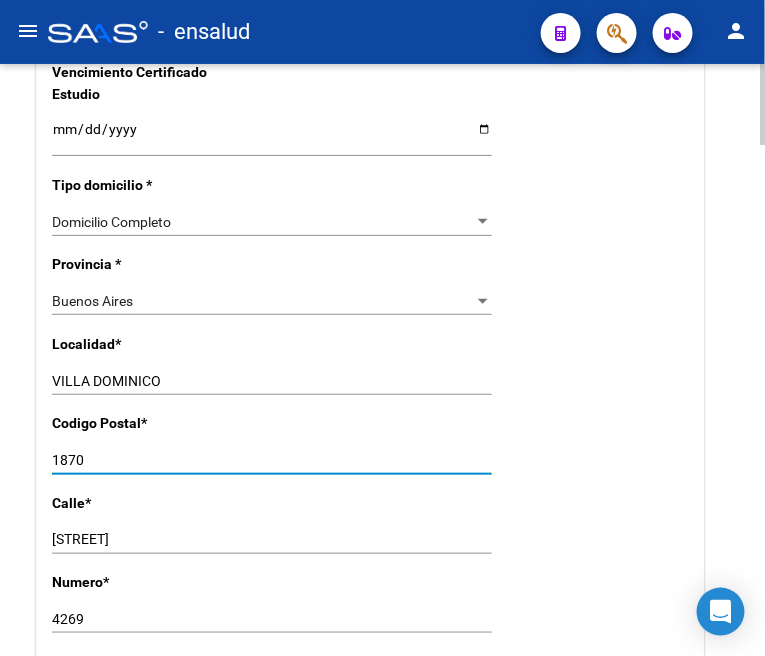 click on "1870" at bounding box center (272, 460) 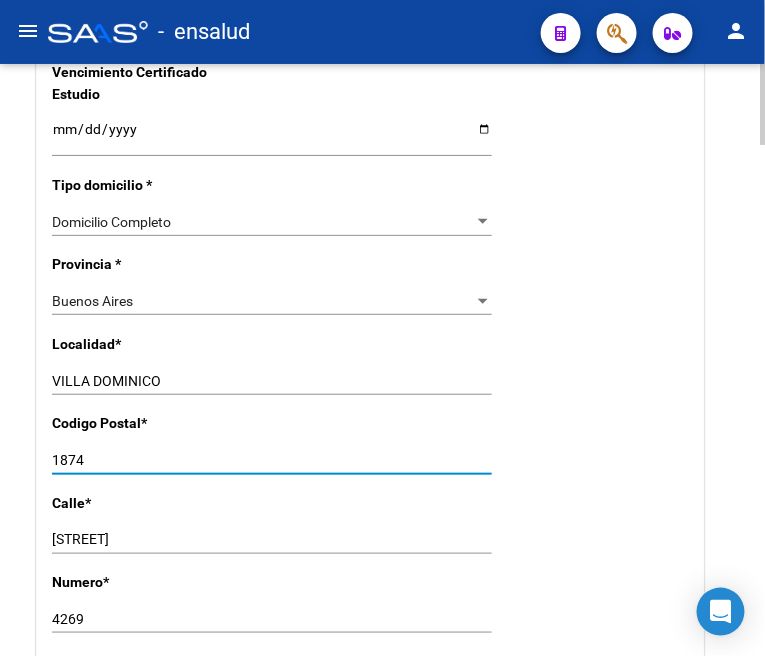 scroll, scrollTop: 1555, scrollLeft: 0, axis: vertical 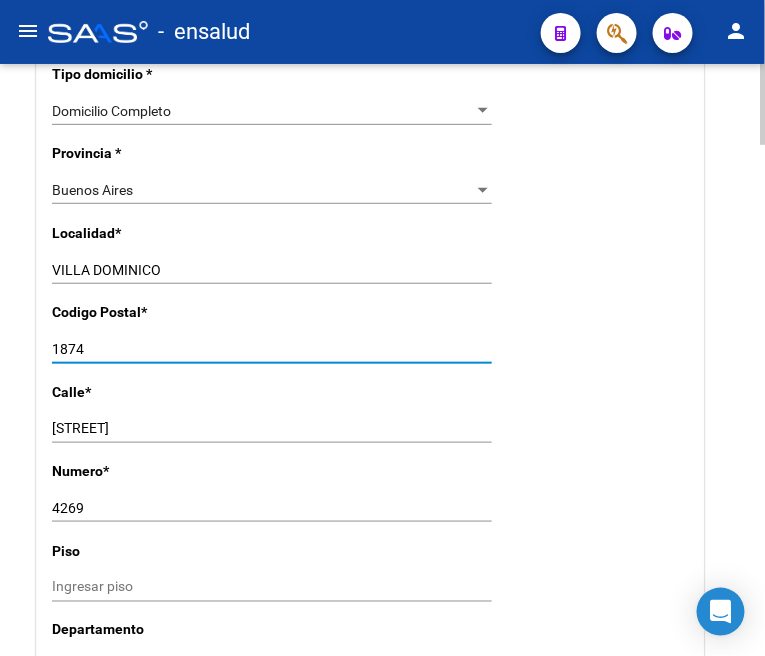 type on "1874" 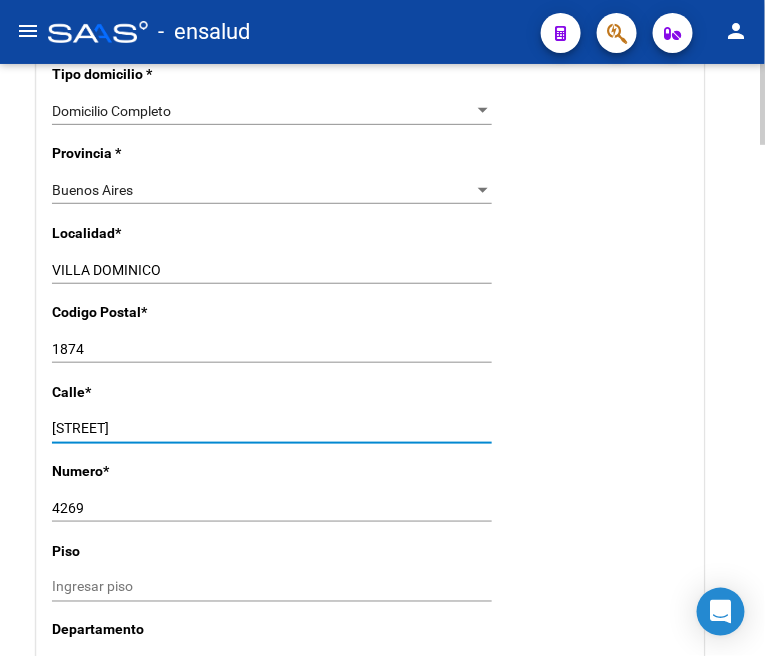 drag, startPoint x: 206, startPoint y: 428, endPoint x: 18, endPoint y: 418, distance: 188.26576 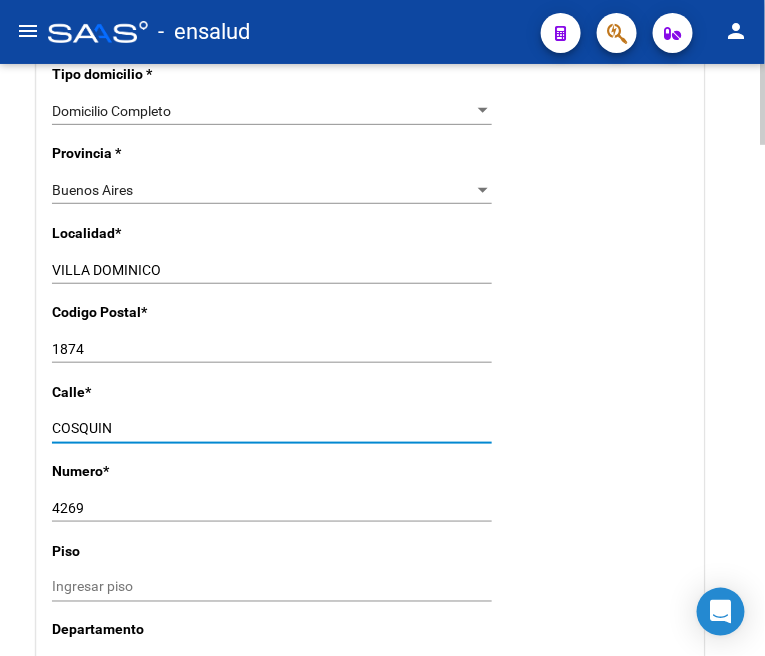 type on "COSQUIN" 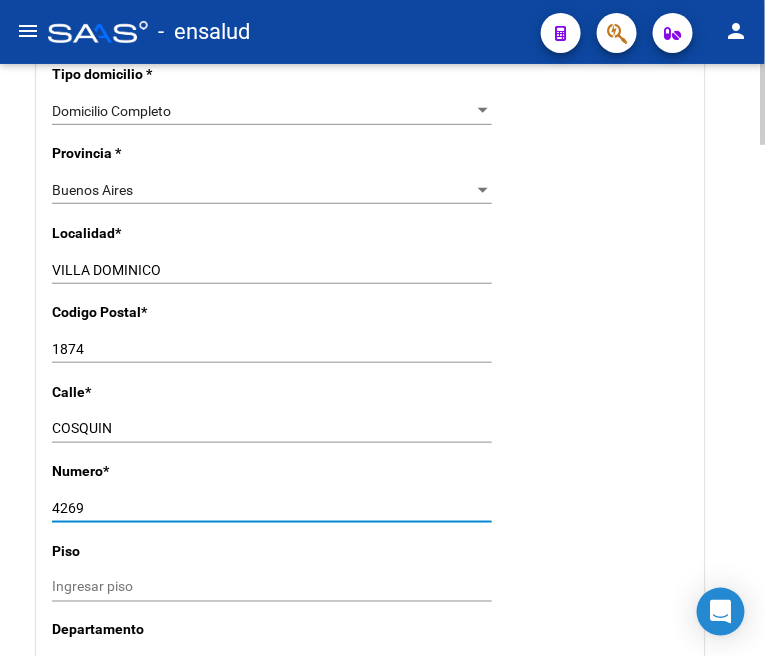 drag, startPoint x: 93, startPoint y: 511, endPoint x: 18, endPoint y: 504, distance: 75.32596 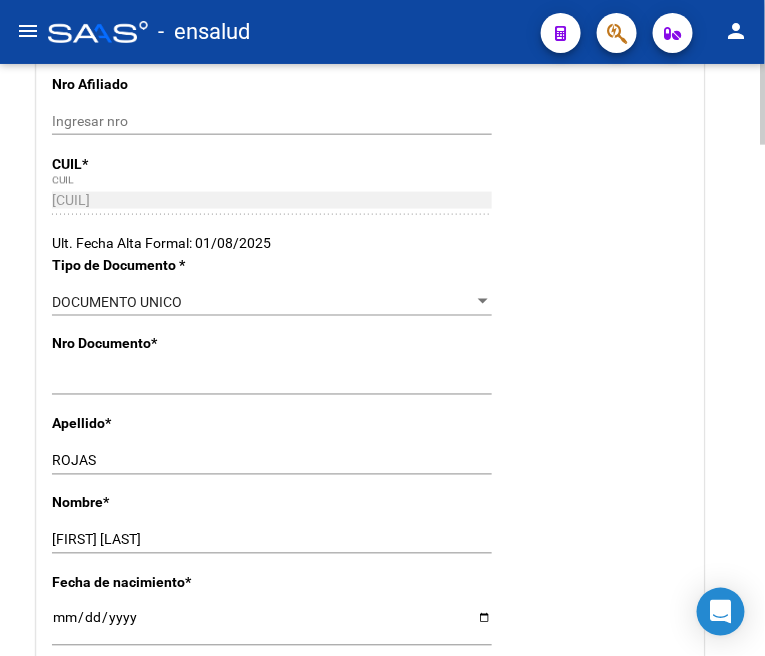 scroll, scrollTop: 0, scrollLeft: 0, axis: both 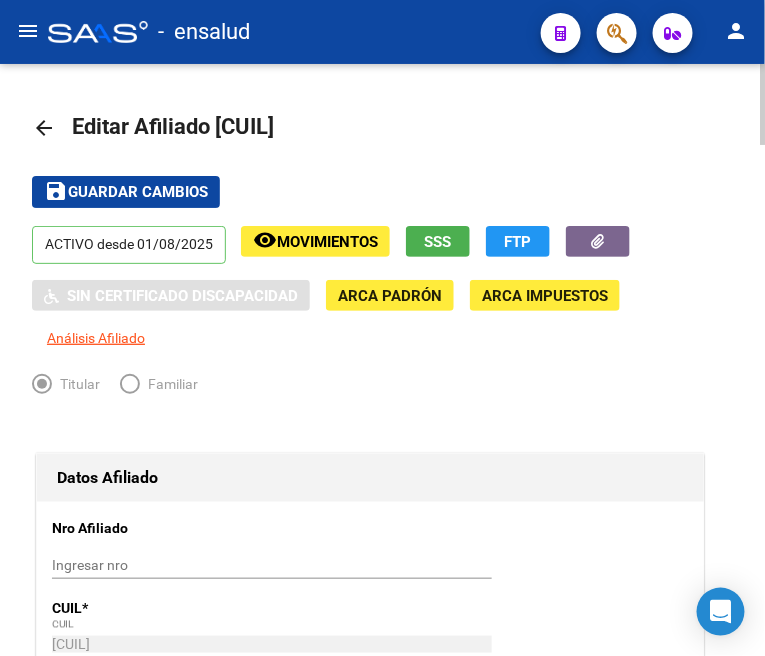 type on "3810" 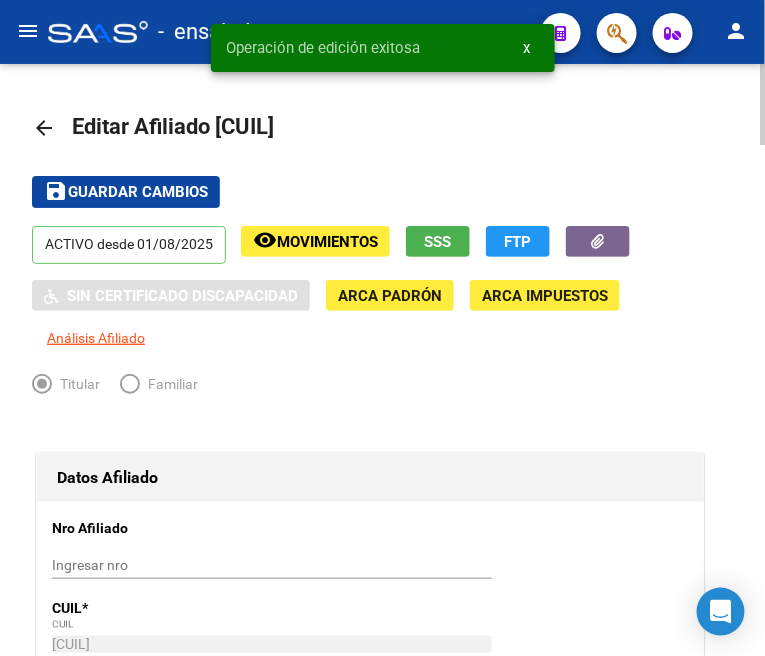 click on "arrow_back" 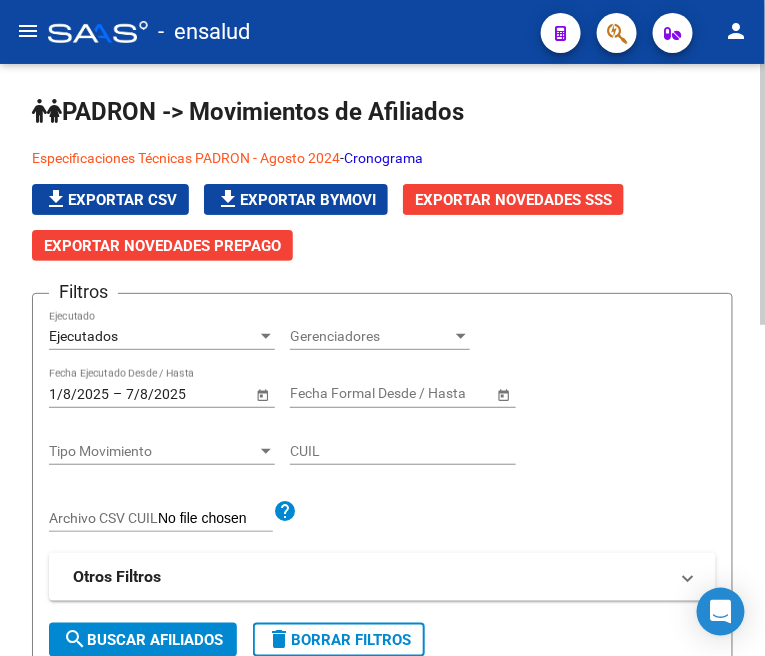 click on "Ejecutados" at bounding box center (153, 336) 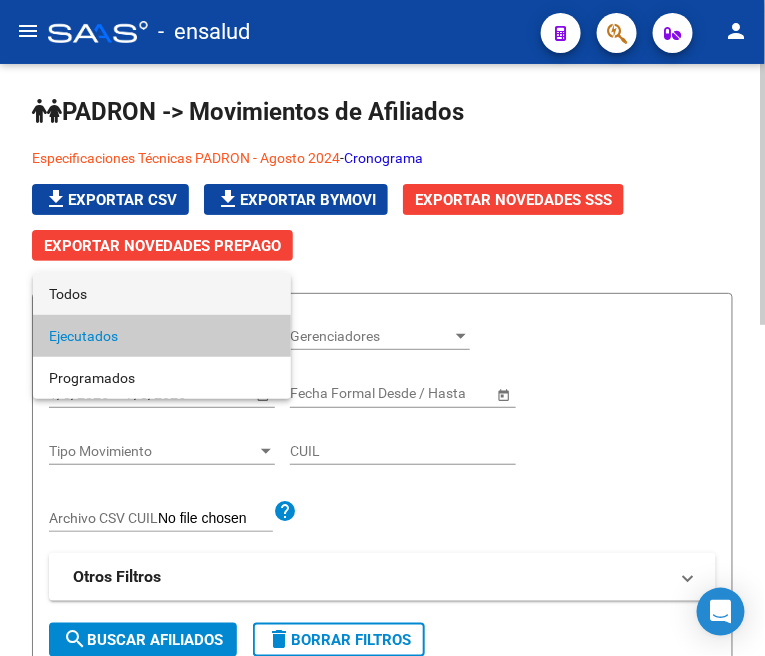 click on "Todos" at bounding box center [162, 294] 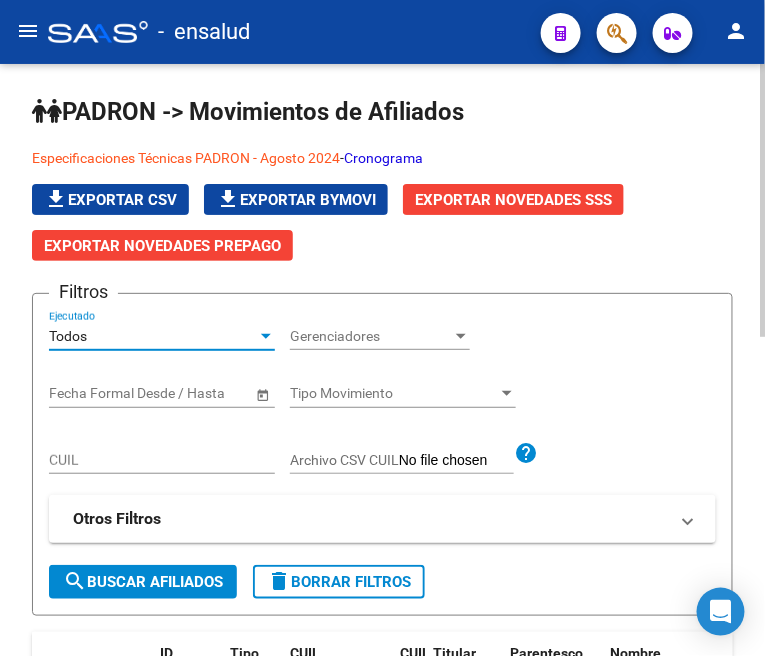 click on "CUIL" at bounding box center (162, 460) 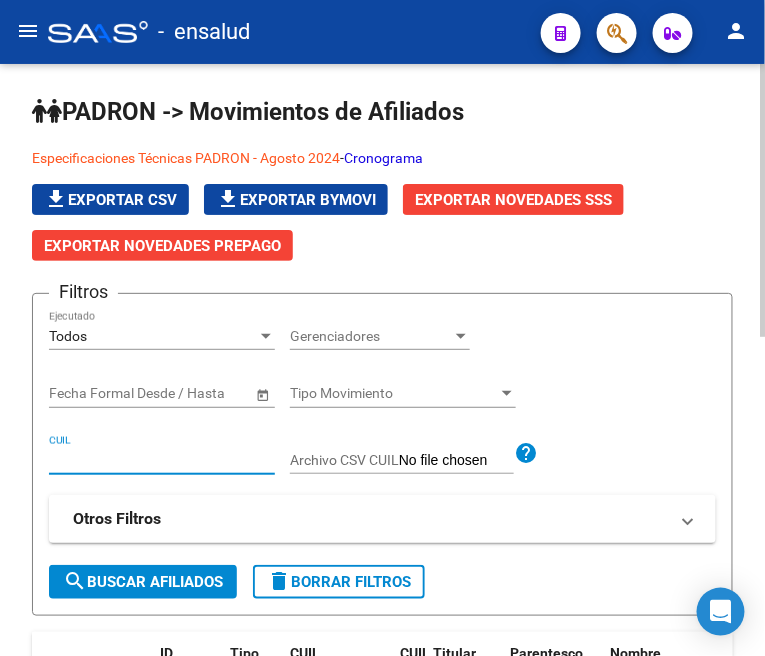 paste on "[CUIL]" 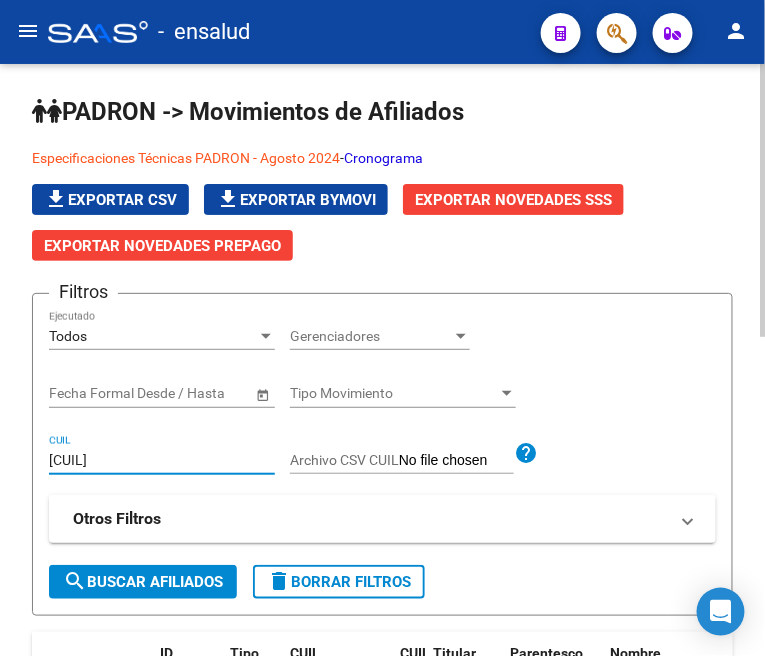 type on "[CUIL]" 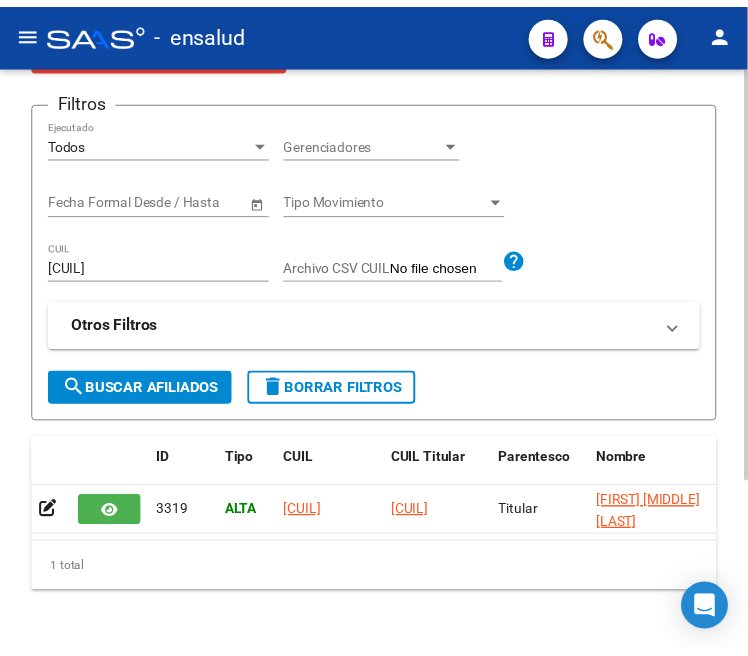 scroll, scrollTop: 222, scrollLeft: 0, axis: vertical 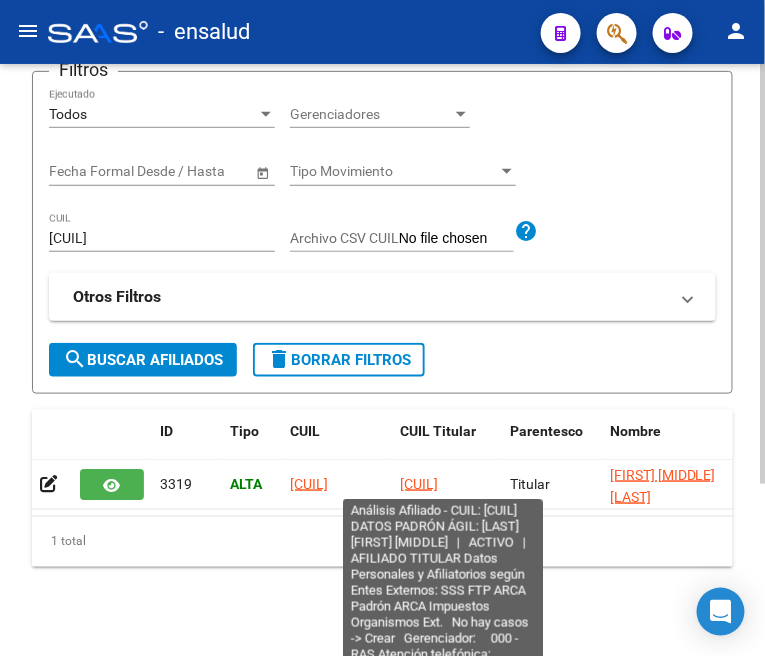 click on "[CUIL]" 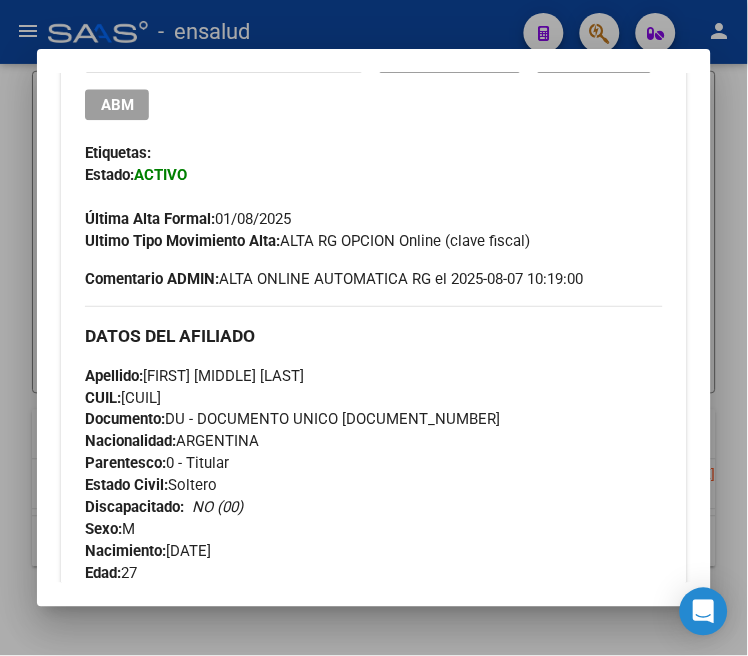 scroll, scrollTop: 555, scrollLeft: 0, axis: vertical 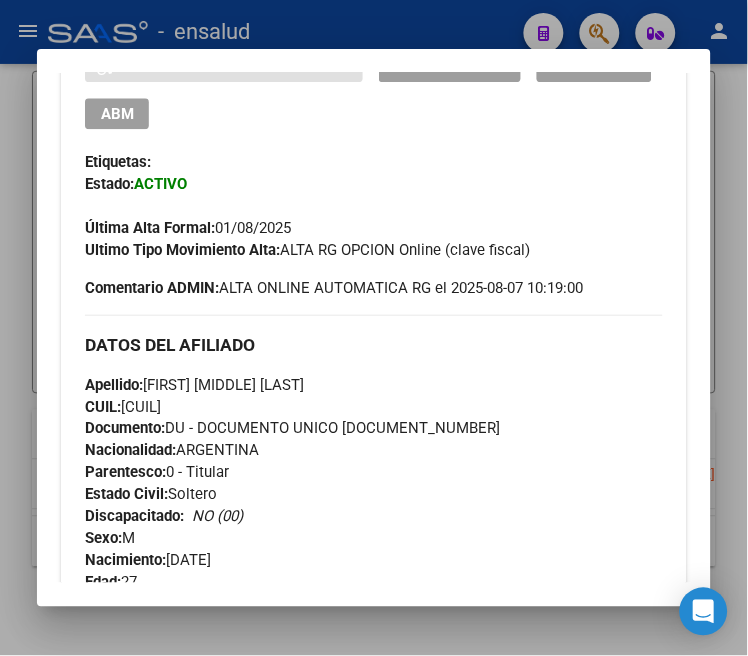 drag, startPoint x: 100, startPoint y: 103, endPoint x: 137, endPoint y: 126, distance: 43.56604 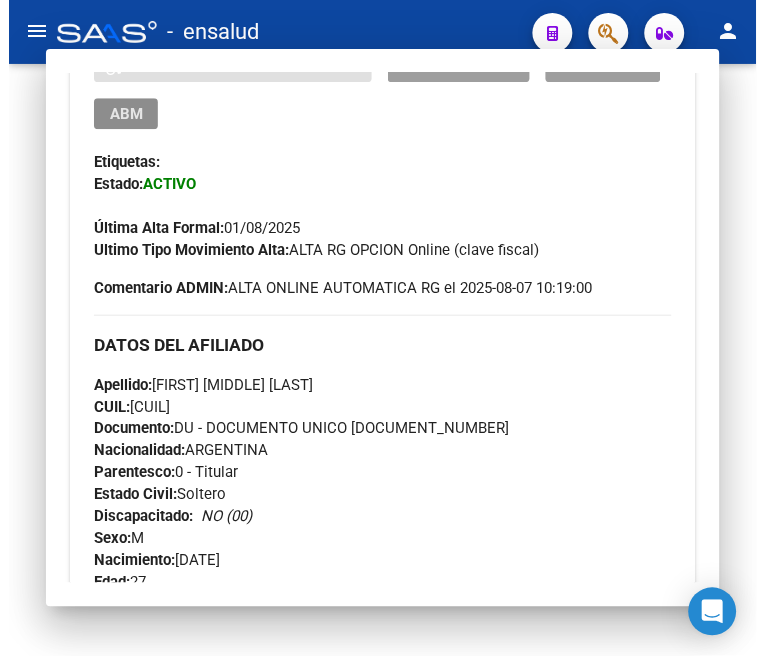 scroll, scrollTop: 0, scrollLeft: 0, axis: both 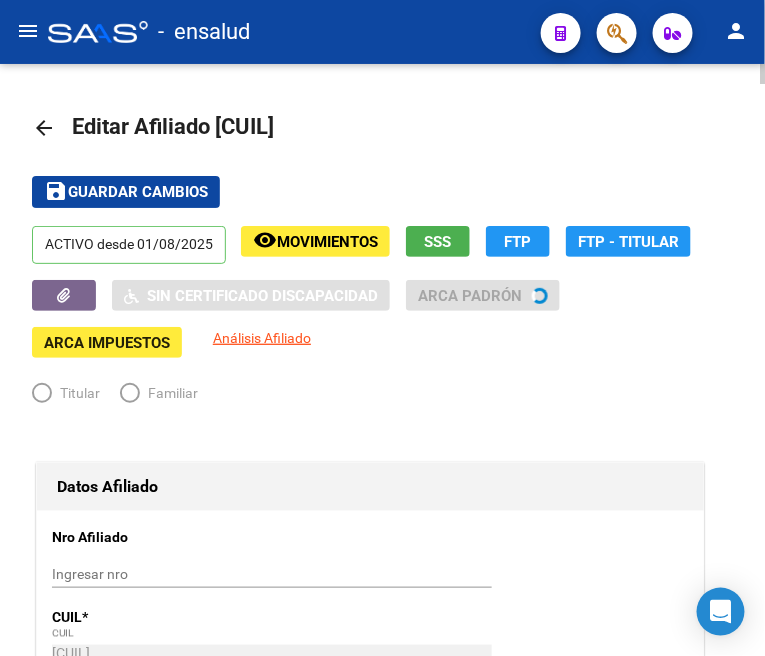 radio on "true" 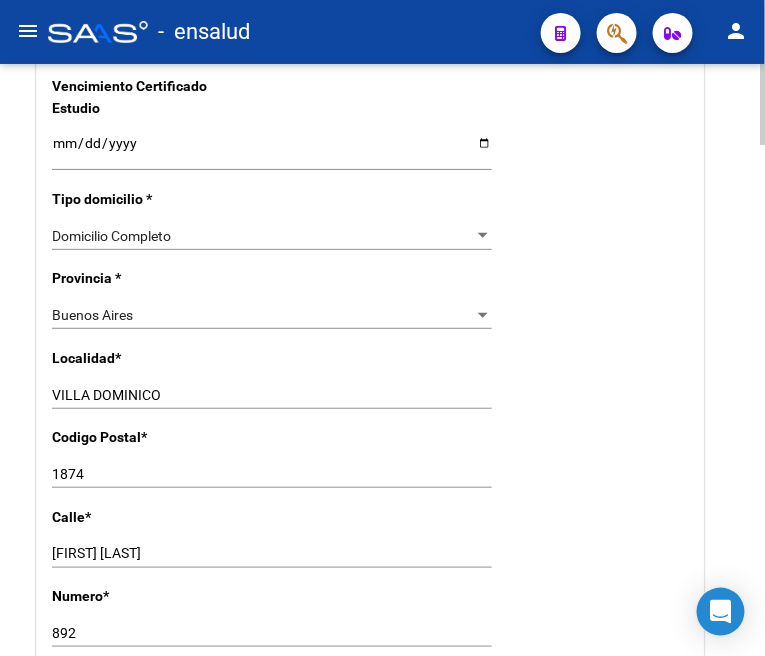 scroll, scrollTop: 1444, scrollLeft: 0, axis: vertical 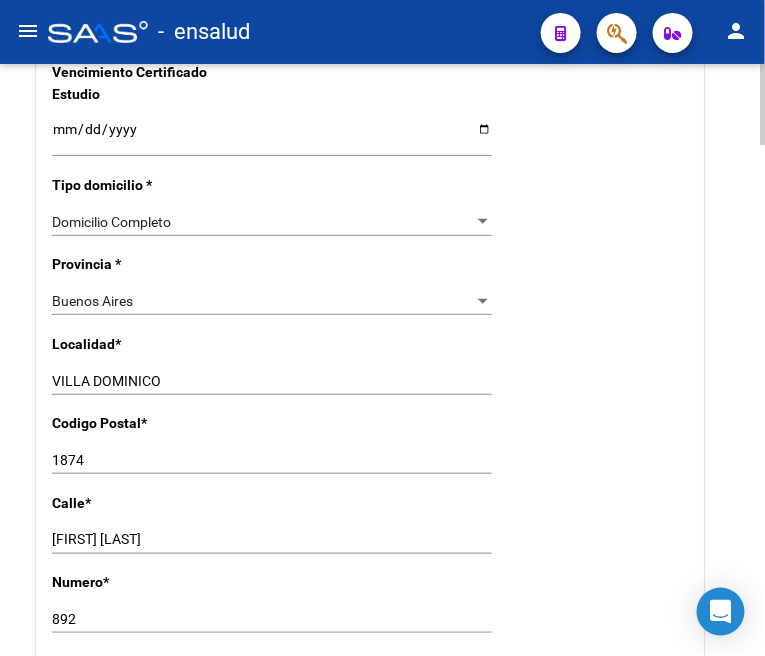 click on "VILLA DOMINICO" at bounding box center (272, 381) 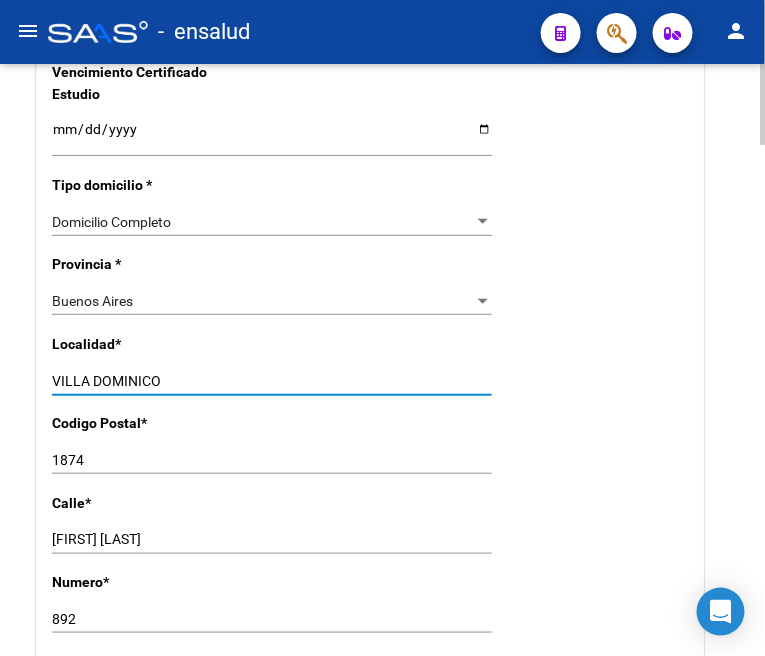 click on "VILLA DOMINICO" at bounding box center [272, 381] 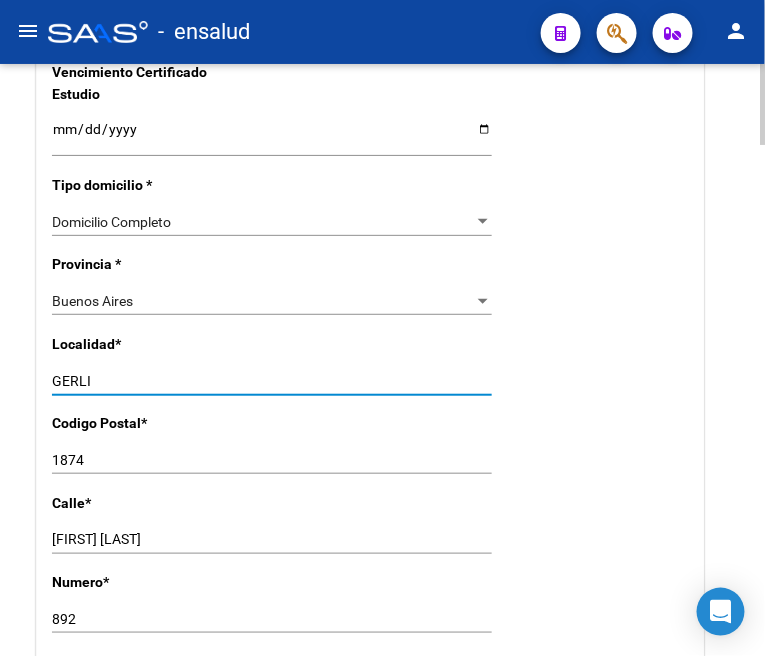 type on "GERLI" 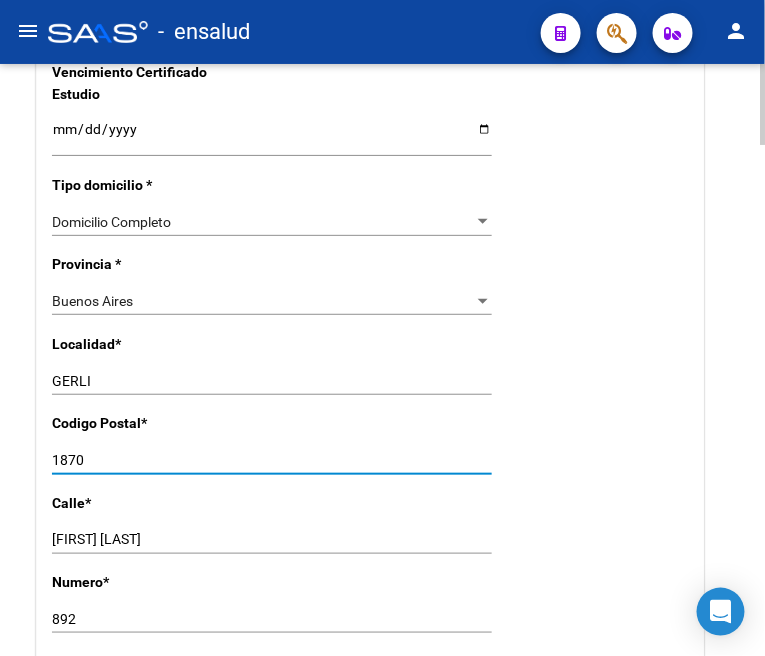 type on "1870" 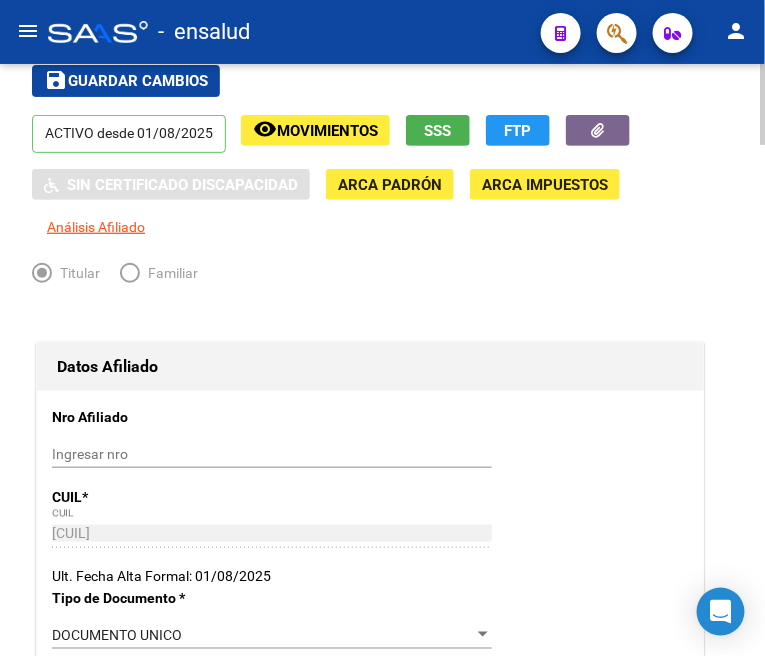 scroll, scrollTop: 0, scrollLeft: 0, axis: both 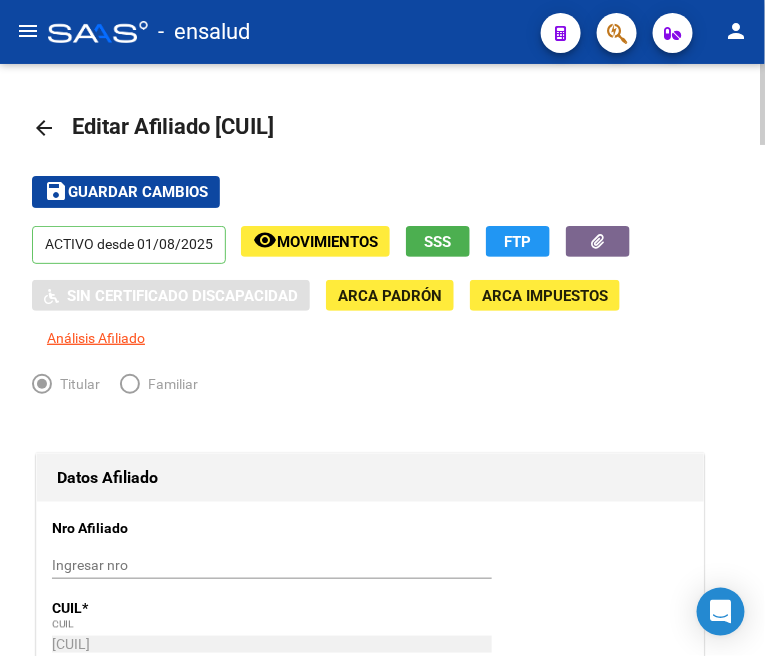 click on "Guardar cambios" 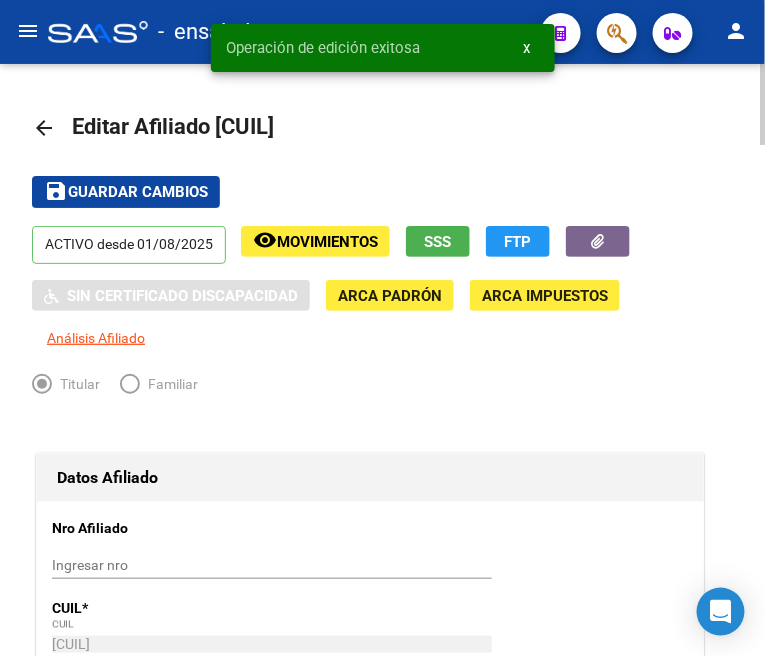 click on "arrow_back" 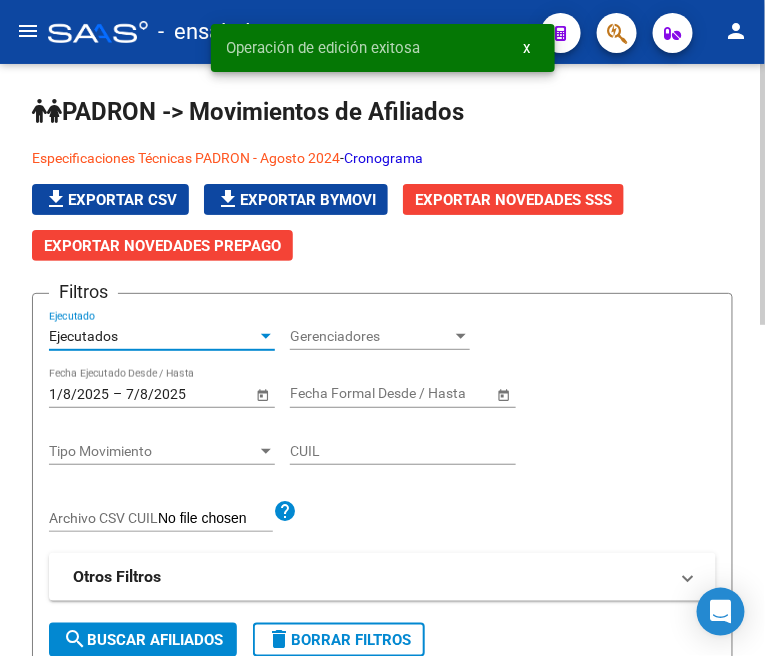 click on "Ejecutados" at bounding box center [153, 336] 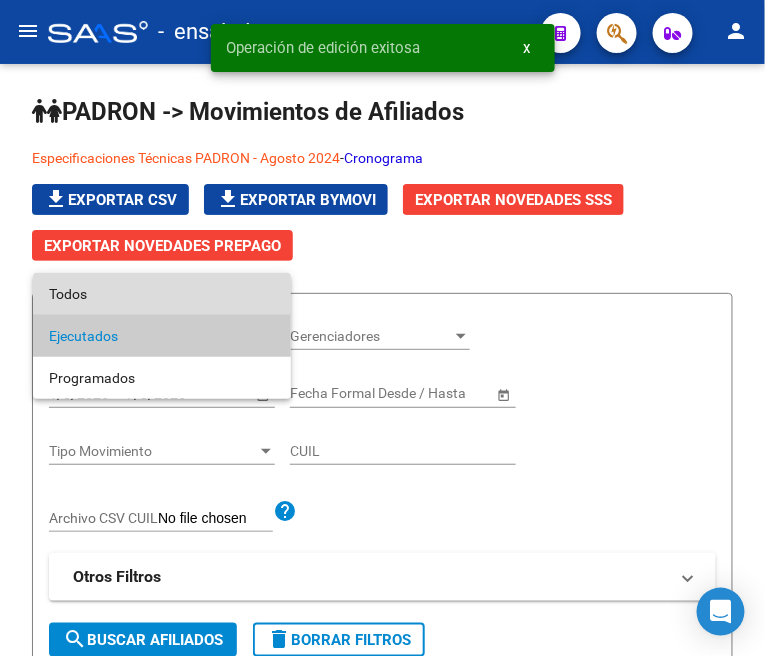 click on "Todos" at bounding box center [162, 294] 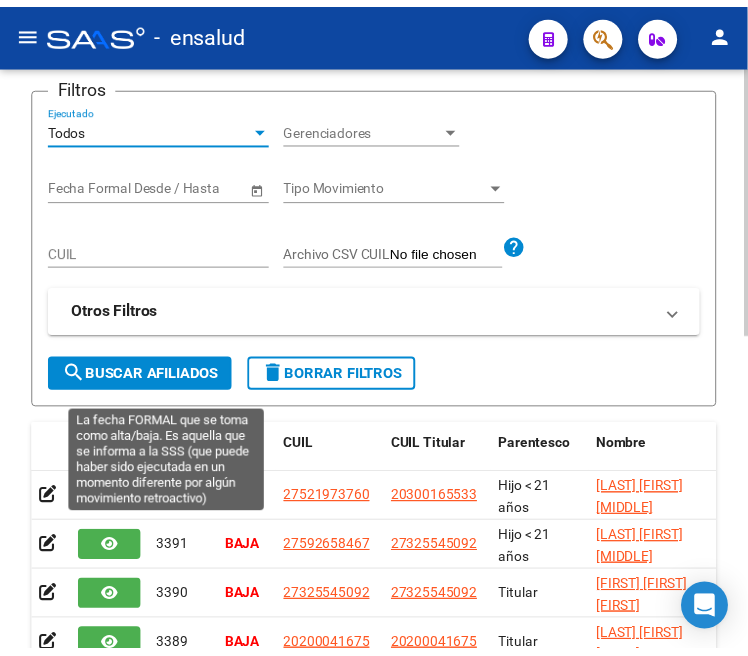 scroll, scrollTop: 222, scrollLeft: 0, axis: vertical 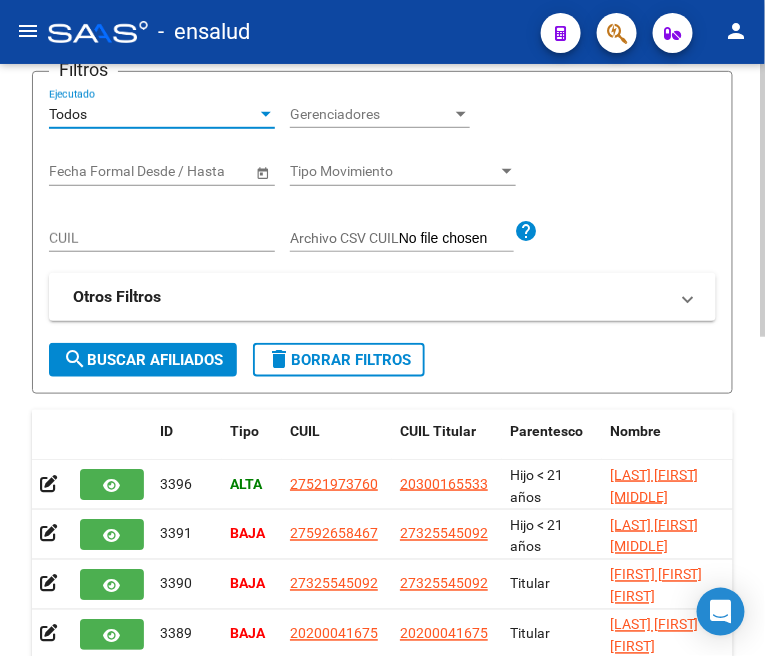 click on "CUIL" at bounding box center (162, 238) 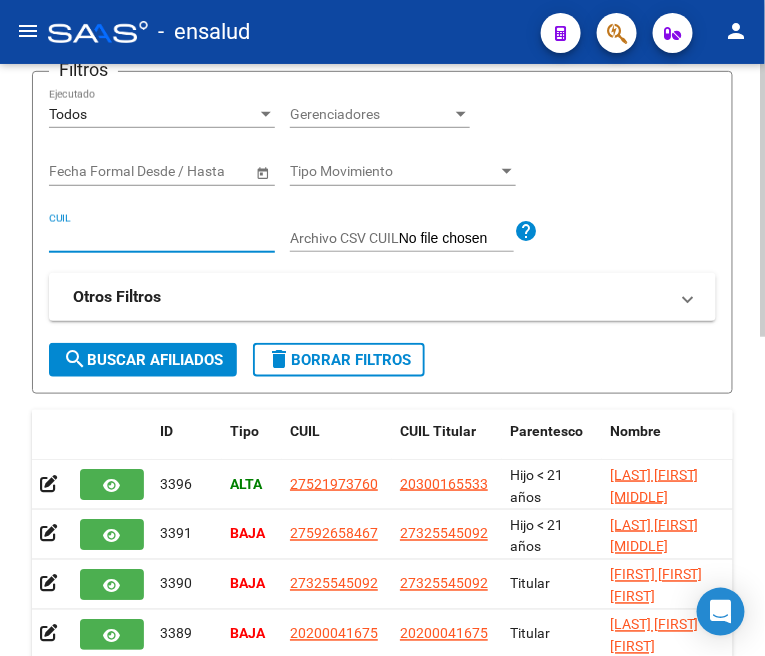 click on "CUIL" at bounding box center [162, 238] 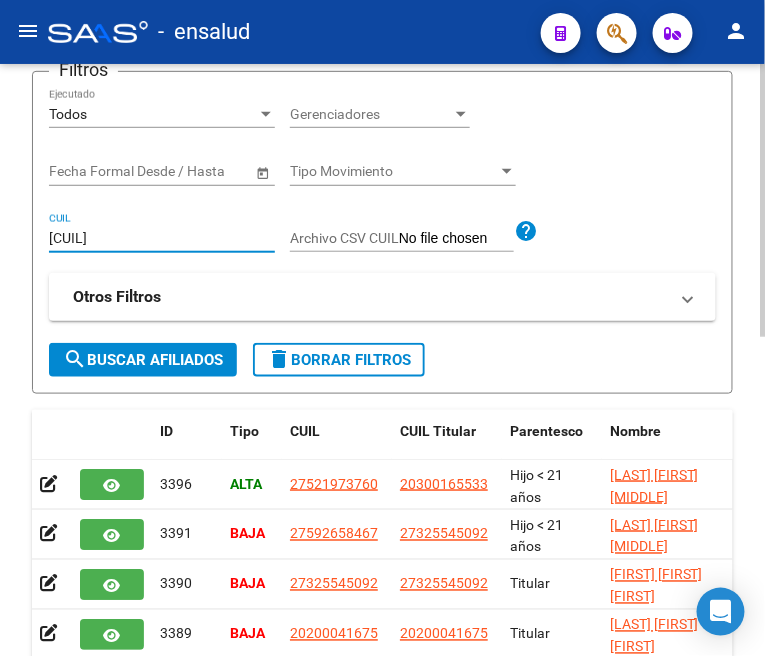 type on "[CUIL]" 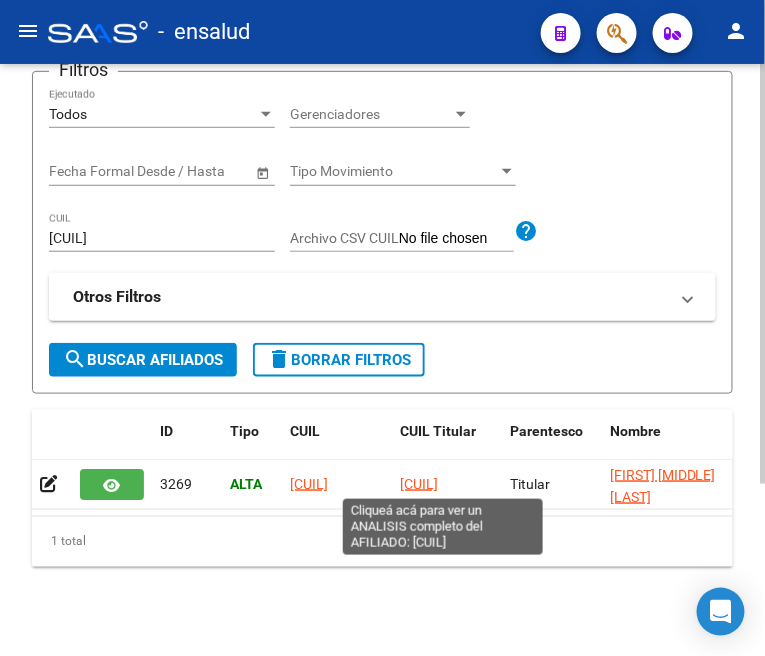 click on "[CUIL]" 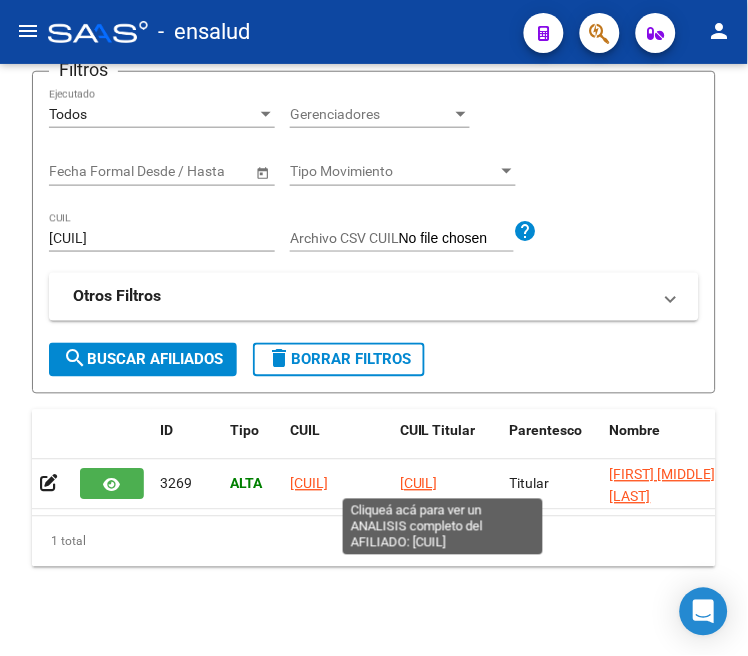 type on "[CUIL]" 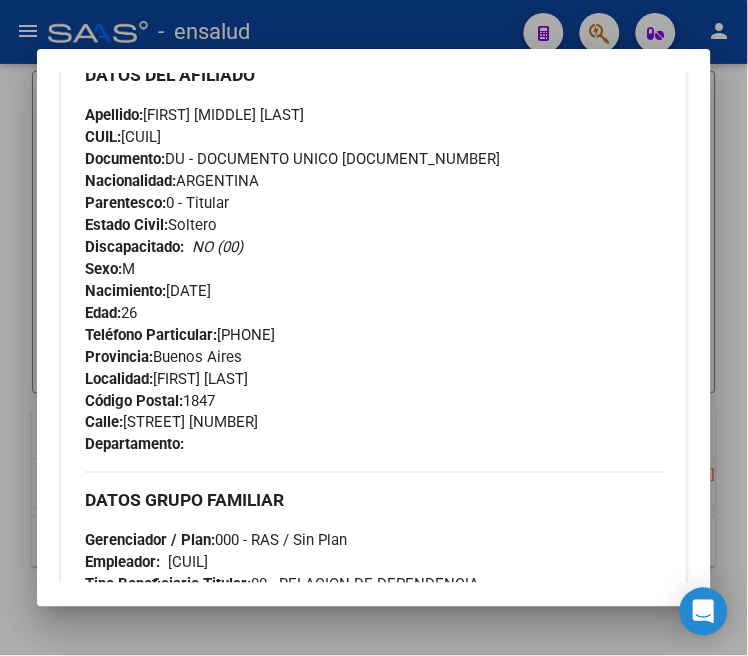 scroll, scrollTop: 777, scrollLeft: 0, axis: vertical 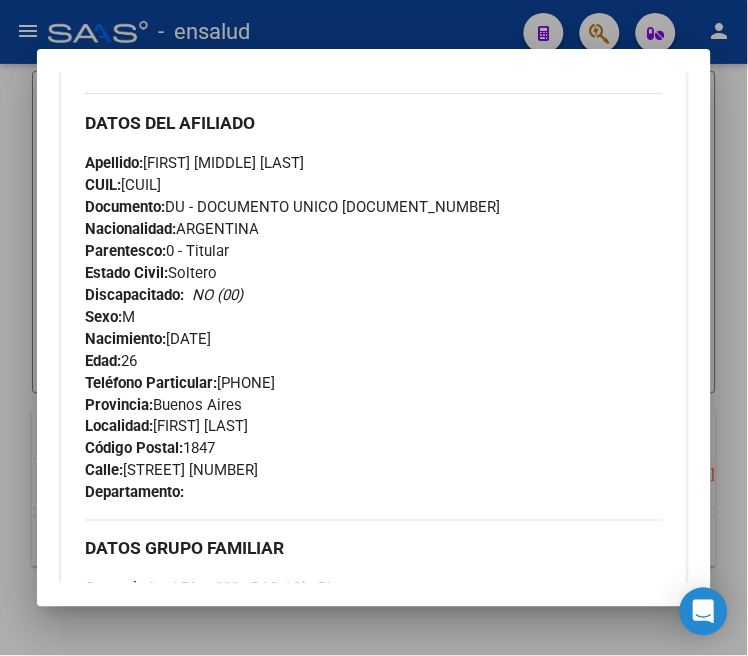 click at bounding box center [374, 328] 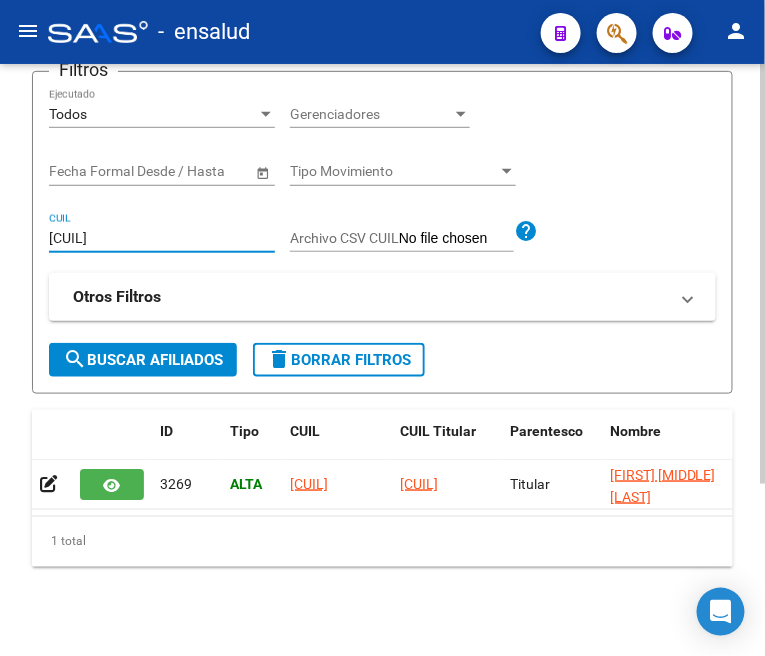 click on "[CUIL]" at bounding box center (162, 238) 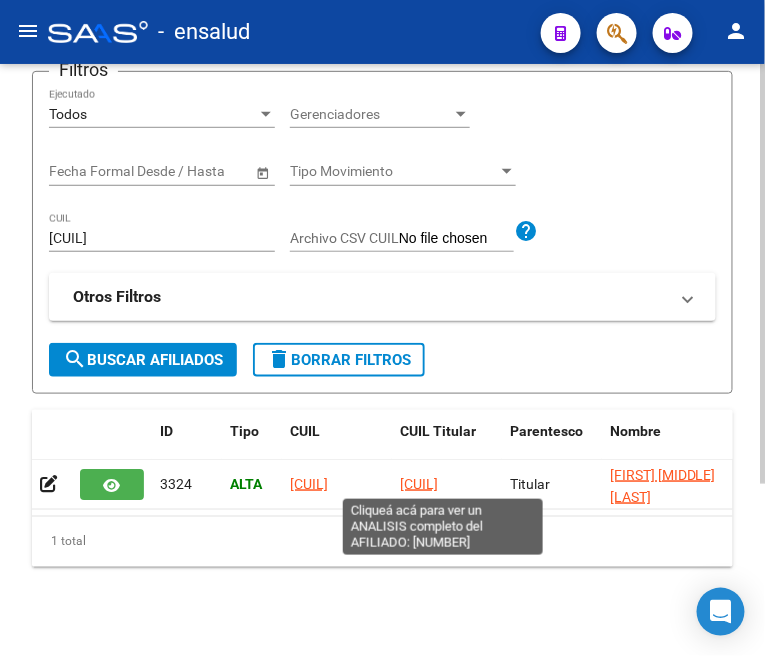 click on "[CUIL]" 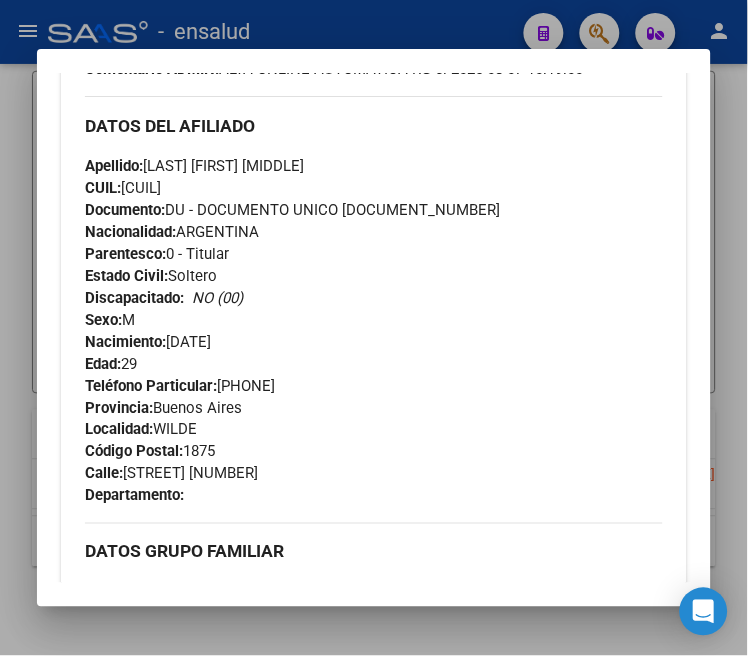 scroll, scrollTop: 777, scrollLeft: 0, axis: vertical 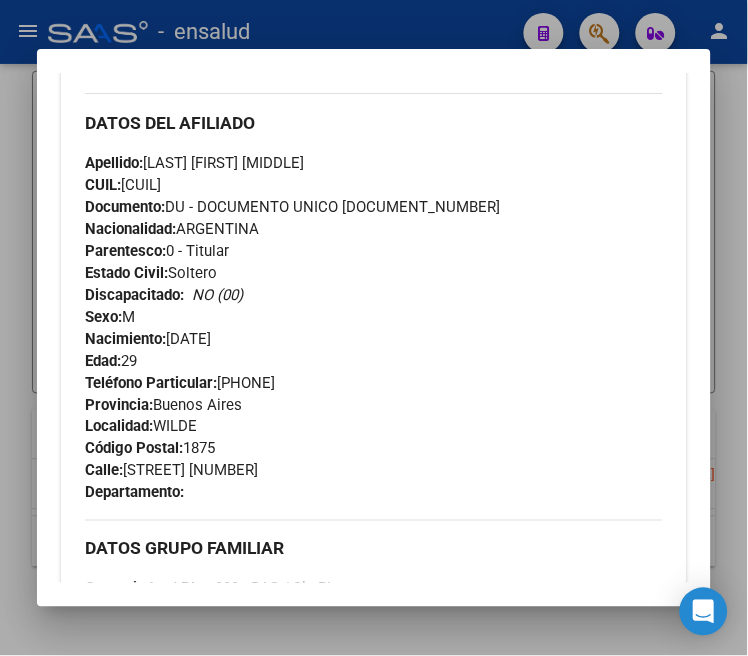 click at bounding box center [374, 328] 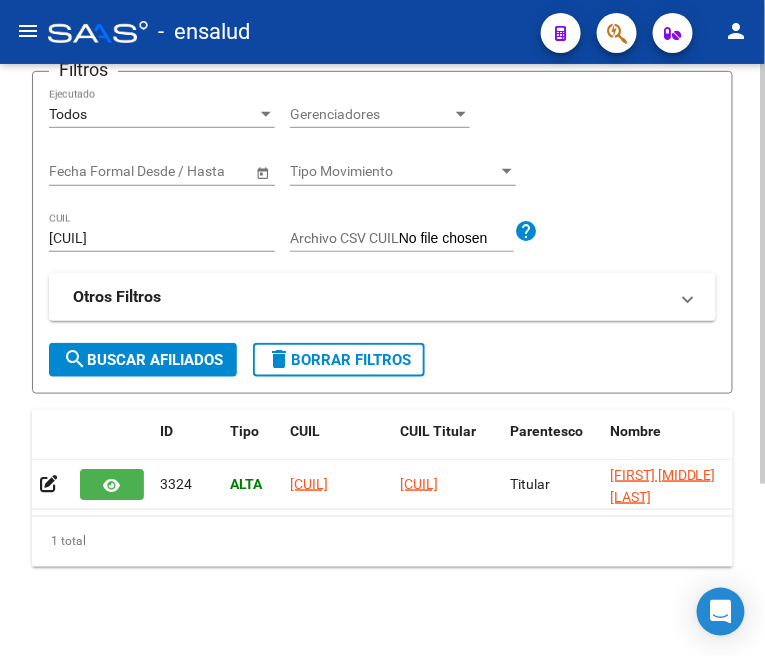 click on "[CUIL]" at bounding box center (162, 238) 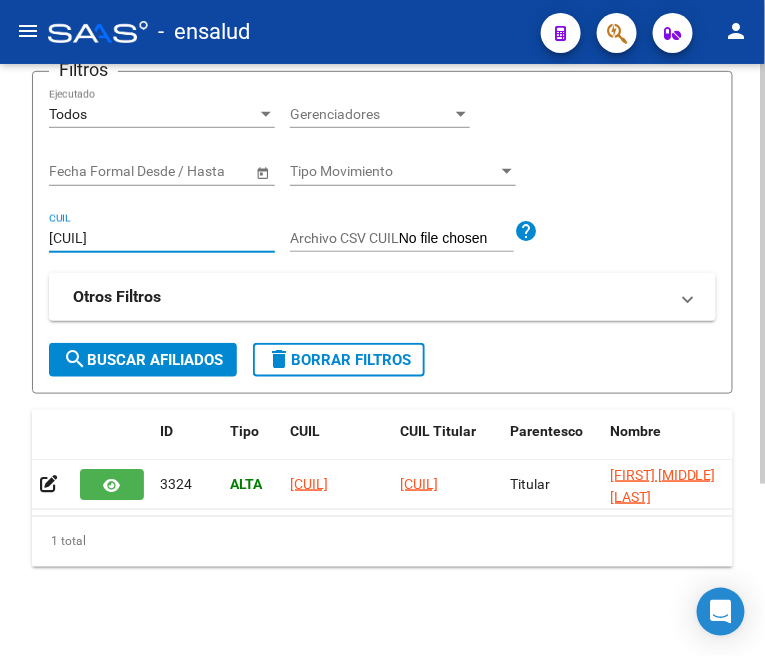click on "[CUIL]" at bounding box center [162, 238] 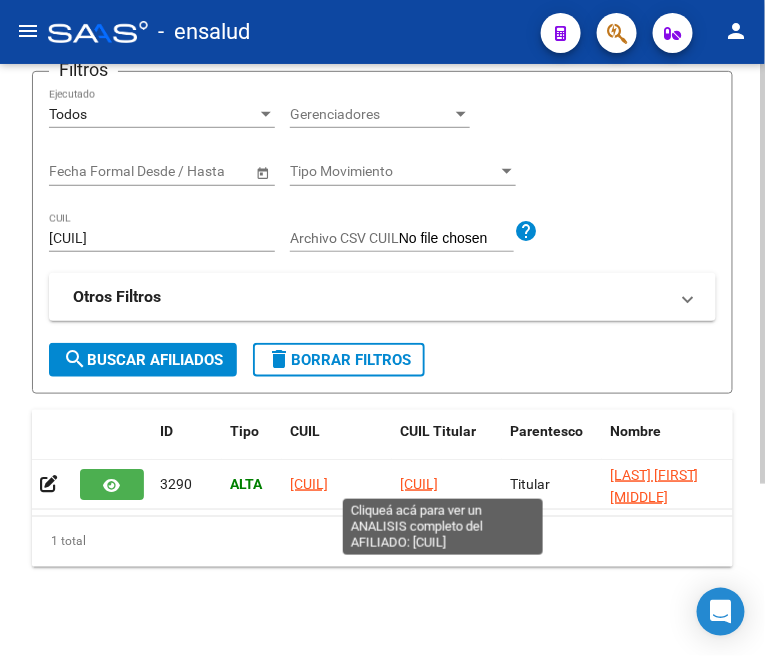 click on "[CUIL]" 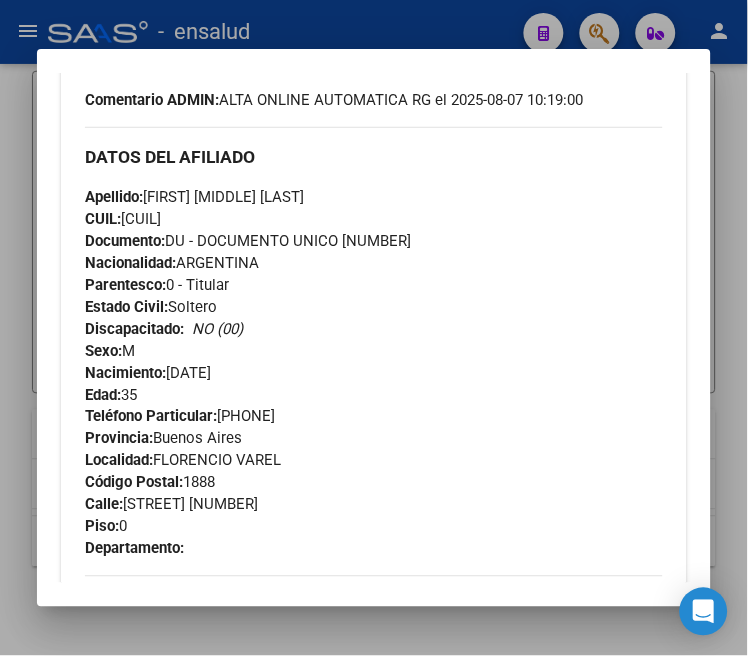 scroll, scrollTop: 777, scrollLeft: 0, axis: vertical 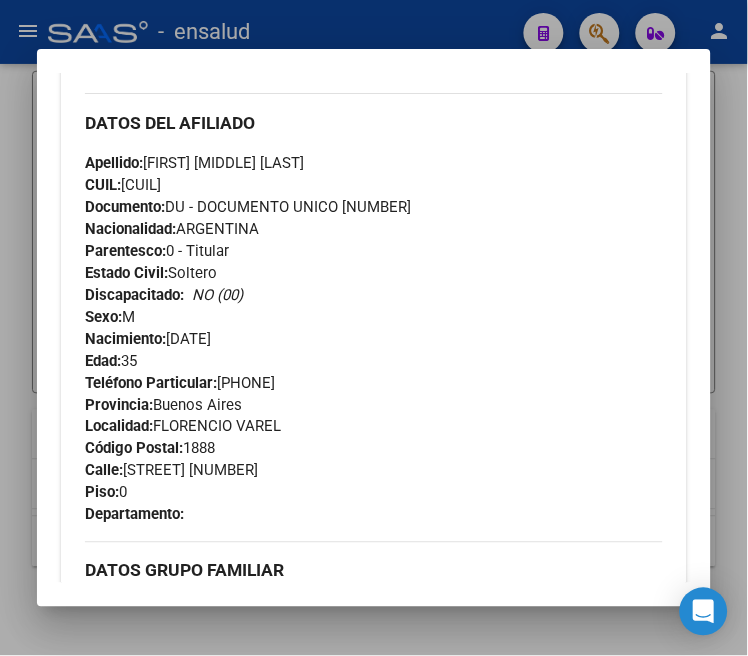 click at bounding box center (374, 328) 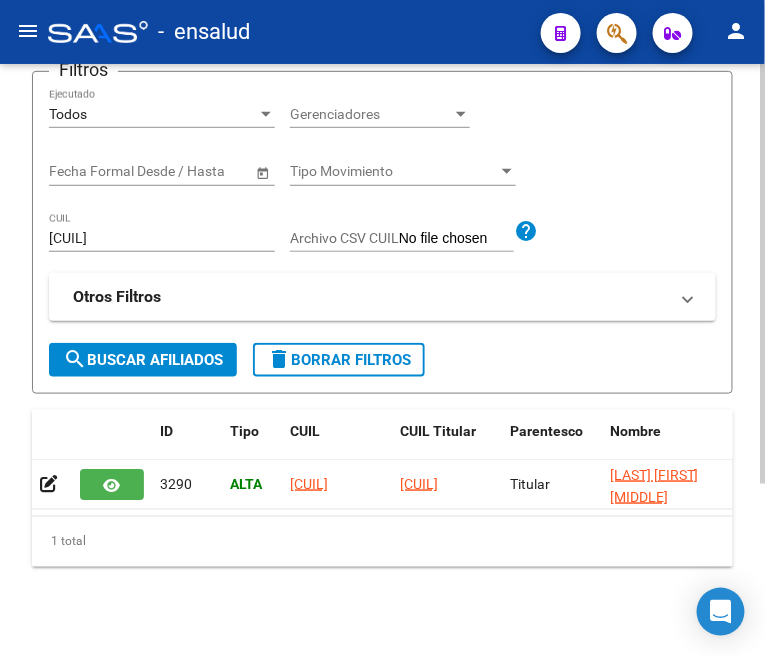 click on "[CUIL]" at bounding box center [162, 238] 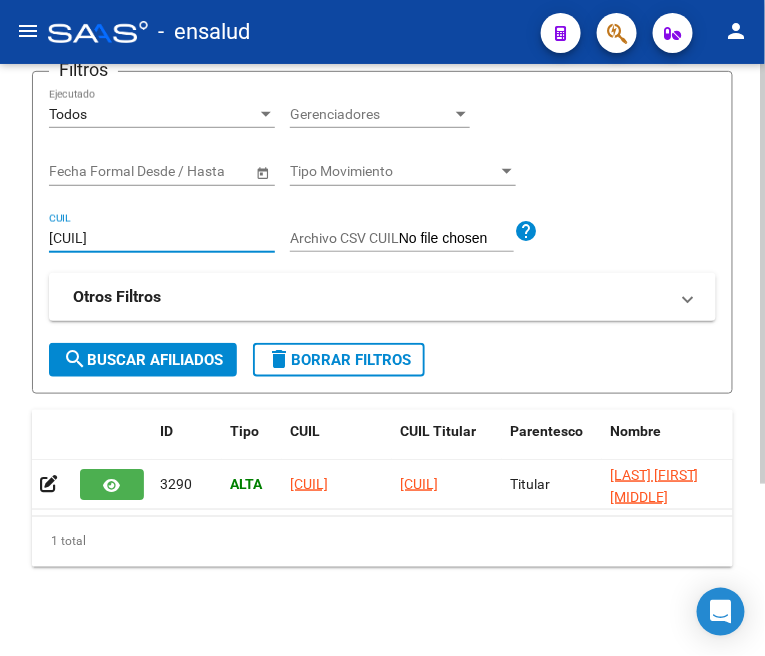 click on "[CUIL]" at bounding box center [162, 238] 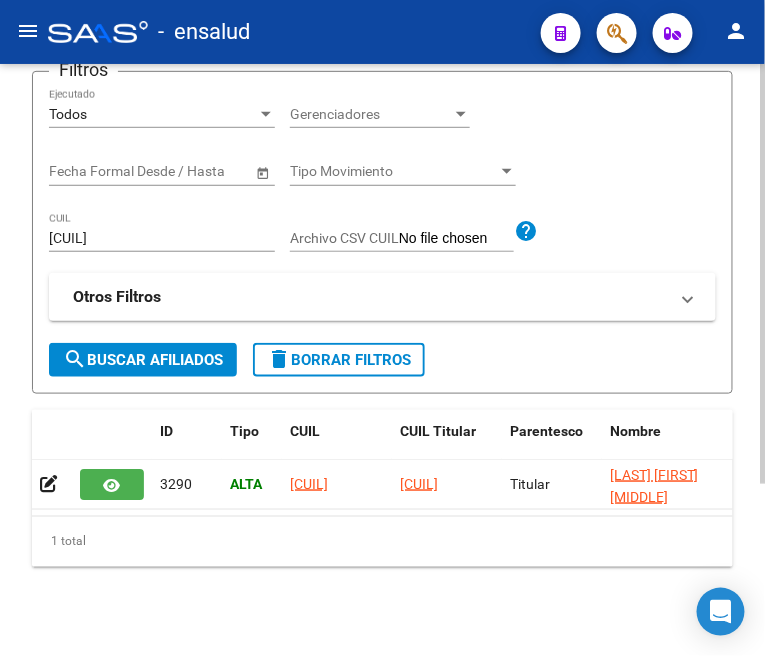 click on "[CUIL]" at bounding box center (162, 238) 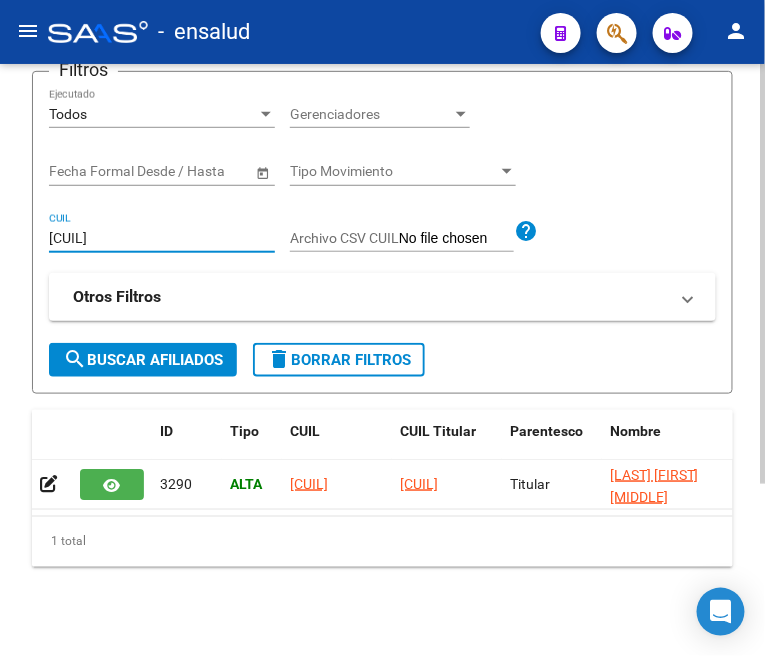 click on "[CUIL]" at bounding box center [162, 238] 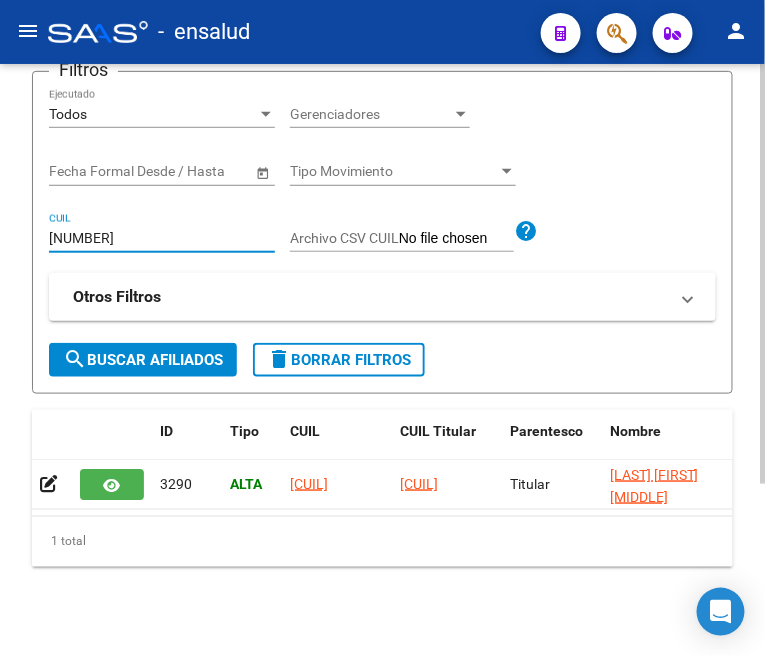 type on "[NUMBER]" 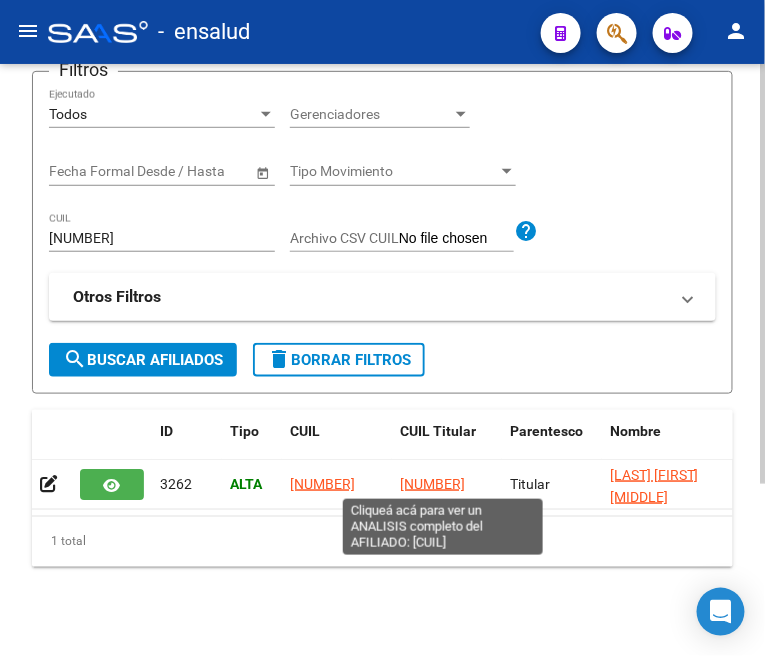 click on "[NUMBER]" 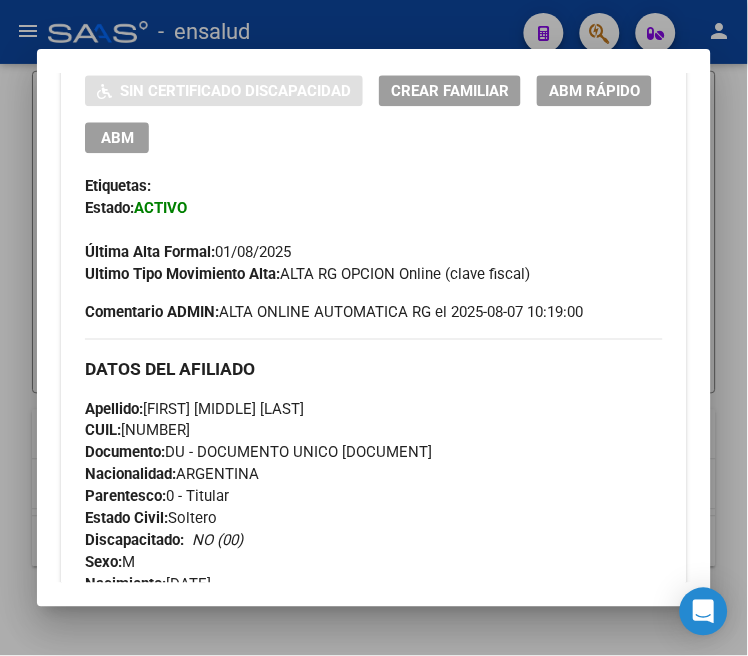 scroll, scrollTop: 444, scrollLeft: 0, axis: vertical 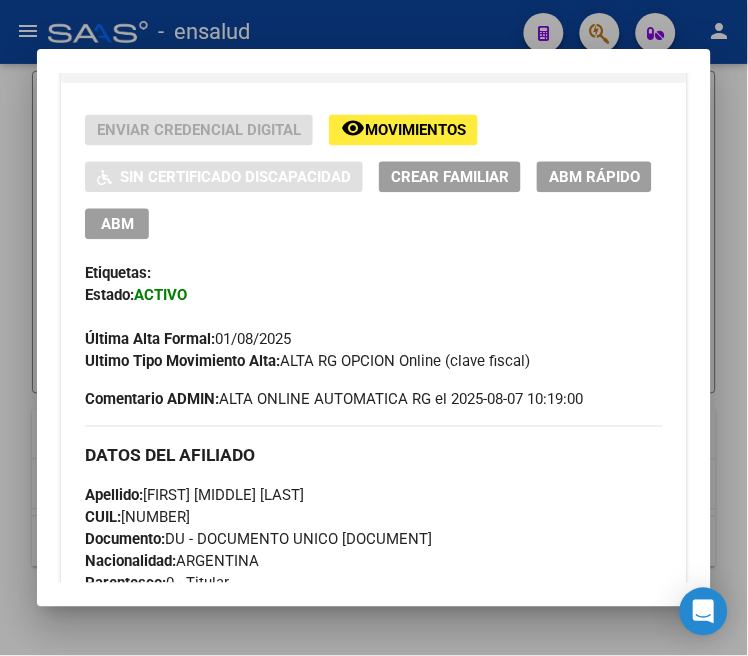 click on "ABM" at bounding box center [117, 225] 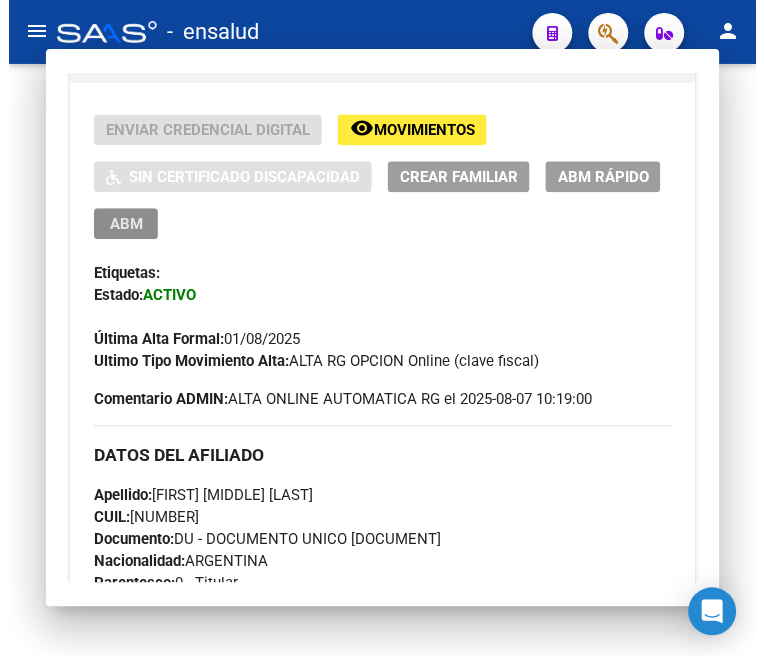scroll, scrollTop: 0, scrollLeft: 0, axis: both 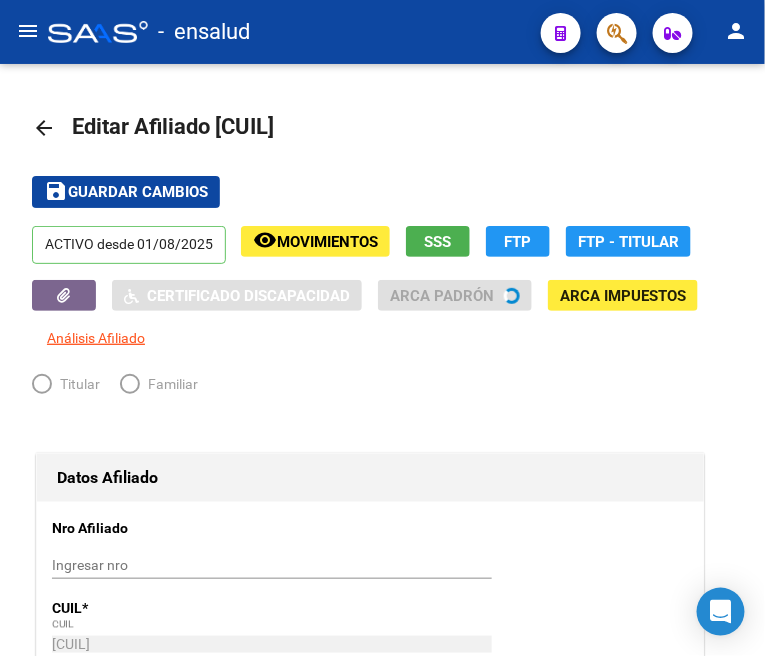 radio on "true" 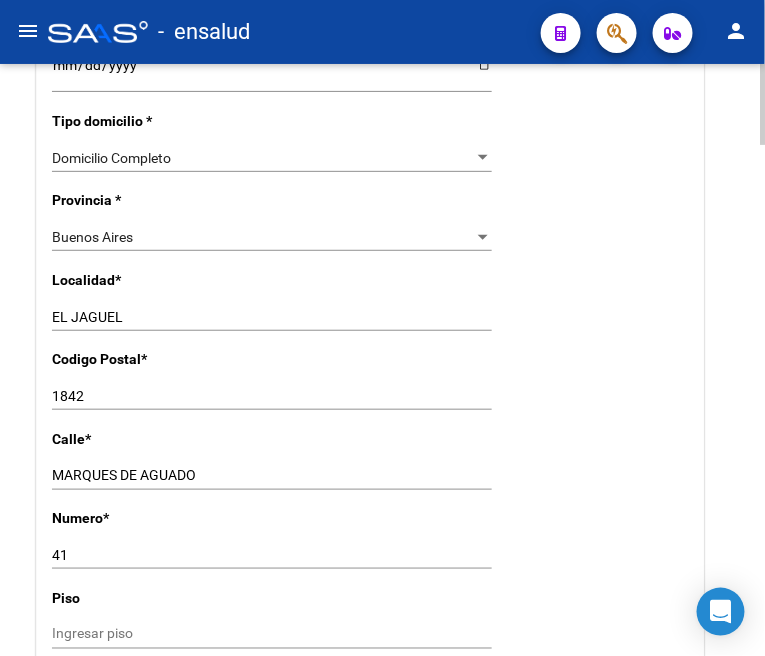 scroll, scrollTop: 1555, scrollLeft: 0, axis: vertical 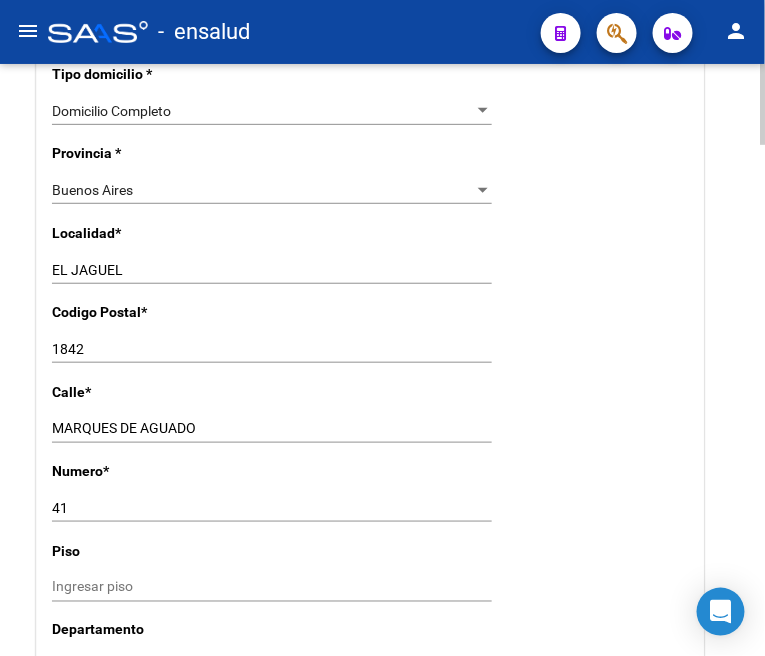 click on "EL JAGUEL Ingresar el nombre" 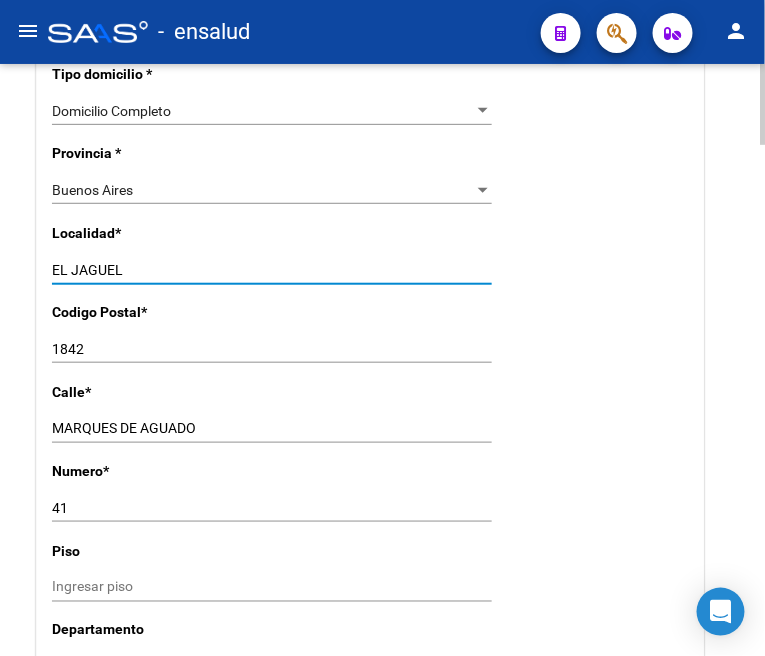 click on "EL JAGUEL Ingresar el nombre" 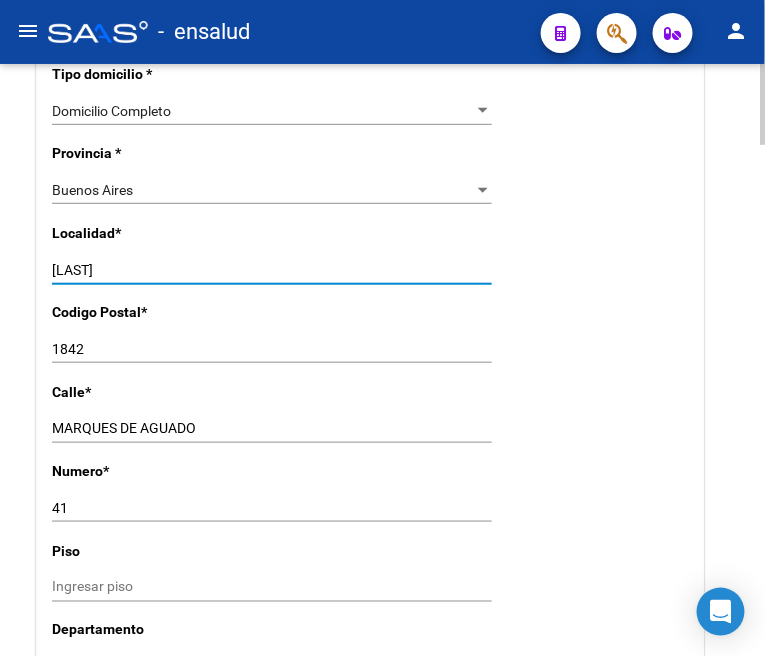 type on "[LAST]" 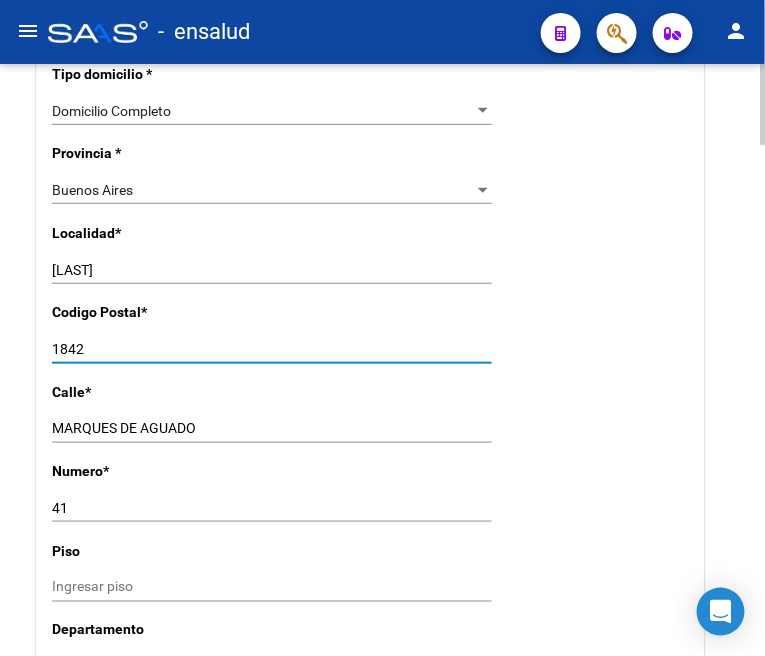 click on "1842" at bounding box center [272, 349] 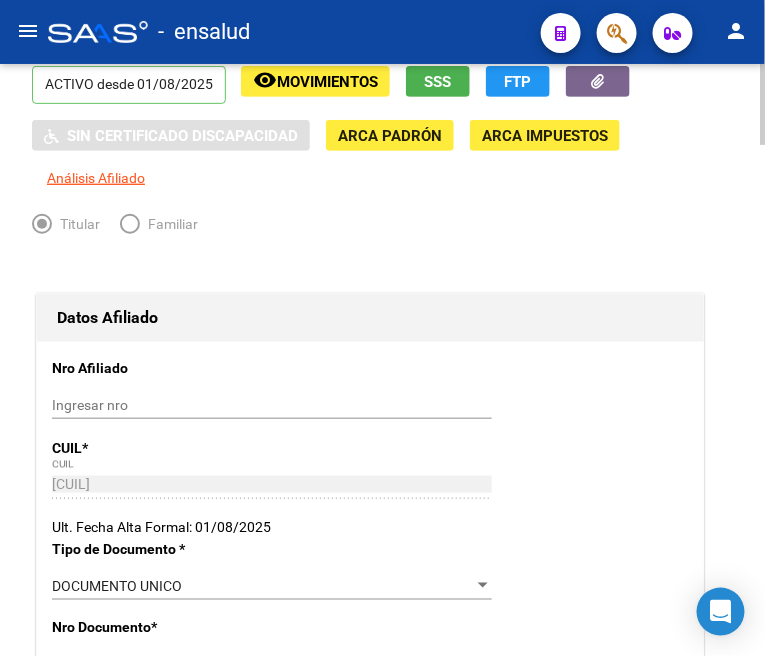 scroll, scrollTop: 0, scrollLeft: 0, axis: both 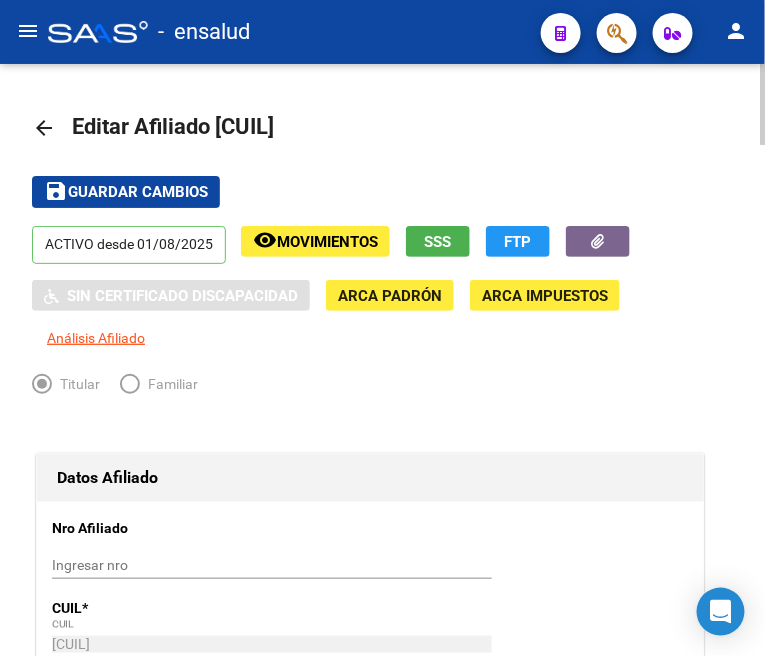 type on "1802" 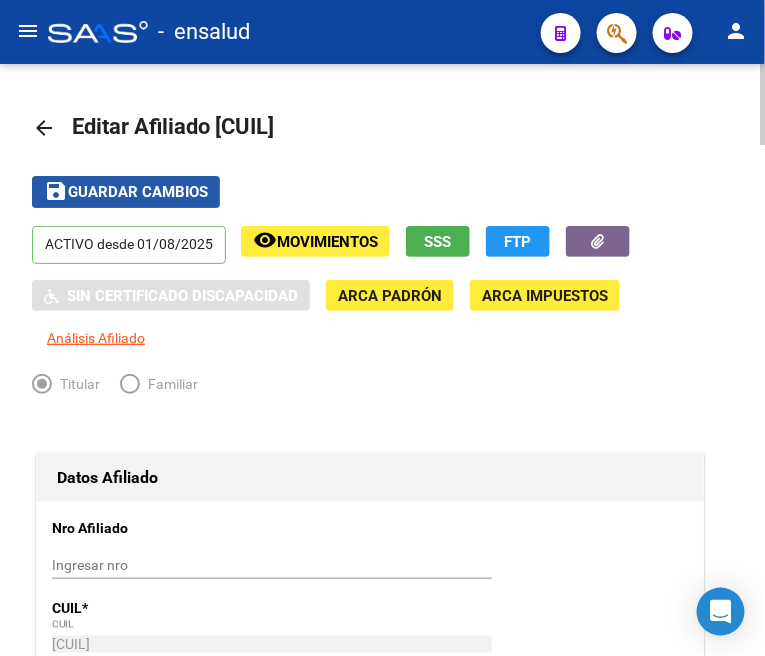 click on "Guardar cambios" 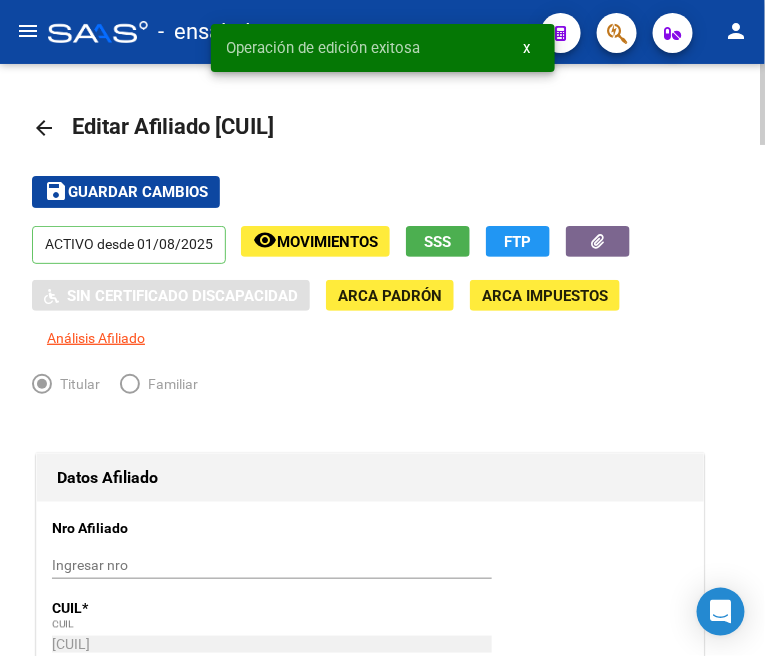click on "arrow_back" 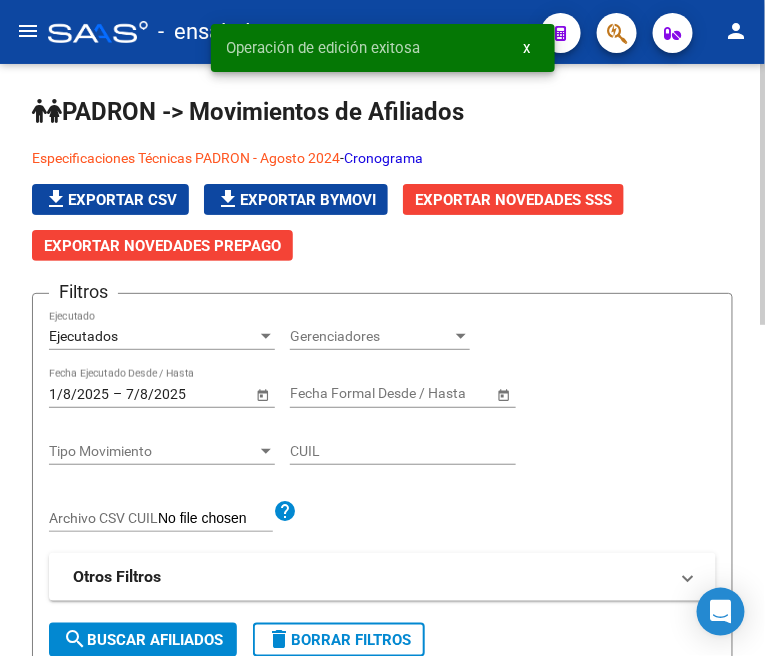 click on "Ejecutados" at bounding box center [153, 336] 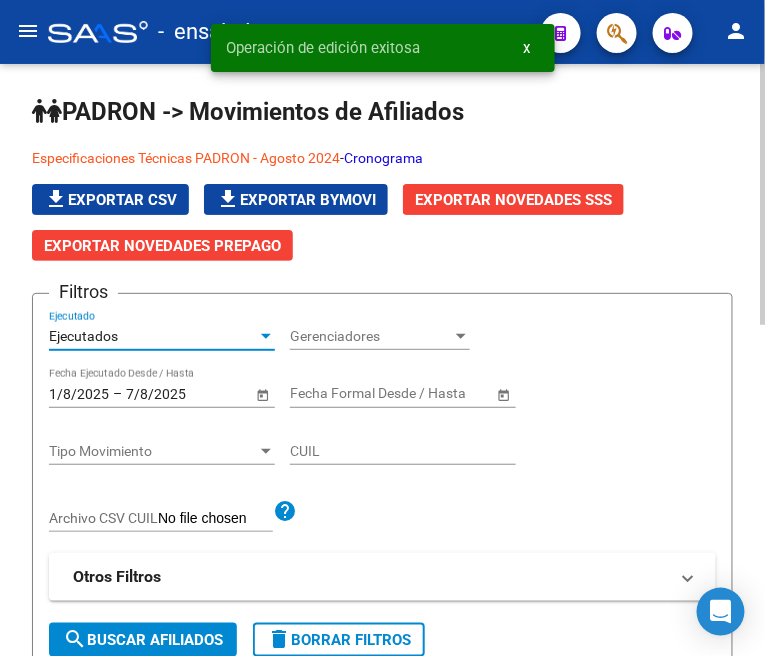 click on "Ejecutados" at bounding box center (153, 336) 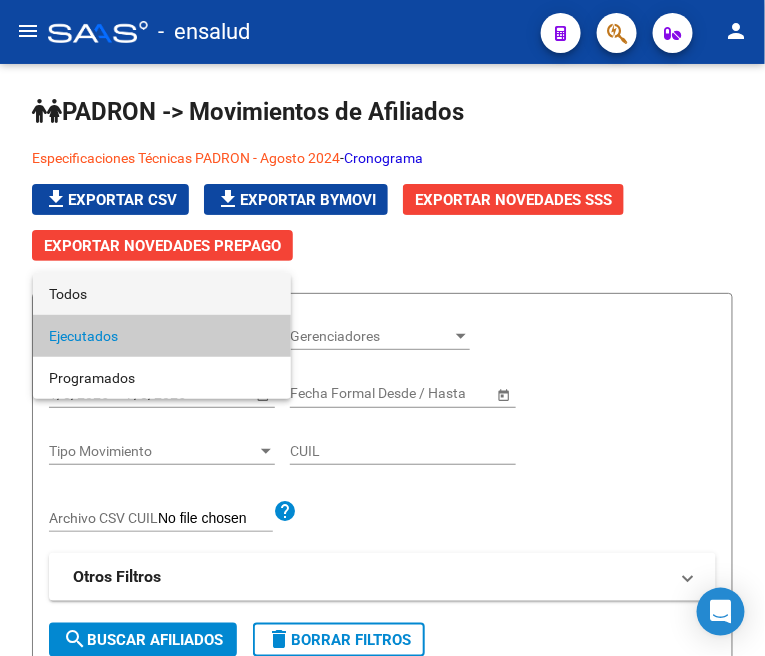 click on "Todos" at bounding box center [162, 294] 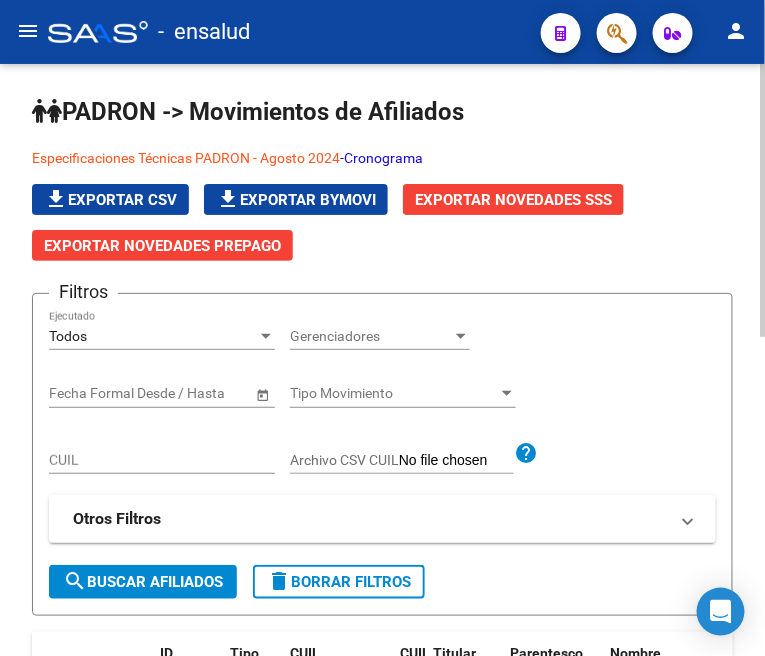 click on "CUIL" at bounding box center (162, 460) 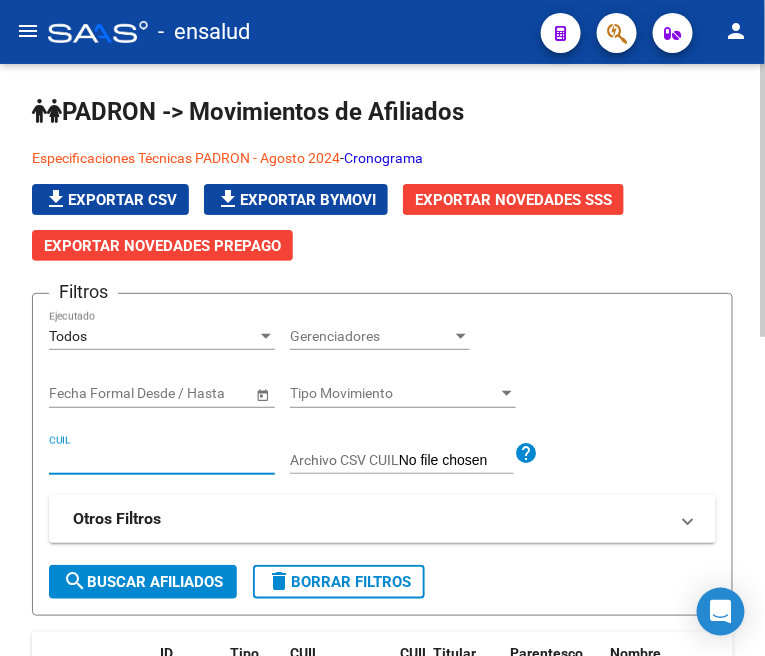 paste on "[CUIL]" 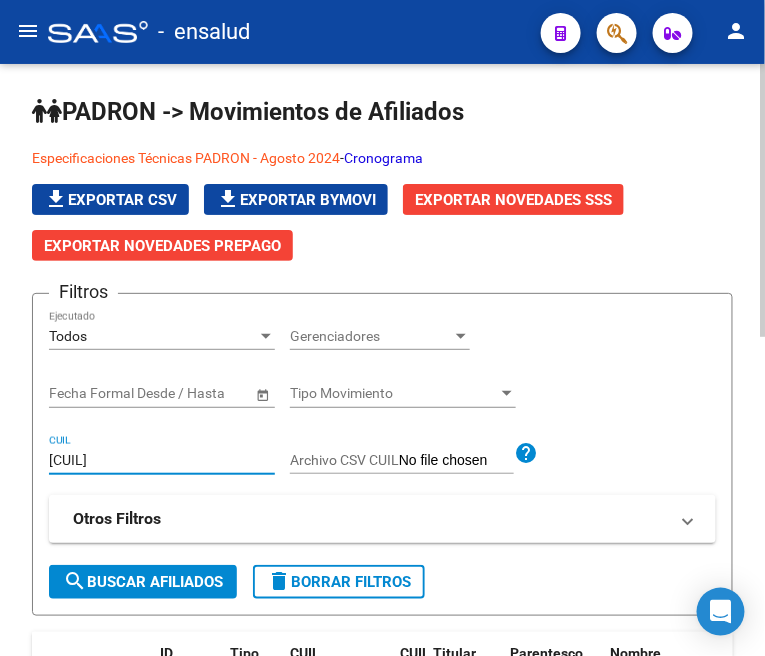 type on "[CUIL]" 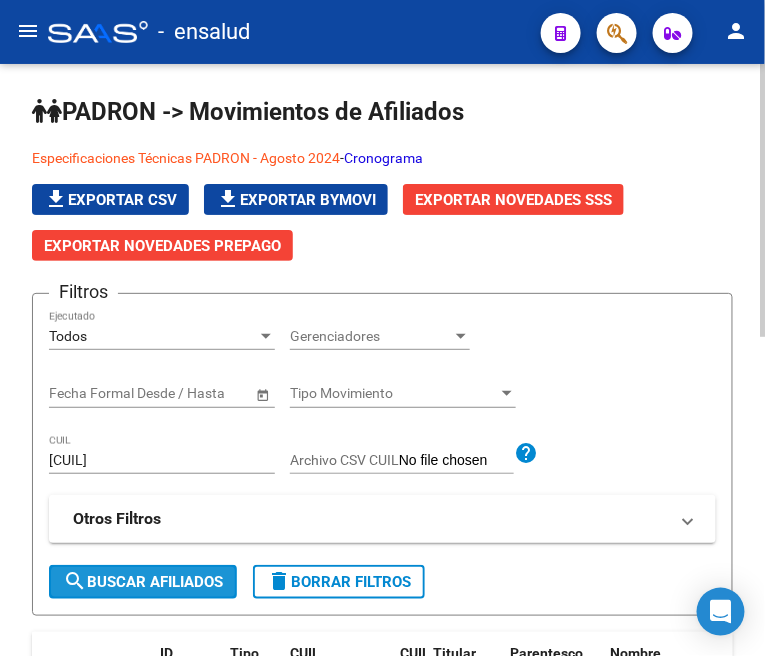 click on "search  Buscar Afiliados" 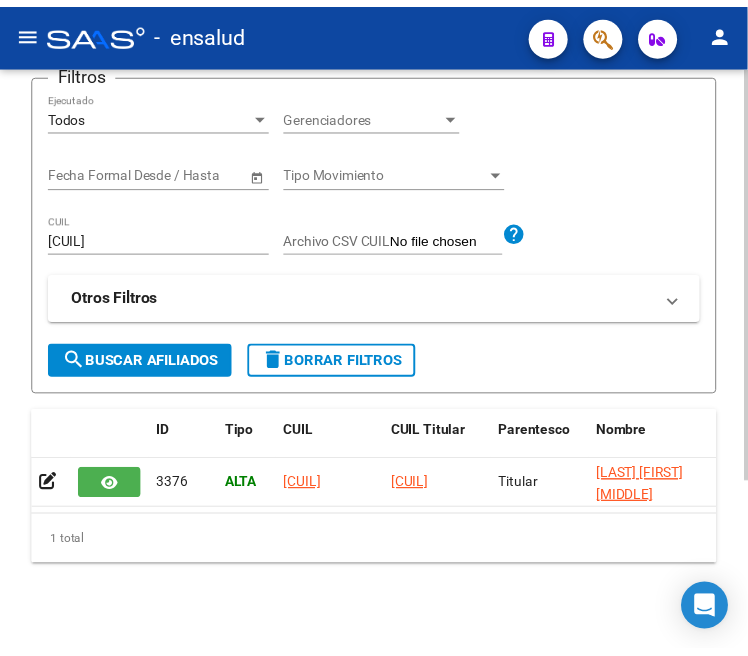 scroll, scrollTop: 222, scrollLeft: 0, axis: vertical 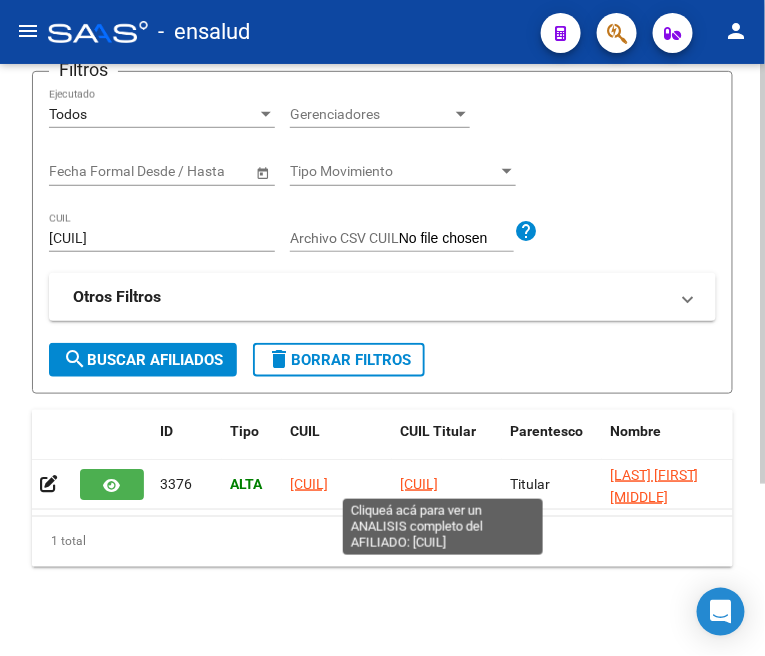 click on "[CUIL]" 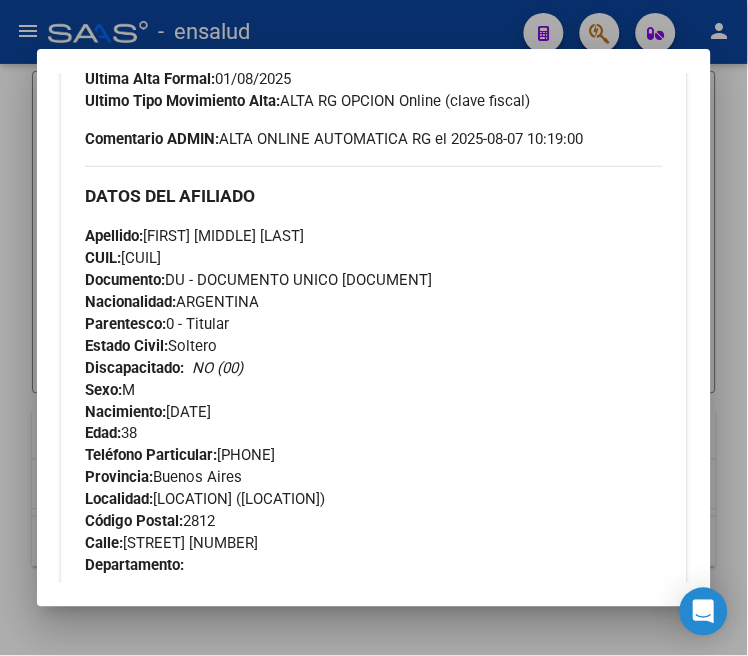 scroll, scrollTop: 444, scrollLeft: 0, axis: vertical 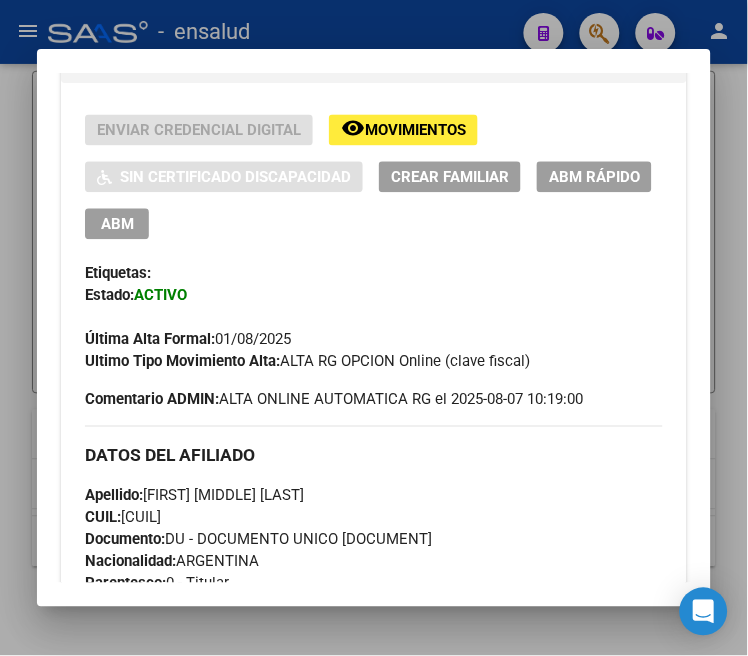 click on "ABM" at bounding box center [117, 224] 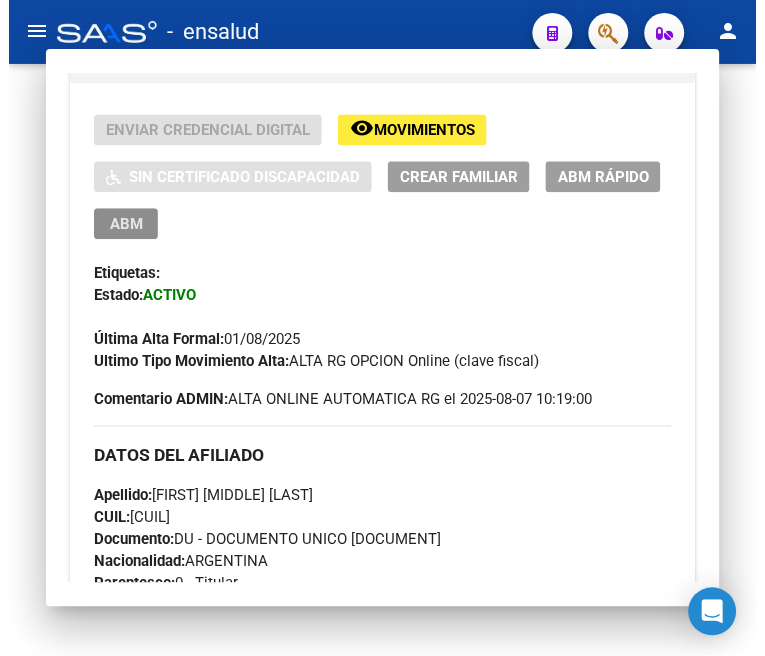 scroll, scrollTop: 0, scrollLeft: 0, axis: both 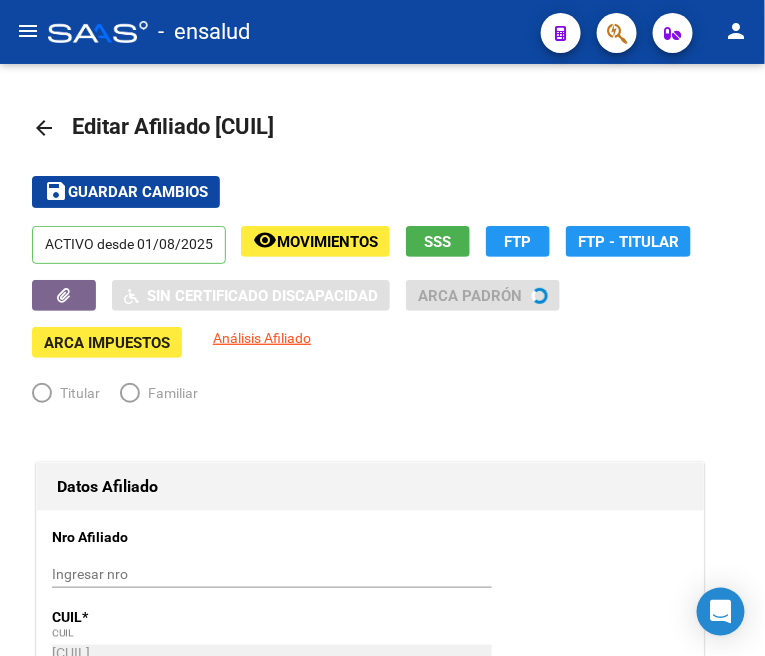 radio on "true" 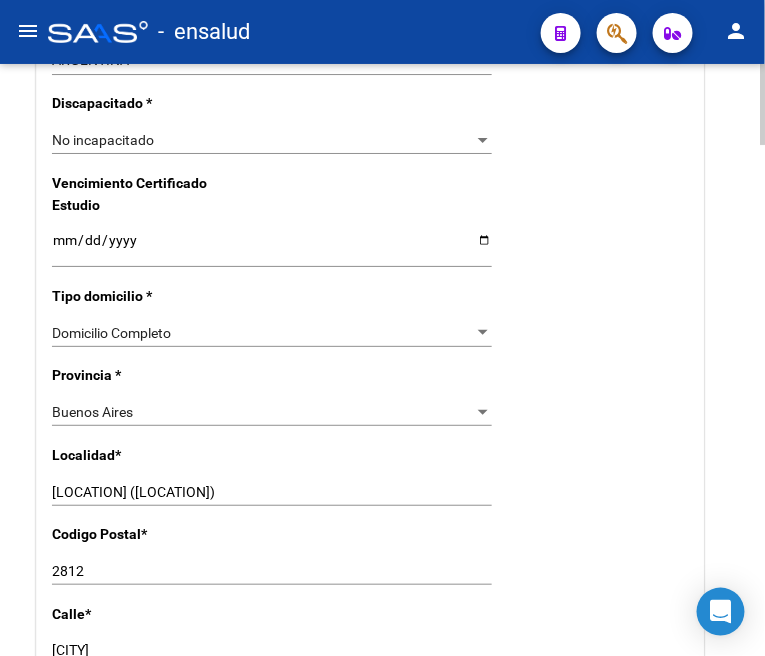scroll, scrollTop: 1444, scrollLeft: 0, axis: vertical 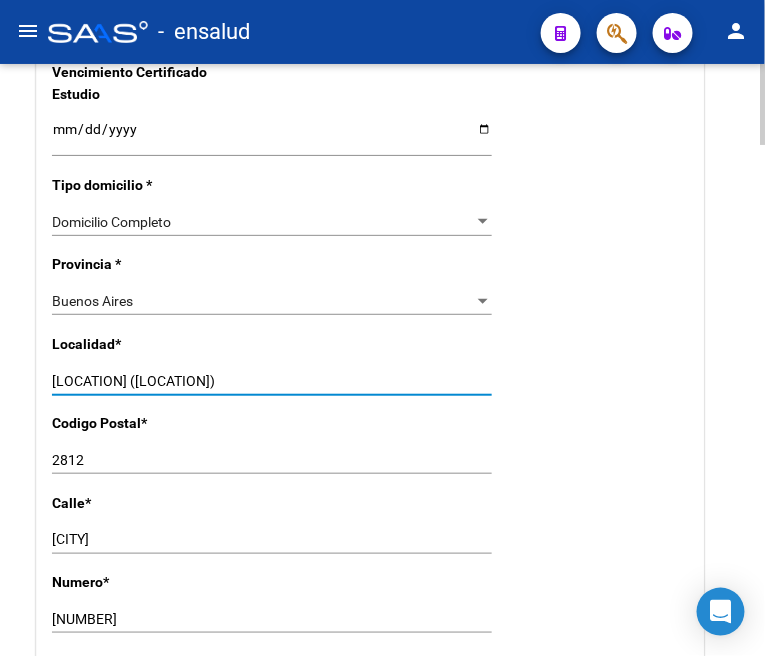 click on "[LOCATION] ([LOCATION])" at bounding box center [272, 381] 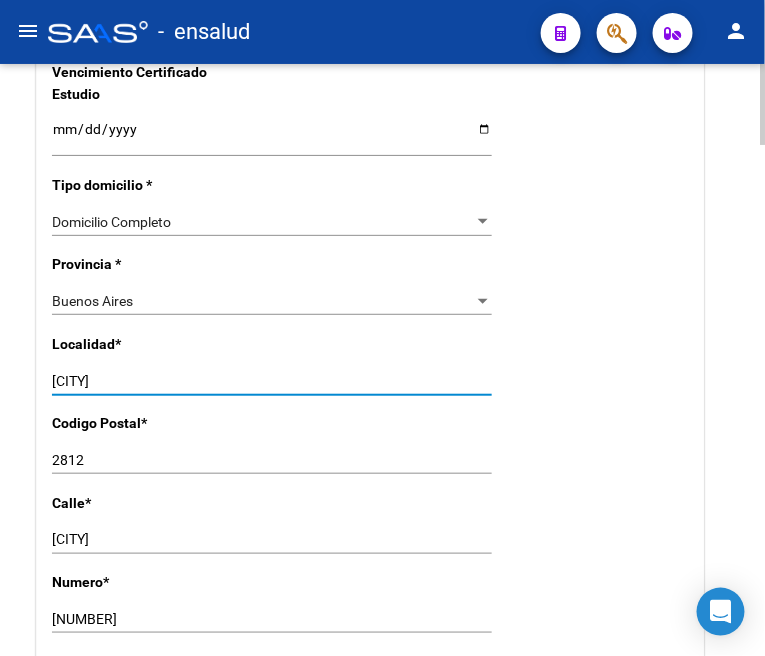 type on "W" 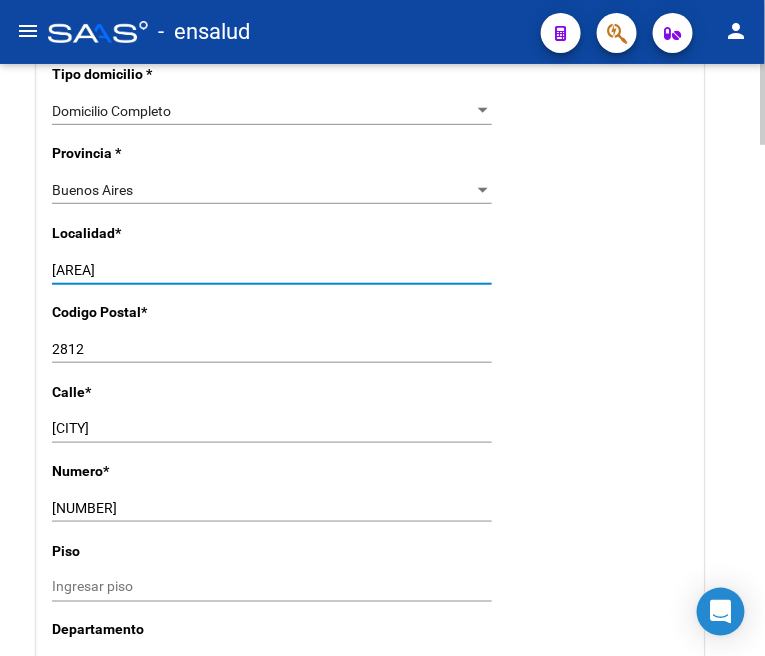 scroll, scrollTop: 1666, scrollLeft: 0, axis: vertical 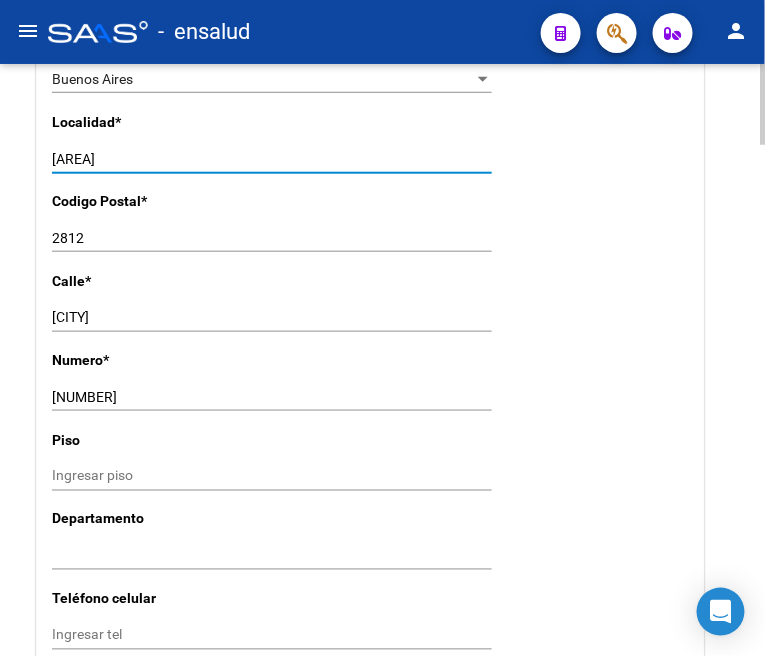 type on "[AREA]" 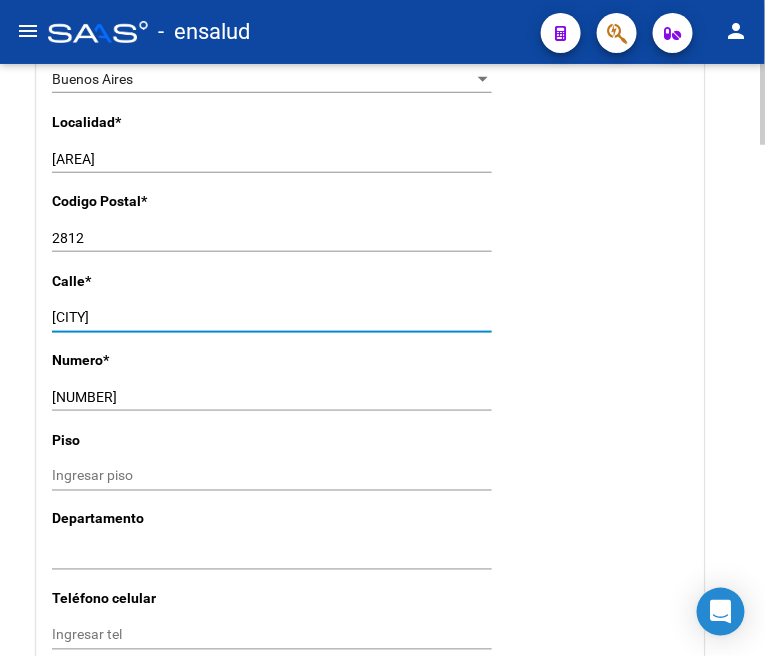 click on "[CITY]" at bounding box center (272, 317) 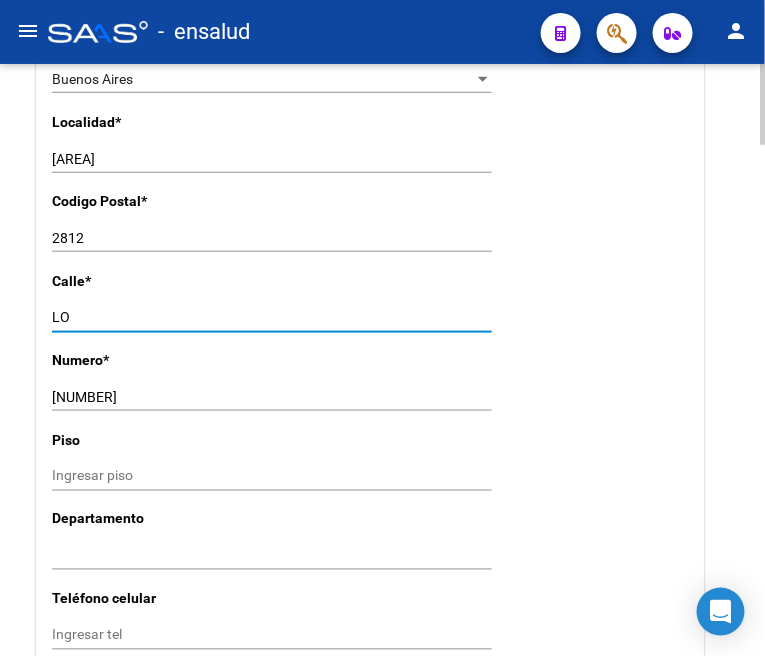 type on "L" 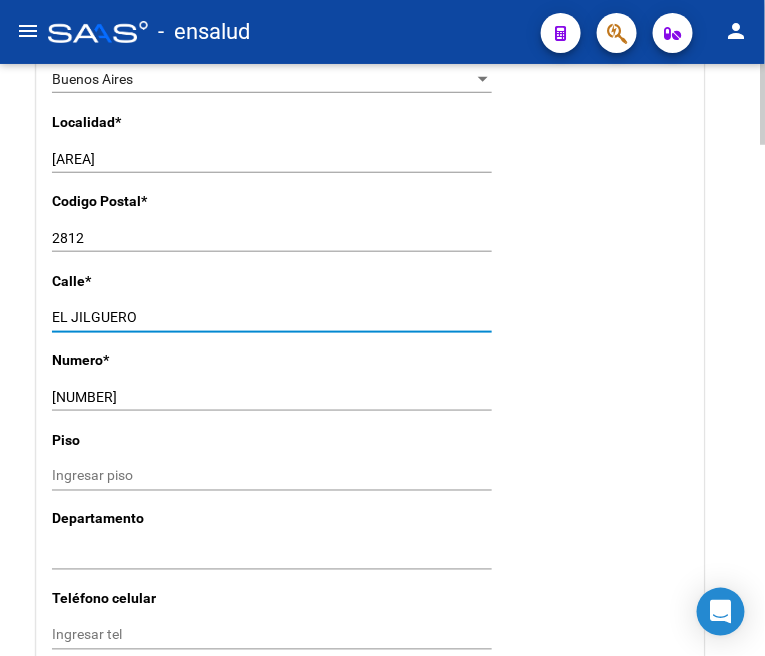 type on "EL JILGUERO" 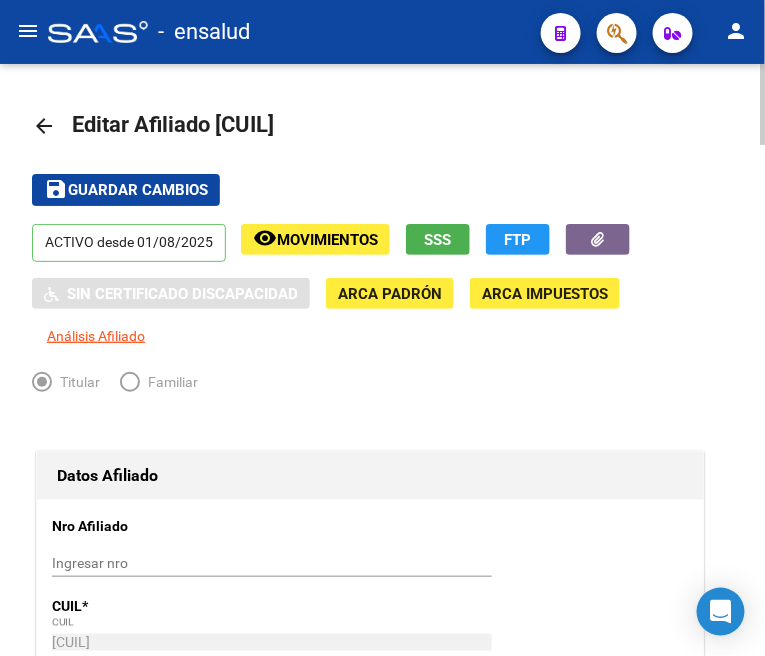scroll, scrollTop: 0, scrollLeft: 0, axis: both 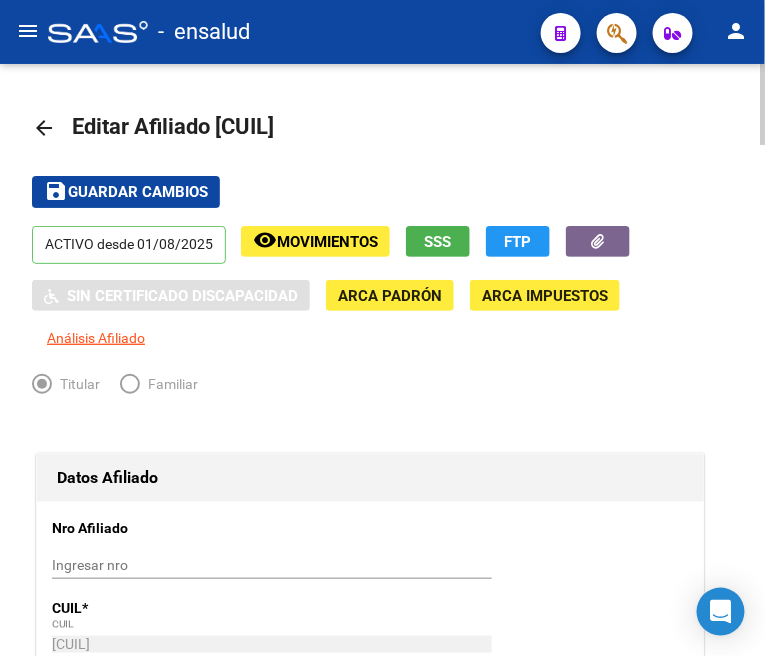 type on "675" 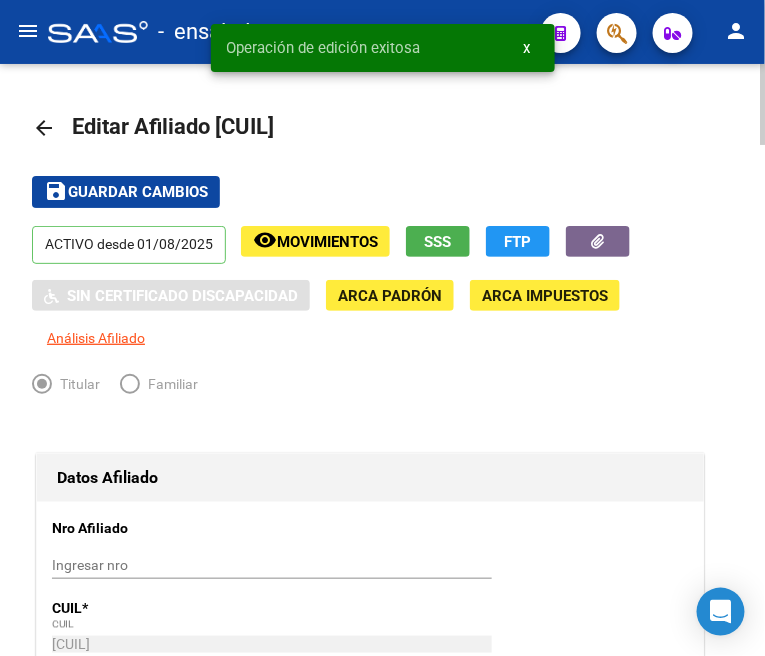 click on "arrow_back" 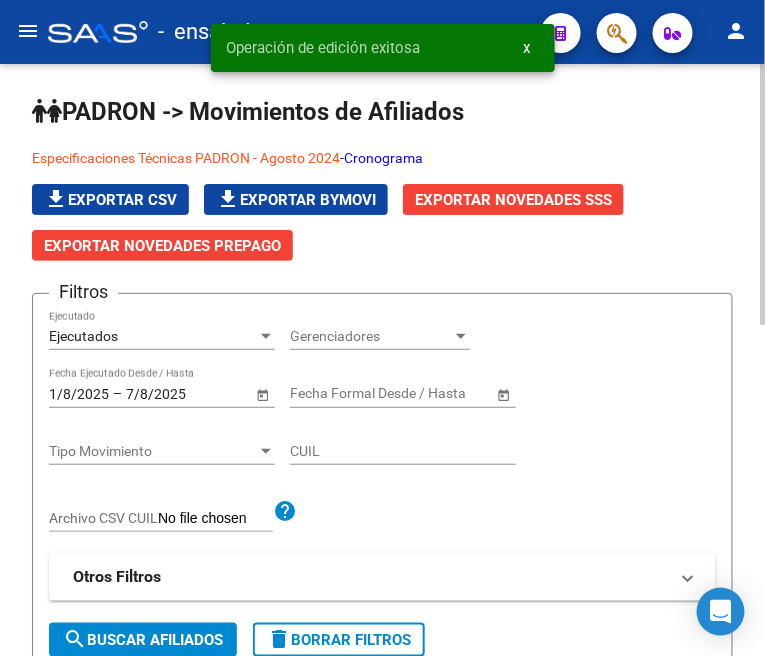 click on "Ejecutados" at bounding box center (153, 336) 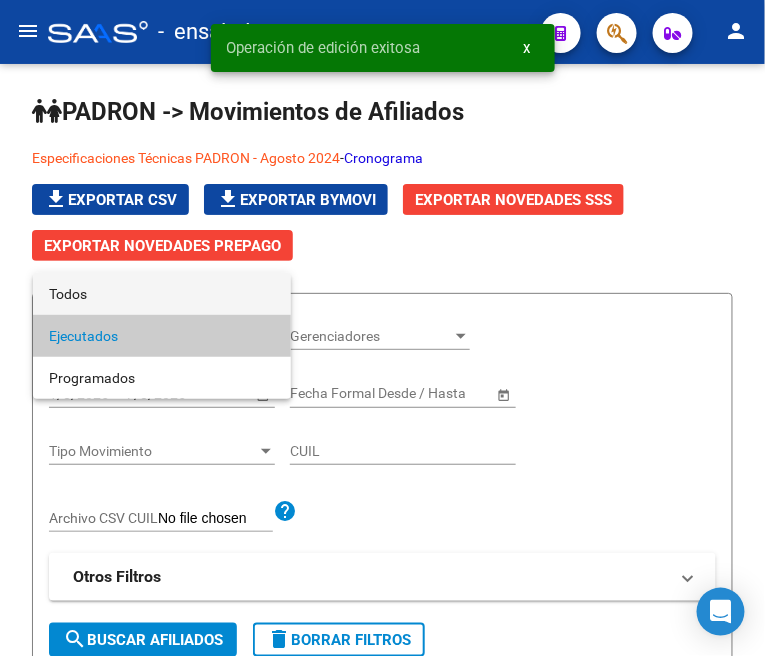 click on "Todos" at bounding box center [162, 294] 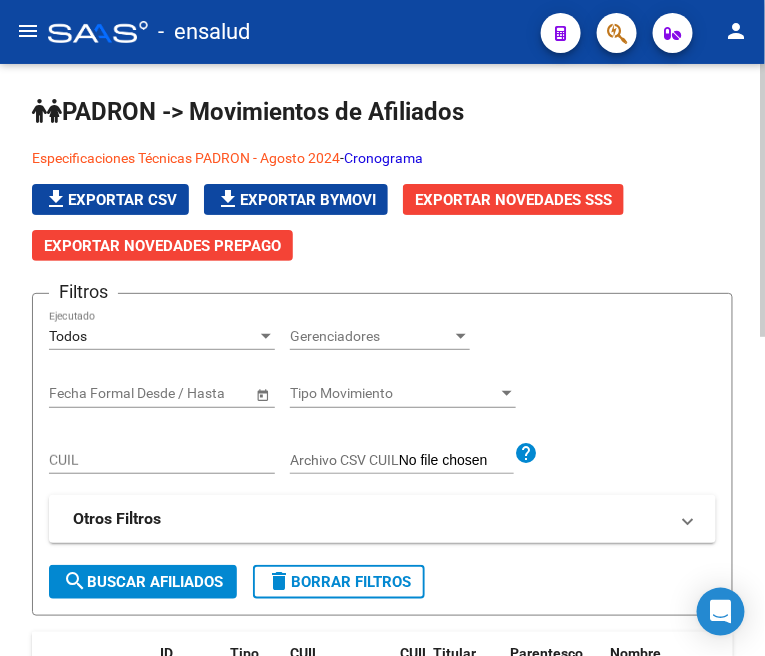 click on "CUIL" 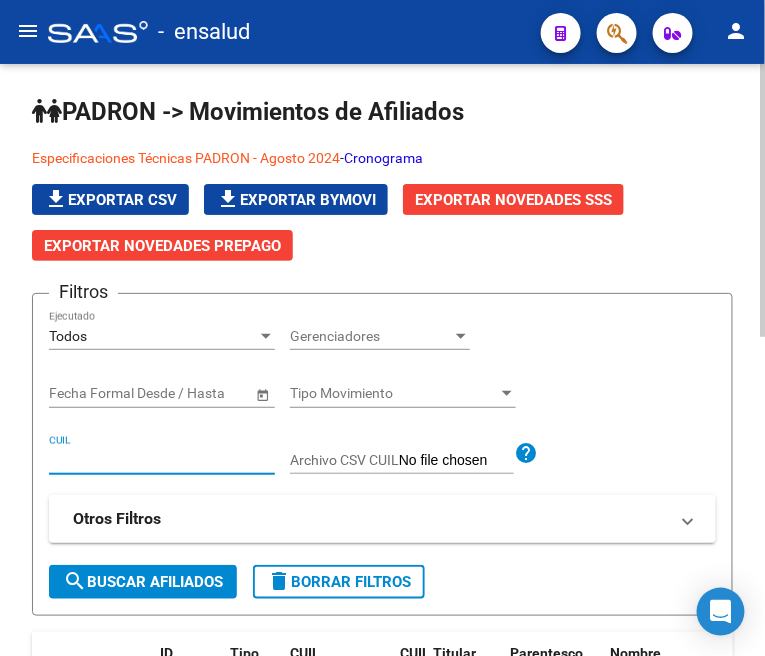 paste on "[CUIL]" 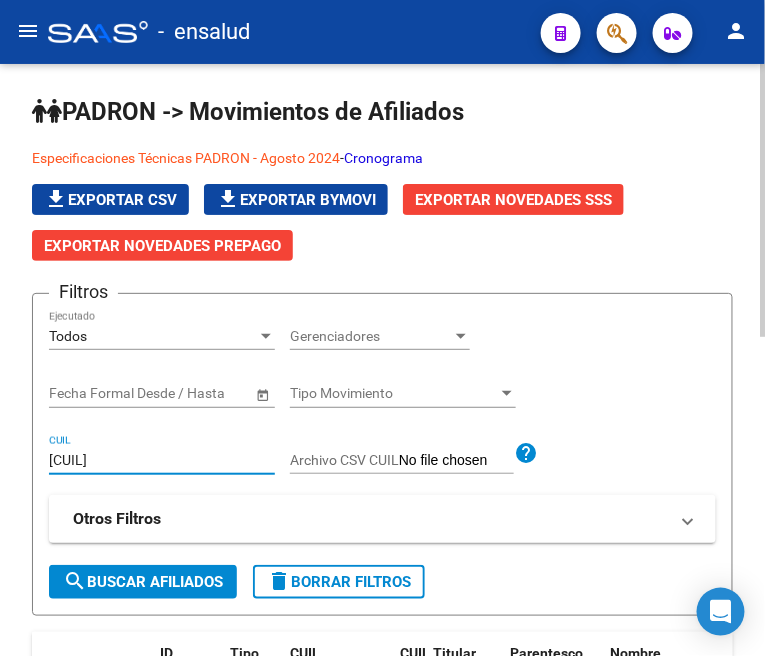 type on "[CUIL]" 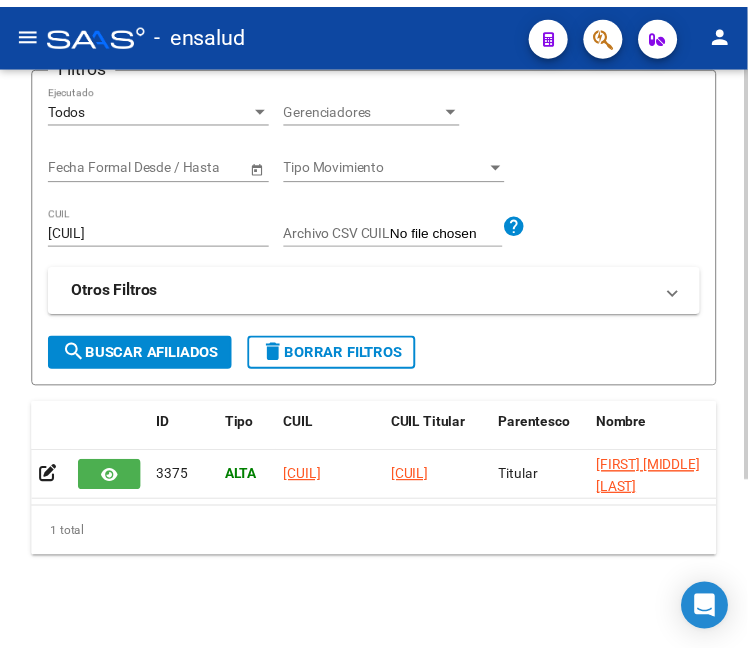 scroll, scrollTop: 245, scrollLeft: 0, axis: vertical 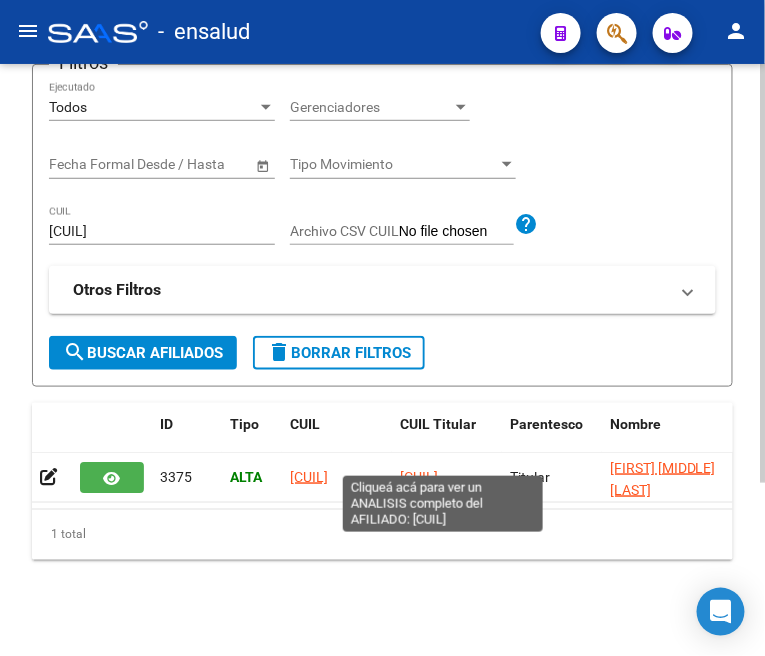 click on "[CUIL]" 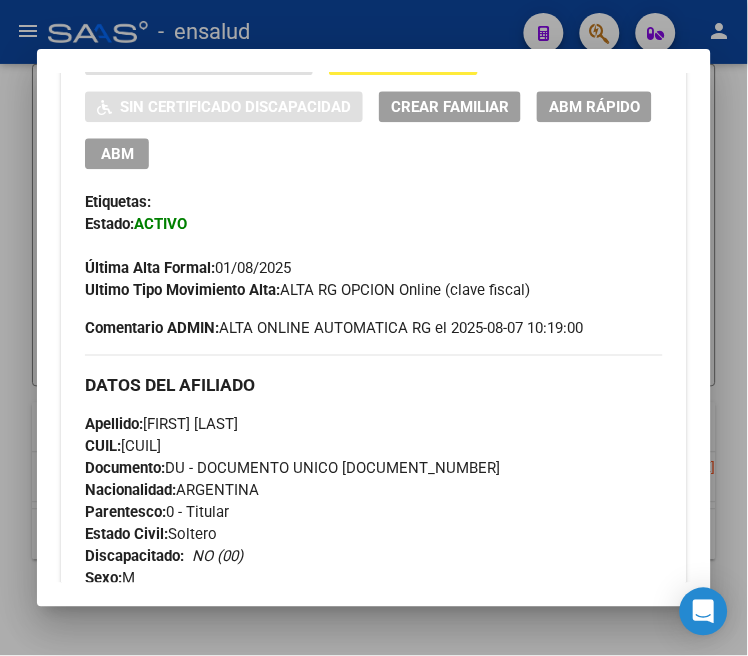 scroll, scrollTop: 444, scrollLeft: 0, axis: vertical 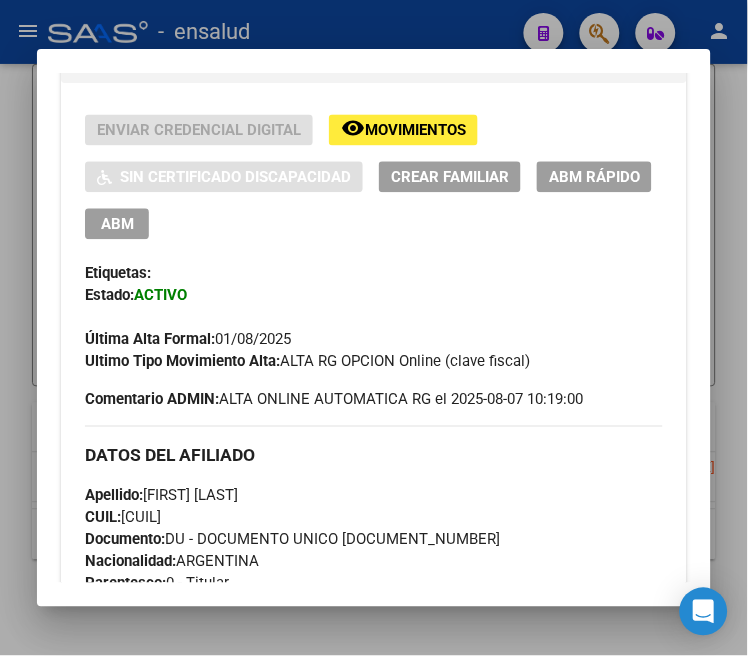 click at bounding box center (374, 328) 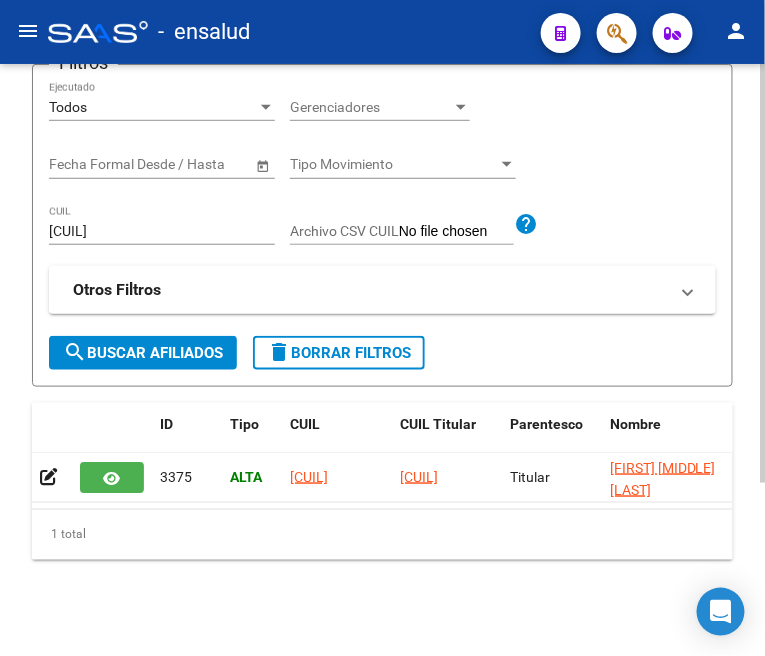 click on "[CUIL]" at bounding box center [162, 231] 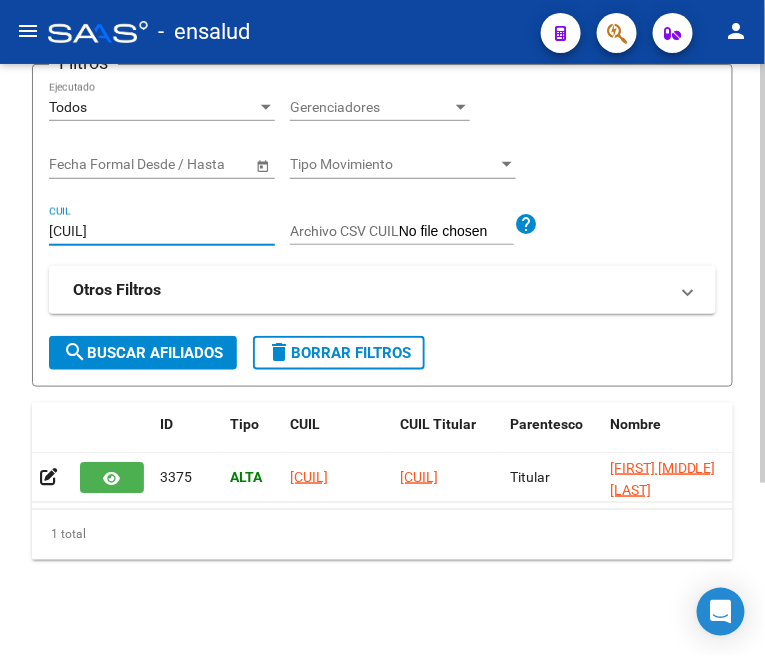 click on "[CUIL]" at bounding box center [162, 231] 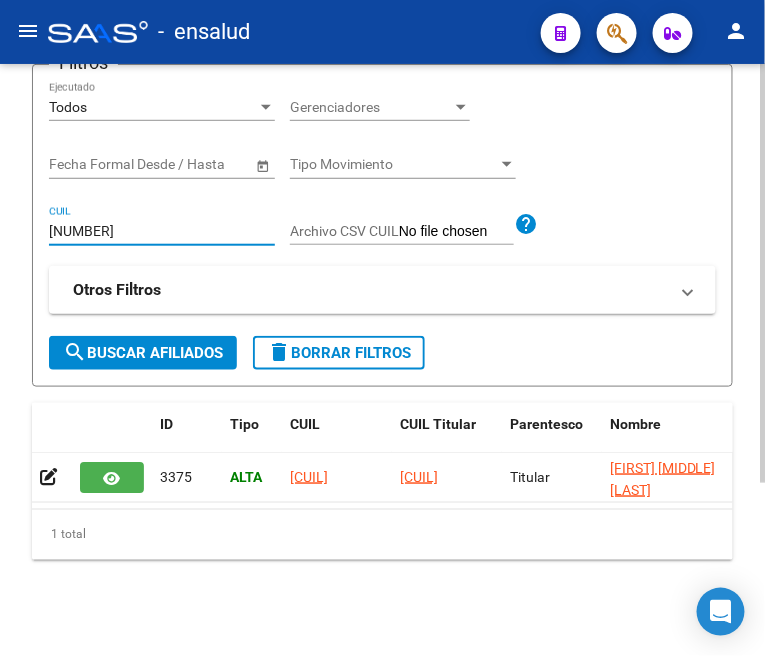 type on "[NUMBER]" 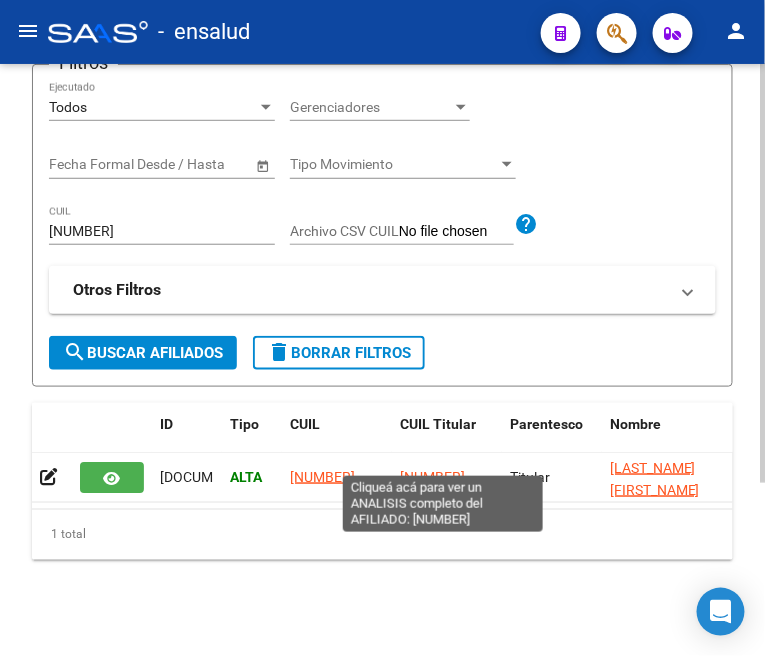 click on "[NUMBER]" 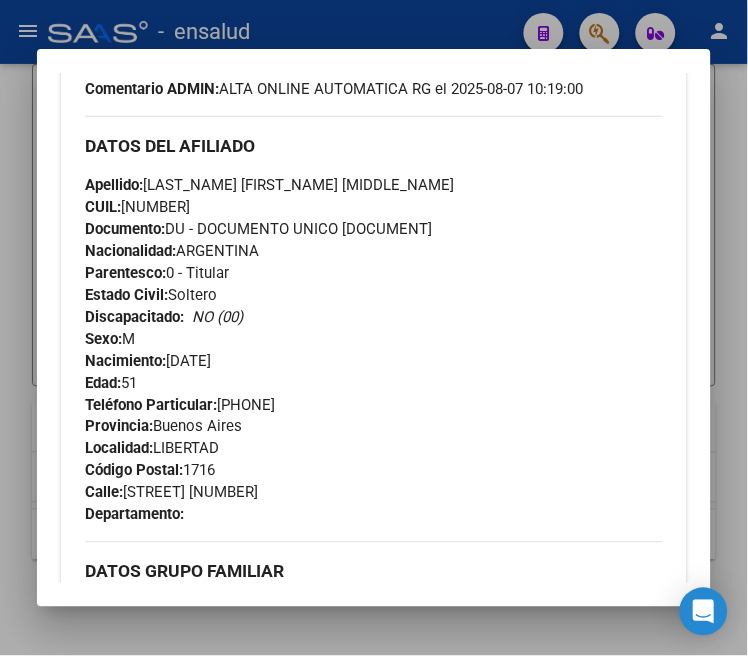 scroll, scrollTop: 555, scrollLeft: 0, axis: vertical 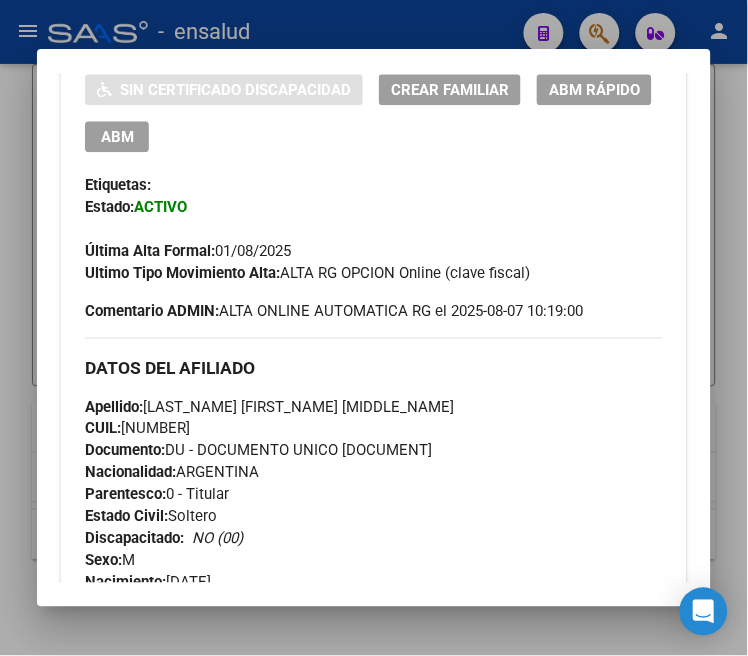click on "ABM" at bounding box center (117, 137) 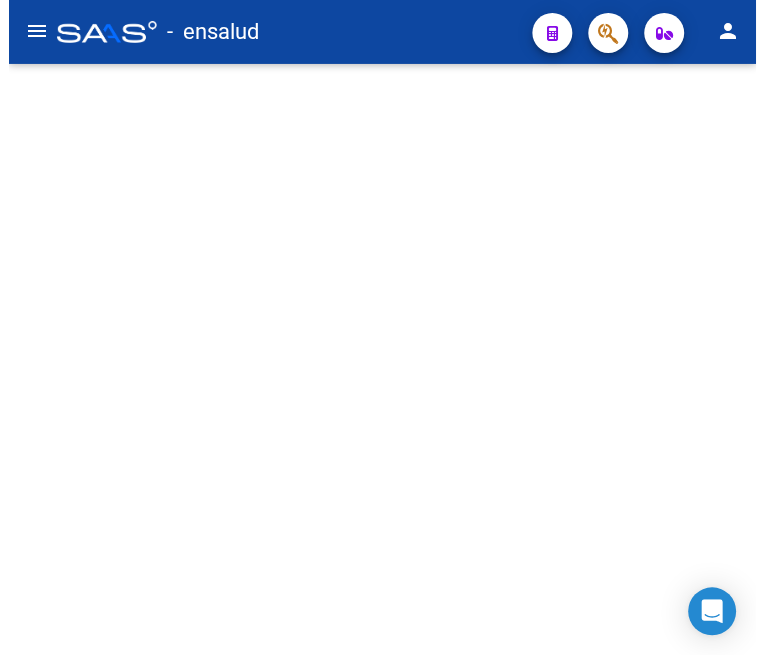 scroll, scrollTop: 0, scrollLeft: 0, axis: both 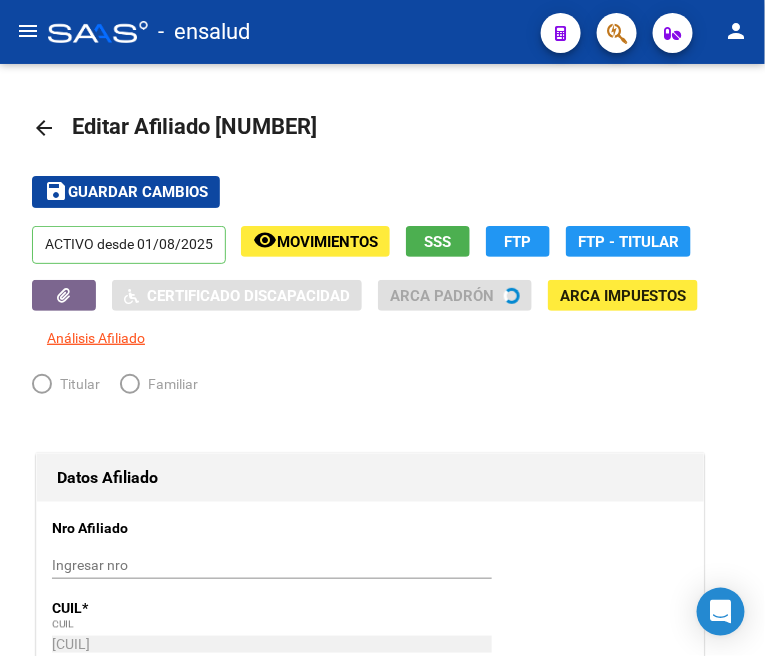 radio on "true" 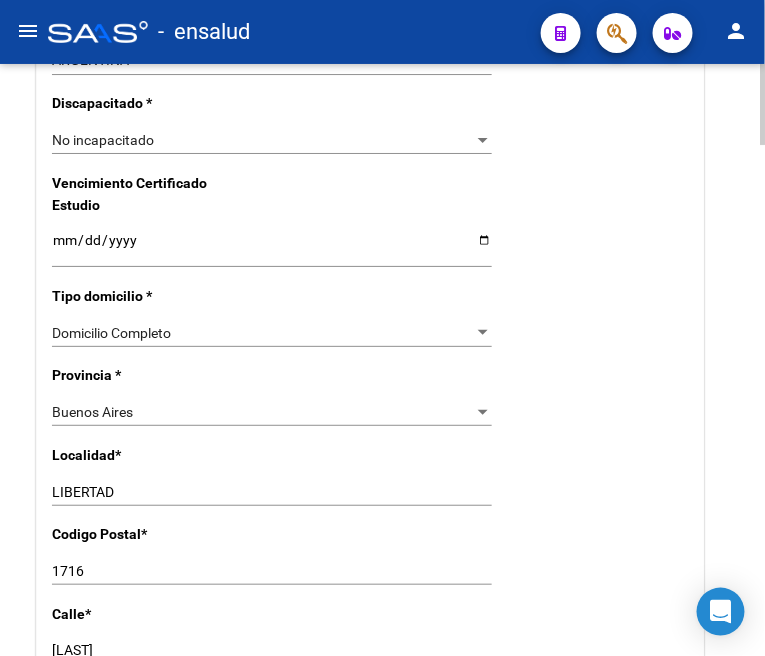 scroll, scrollTop: 1444, scrollLeft: 0, axis: vertical 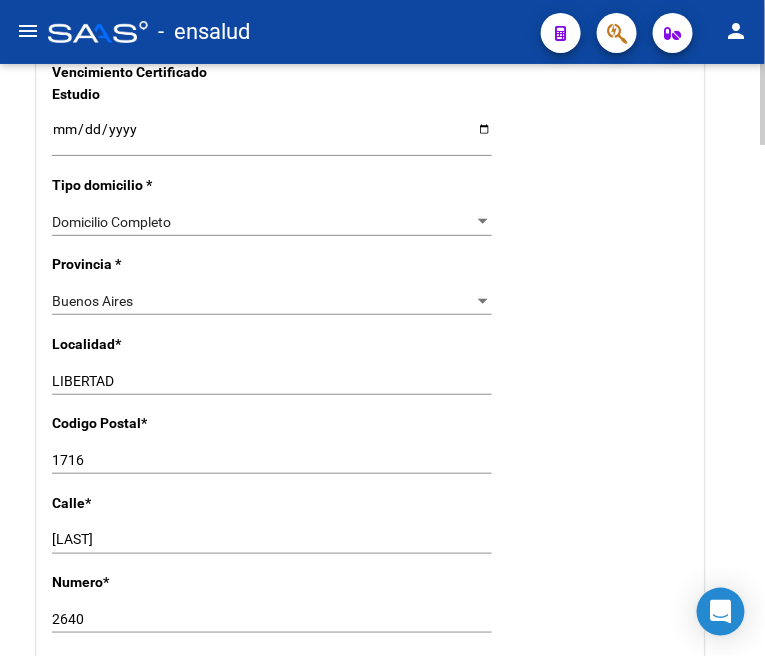 click on "LIBERTAD" at bounding box center [272, 381] 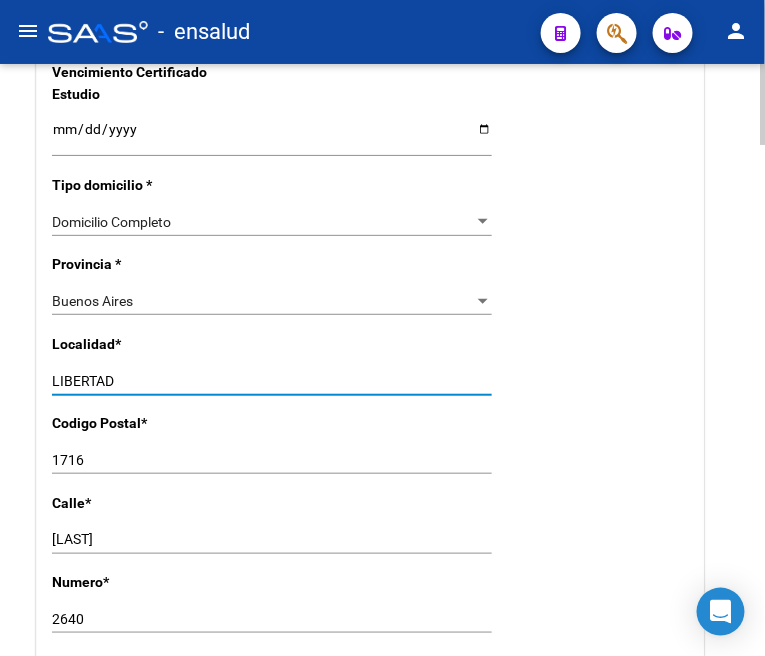 click on "LIBERTAD" at bounding box center [272, 381] 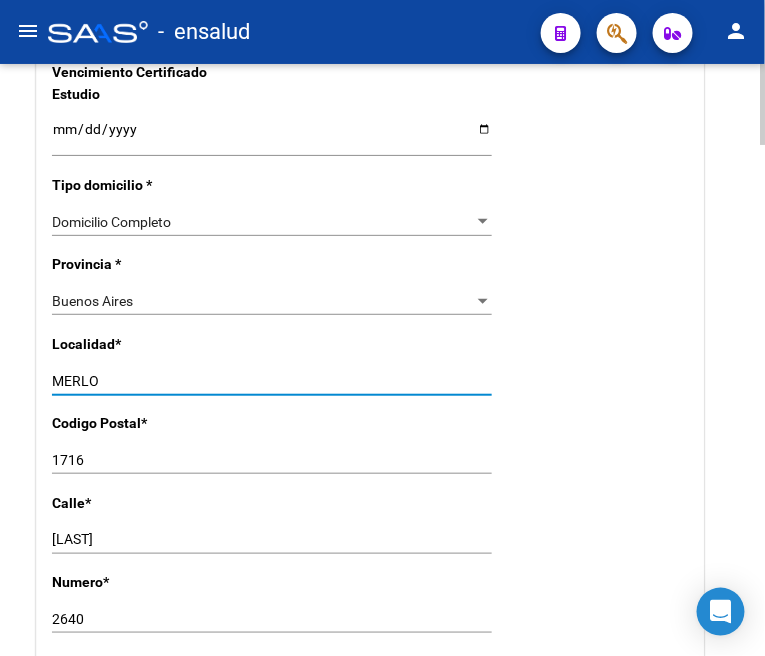 type on "MERLO" 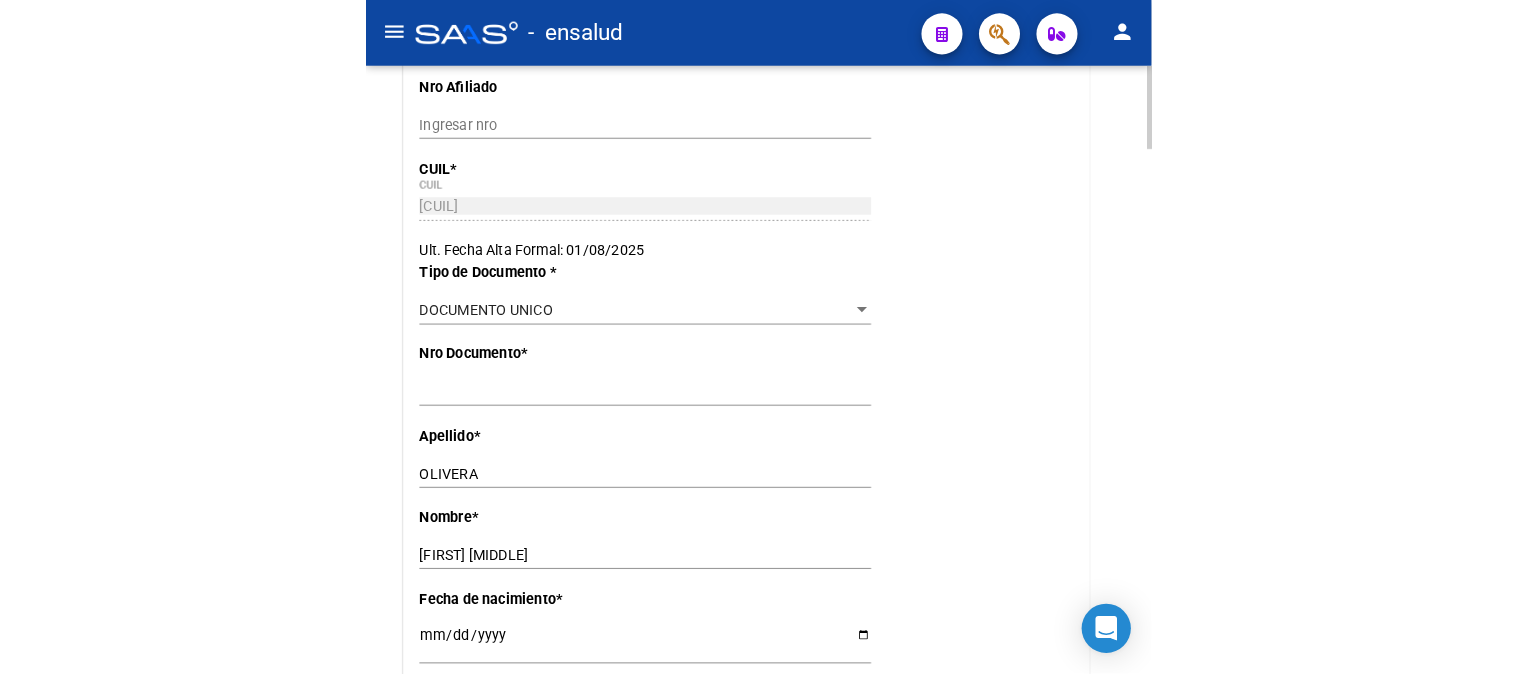 scroll, scrollTop: 0, scrollLeft: 0, axis: both 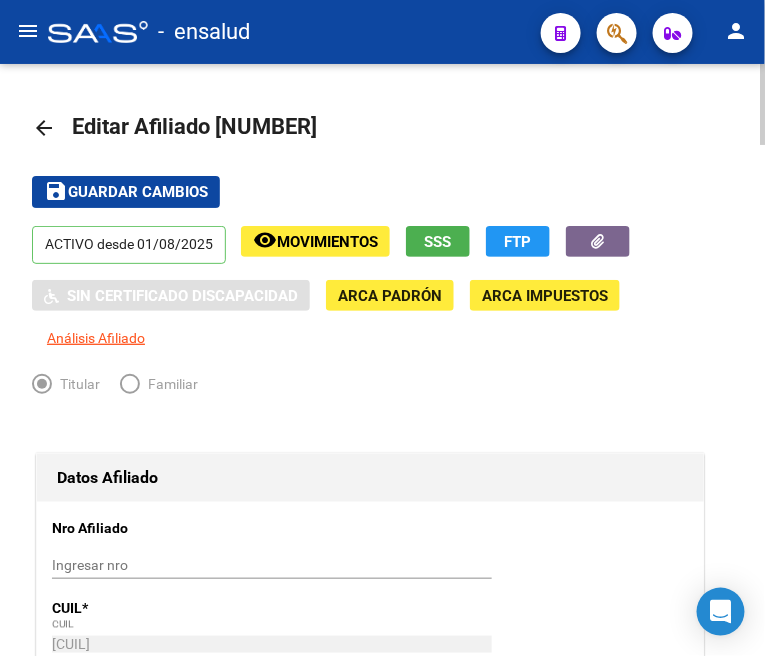 type on "1722" 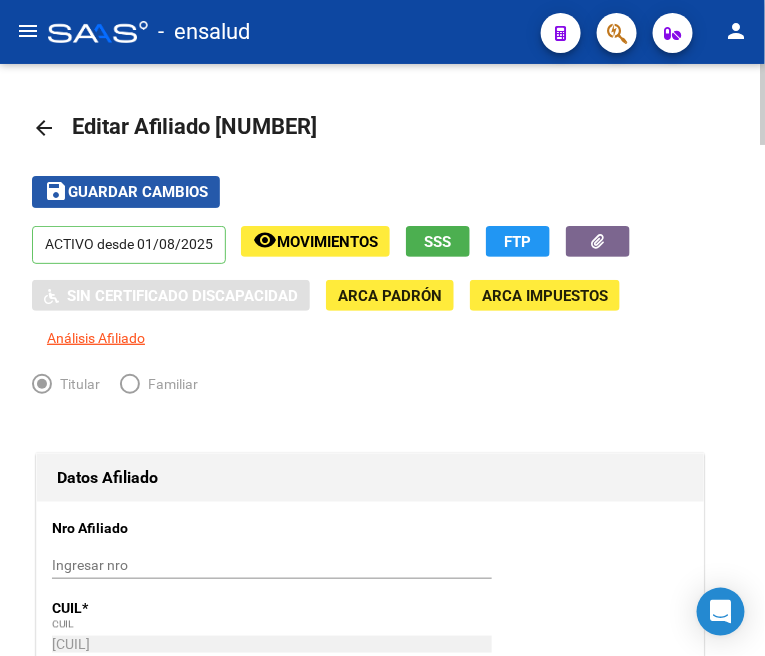click on "Guardar cambios" 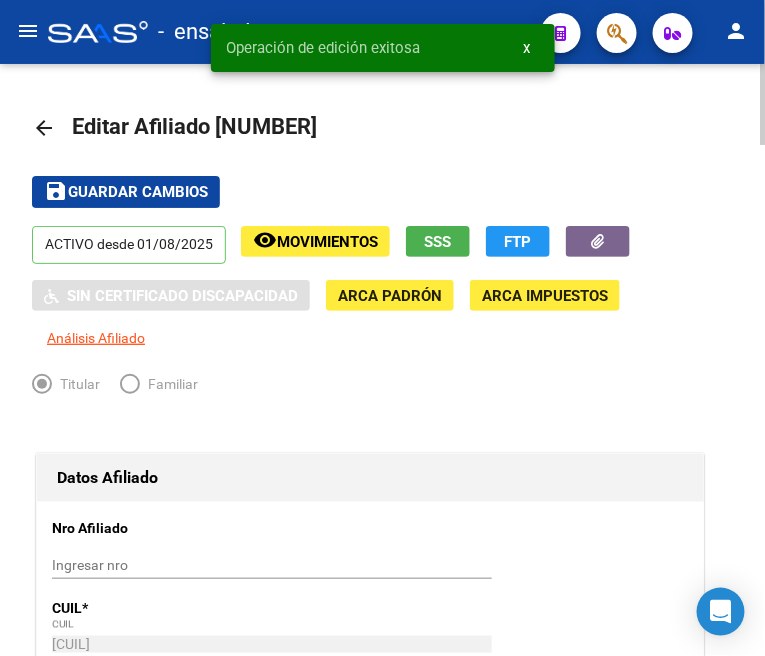 click on "arrow_back" 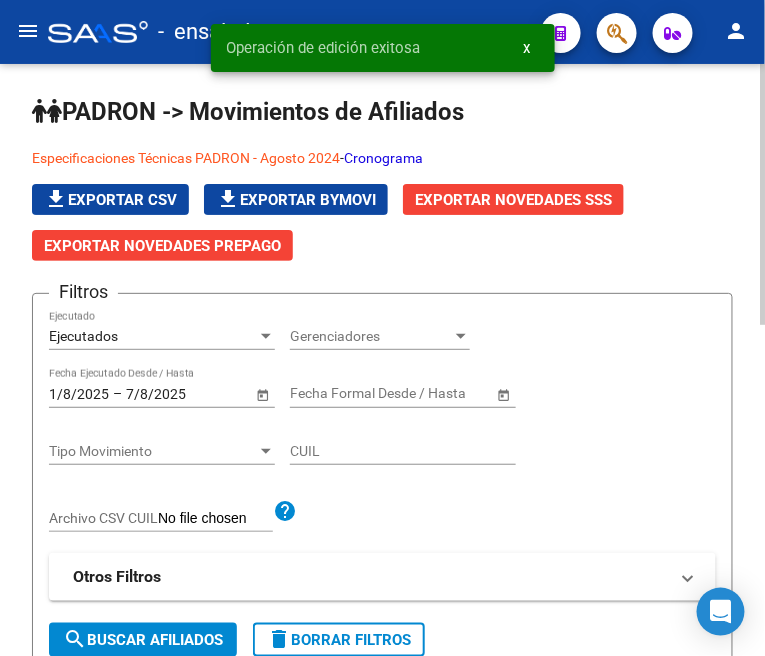 click on "Ejecutados" at bounding box center (153, 336) 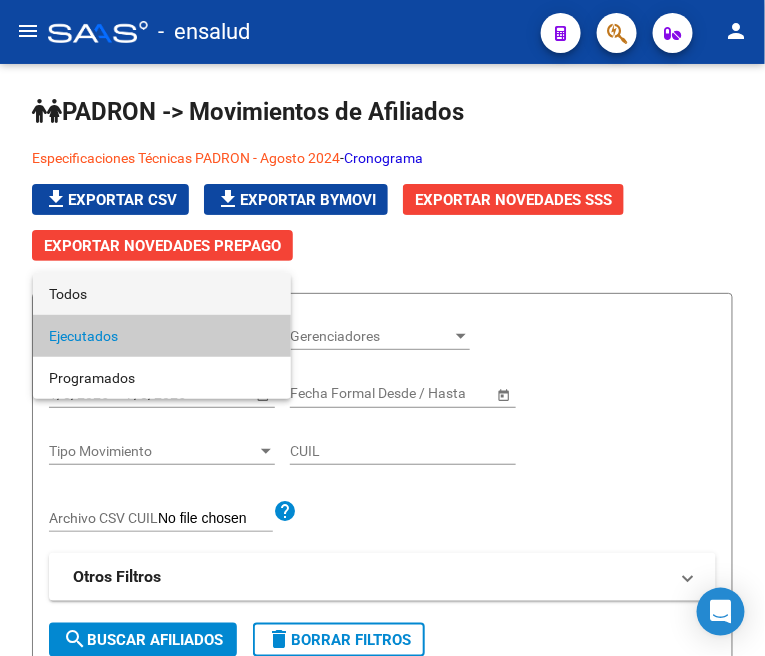 click on "Todos" at bounding box center [162, 294] 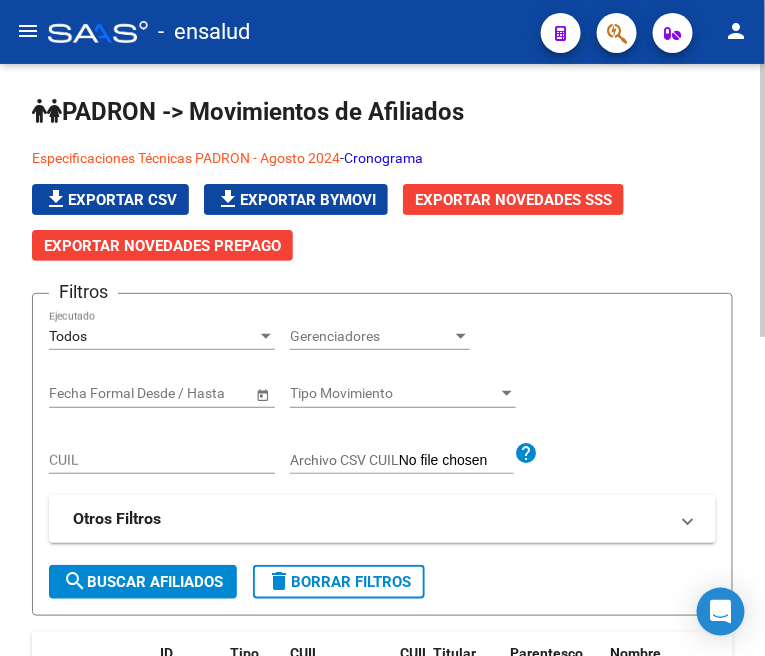 click on "CUIL" at bounding box center [162, 460] 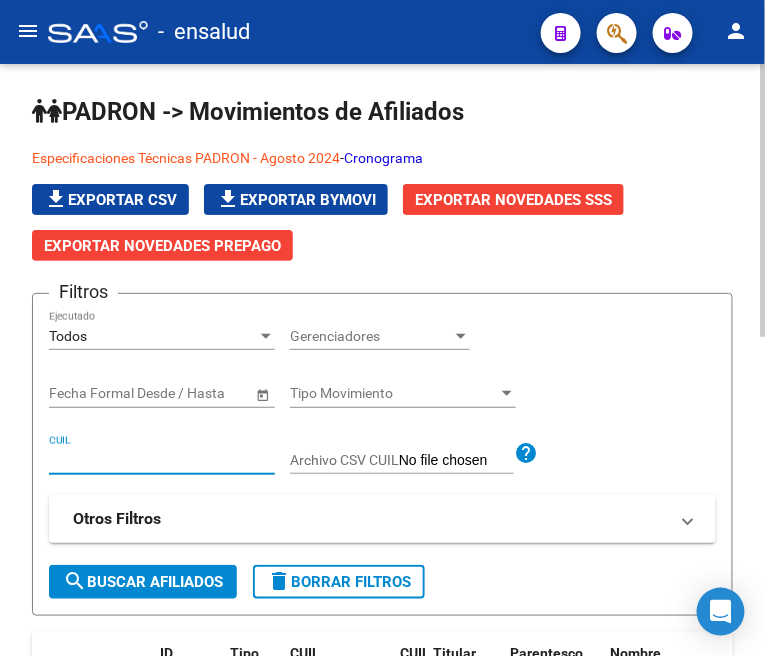 paste on "[CUIL]" 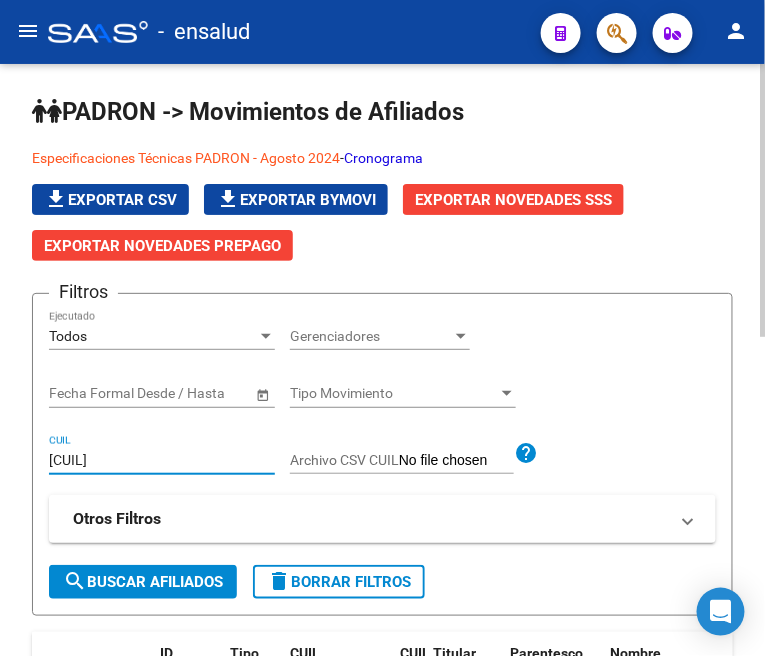 type on "[CUIL]" 